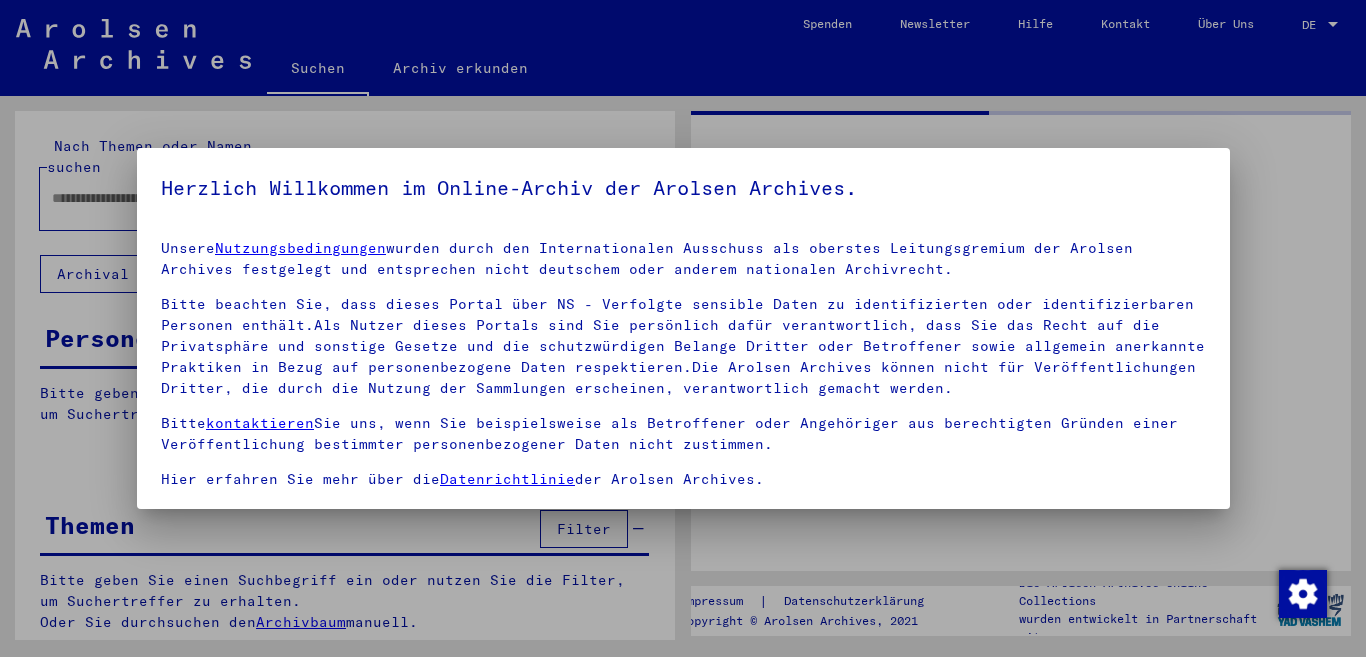 scroll, scrollTop: 0, scrollLeft: 0, axis: both 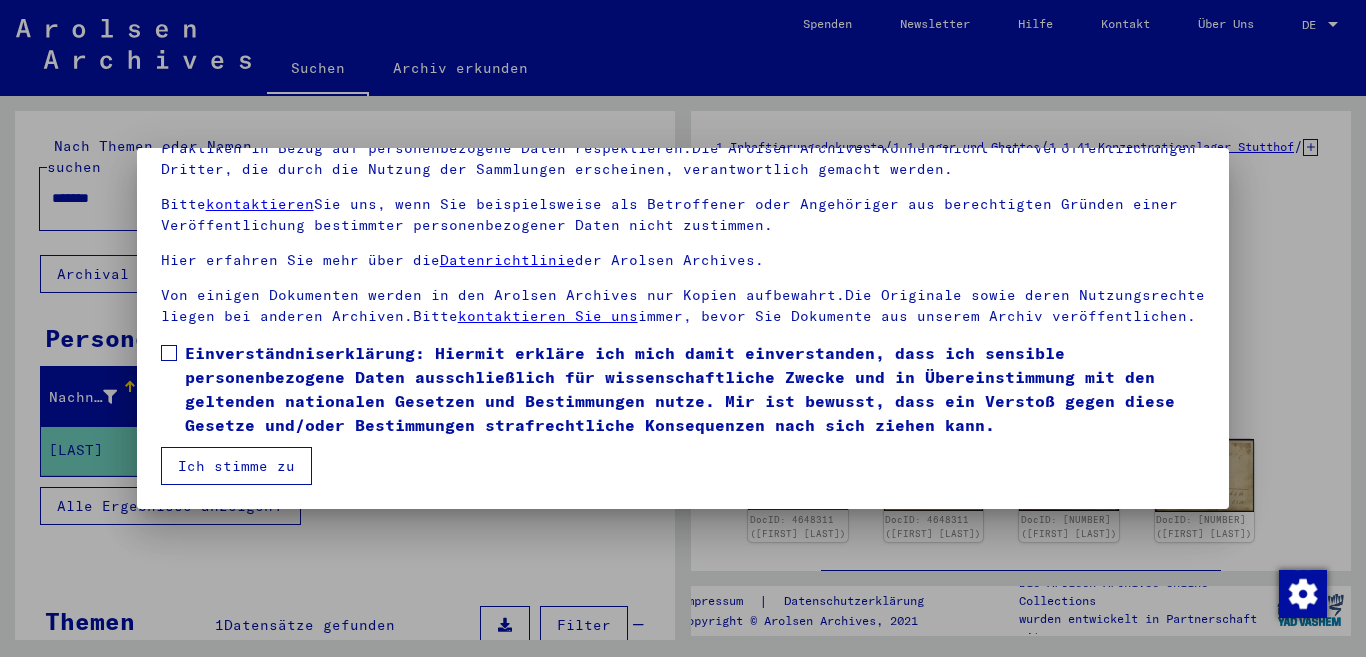 click at bounding box center [169, 353] 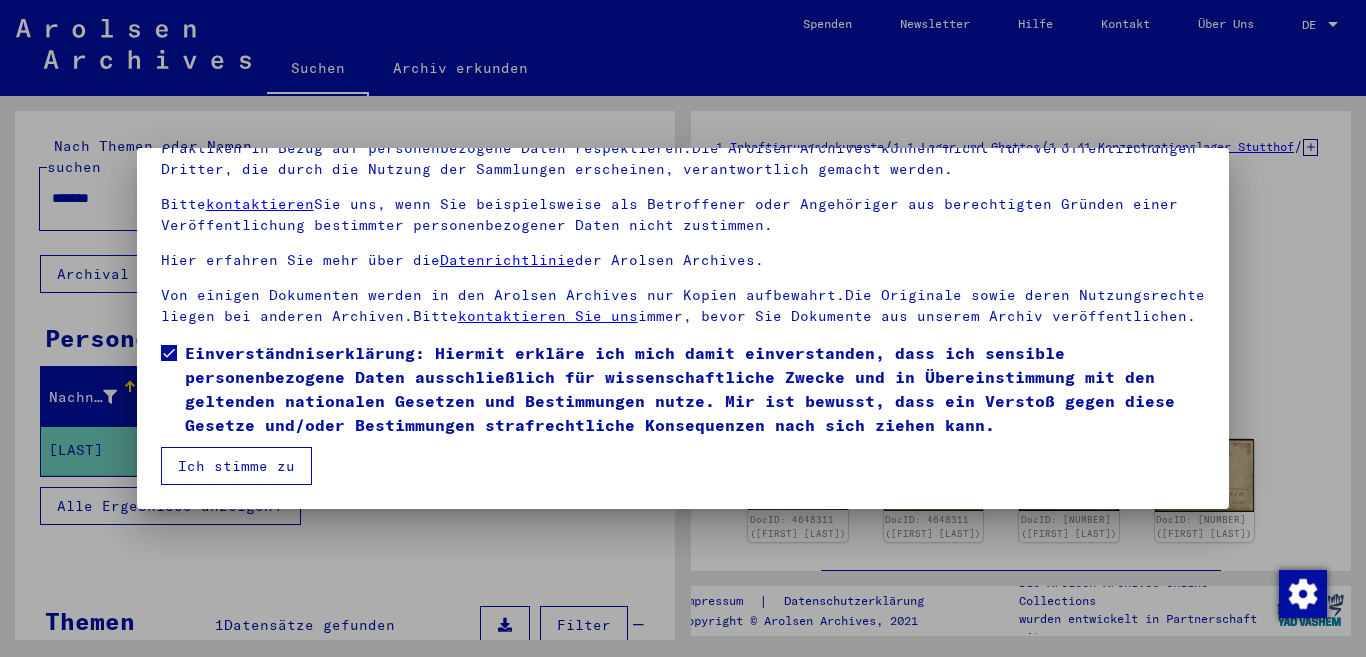 click on "Ich stimme zu" at bounding box center [236, 466] 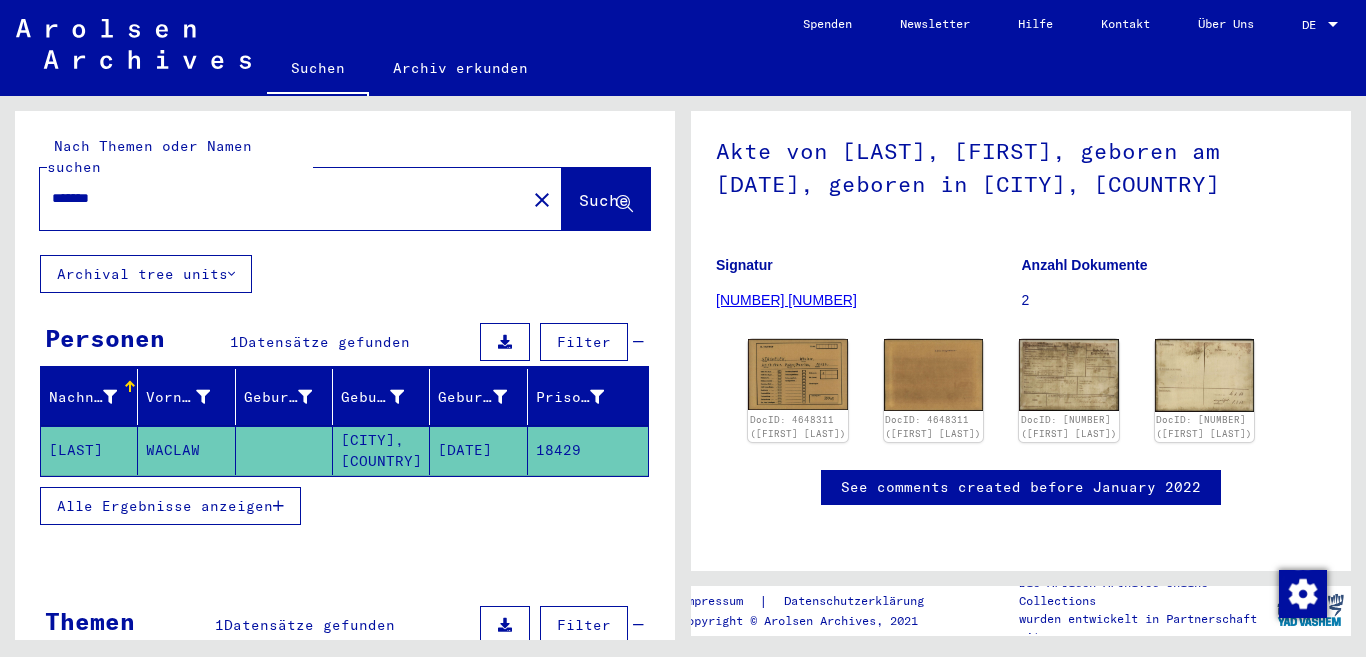 scroll, scrollTop: 0, scrollLeft: 0, axis: both 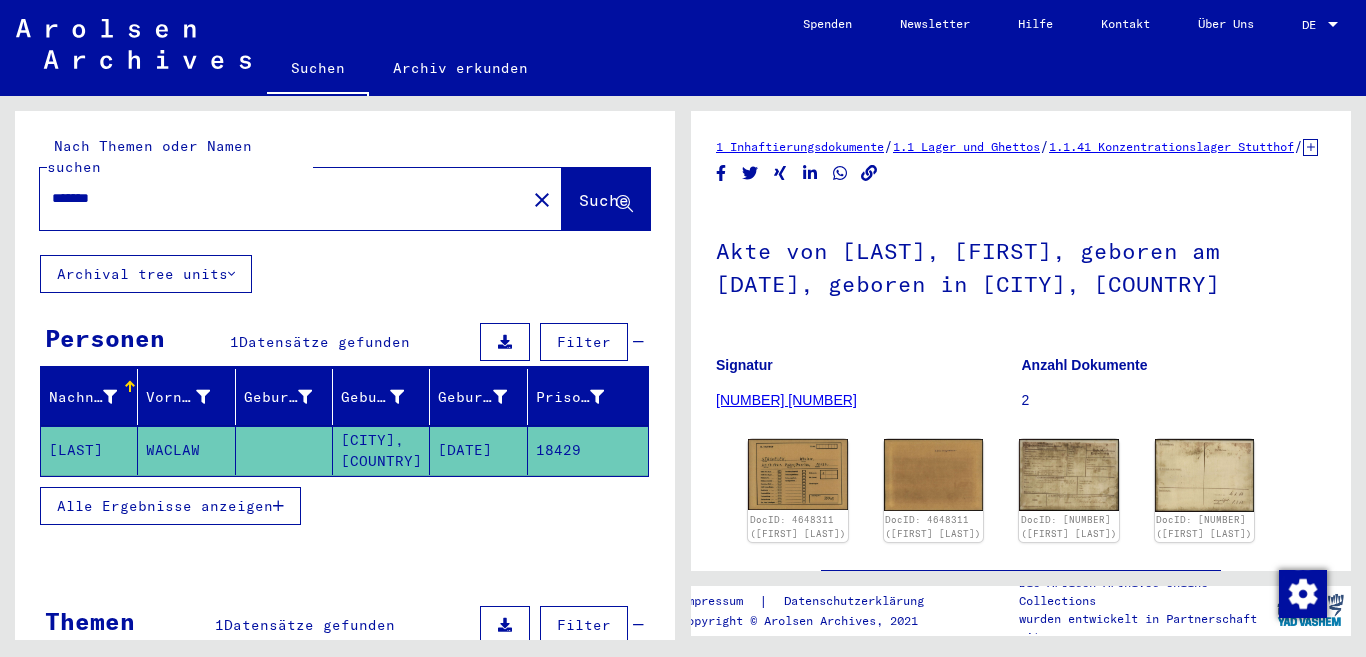 click on "Alle Ergebnisse anzeigen" at bounding box center [170, 506] 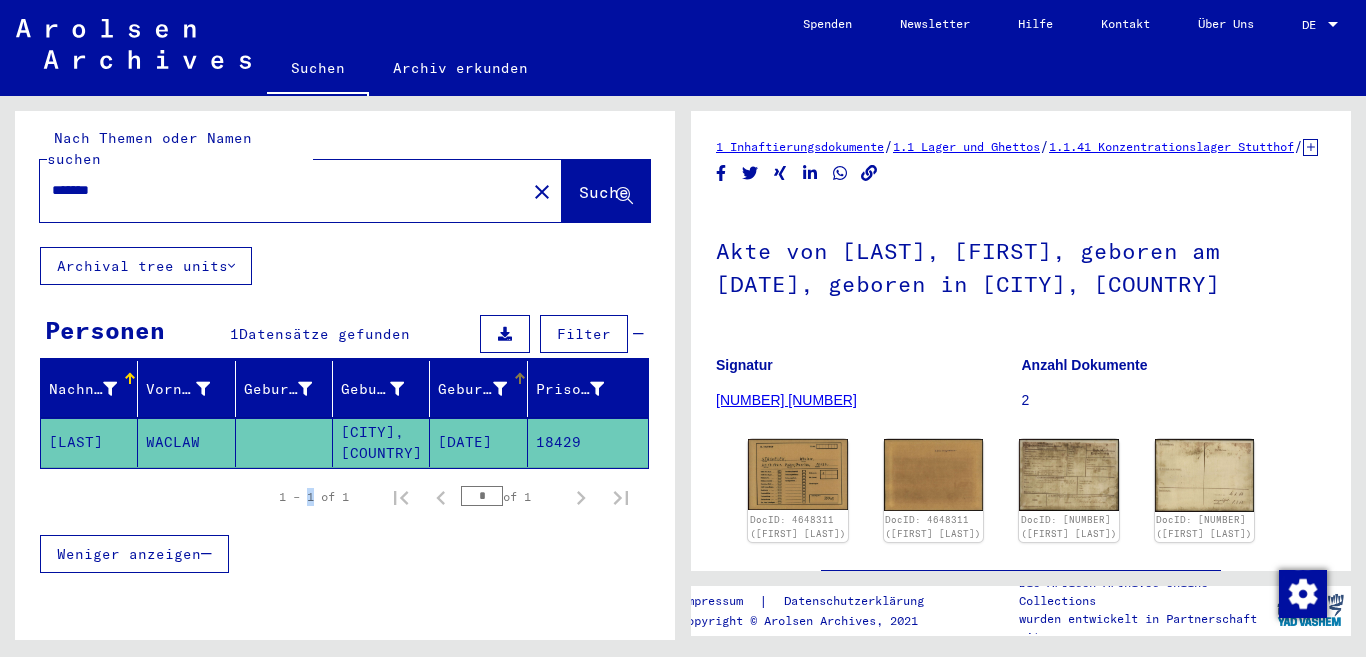 scroll, scrollTop: 0, scrollLeft: 0, axis: both 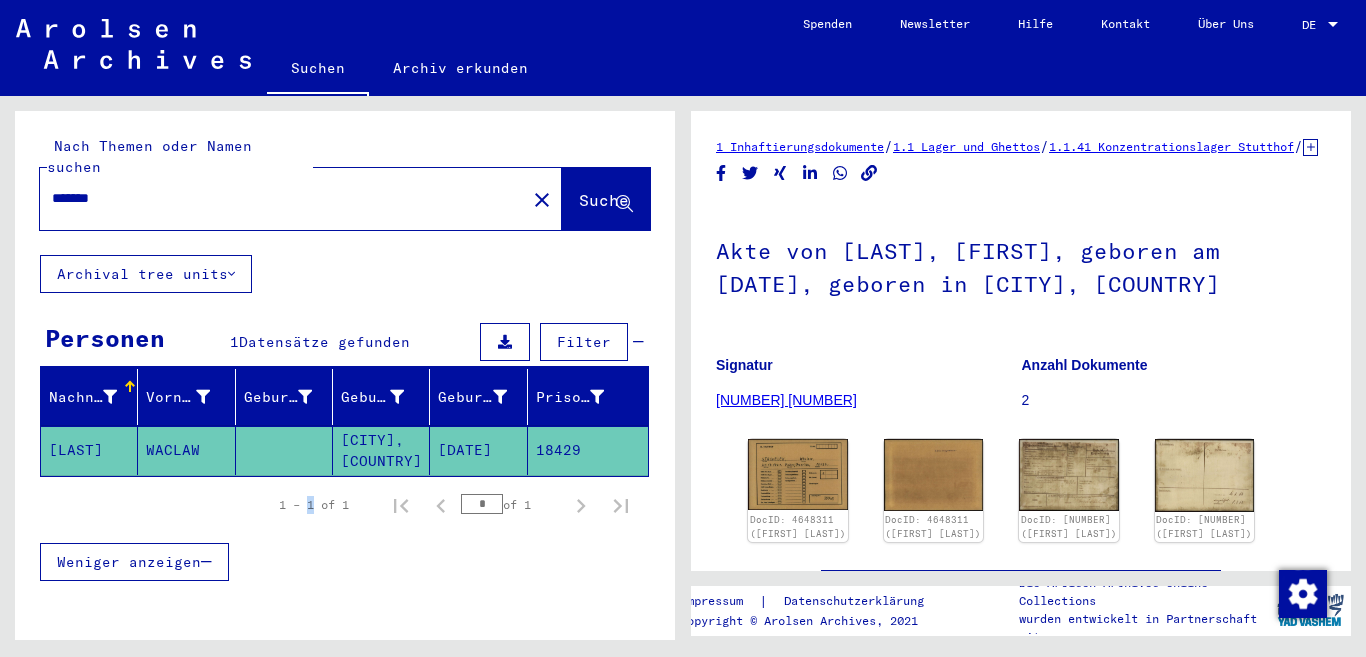 click on "*******" at bounding box center (283, 198) 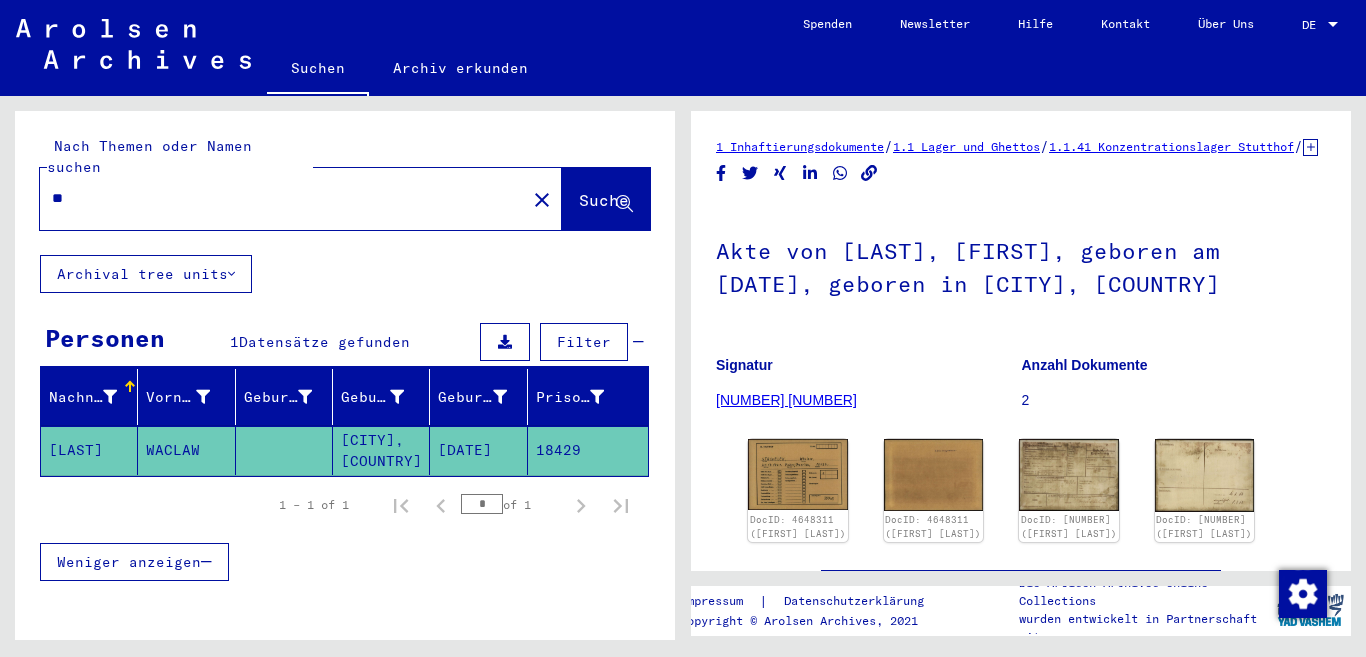 type on "*" 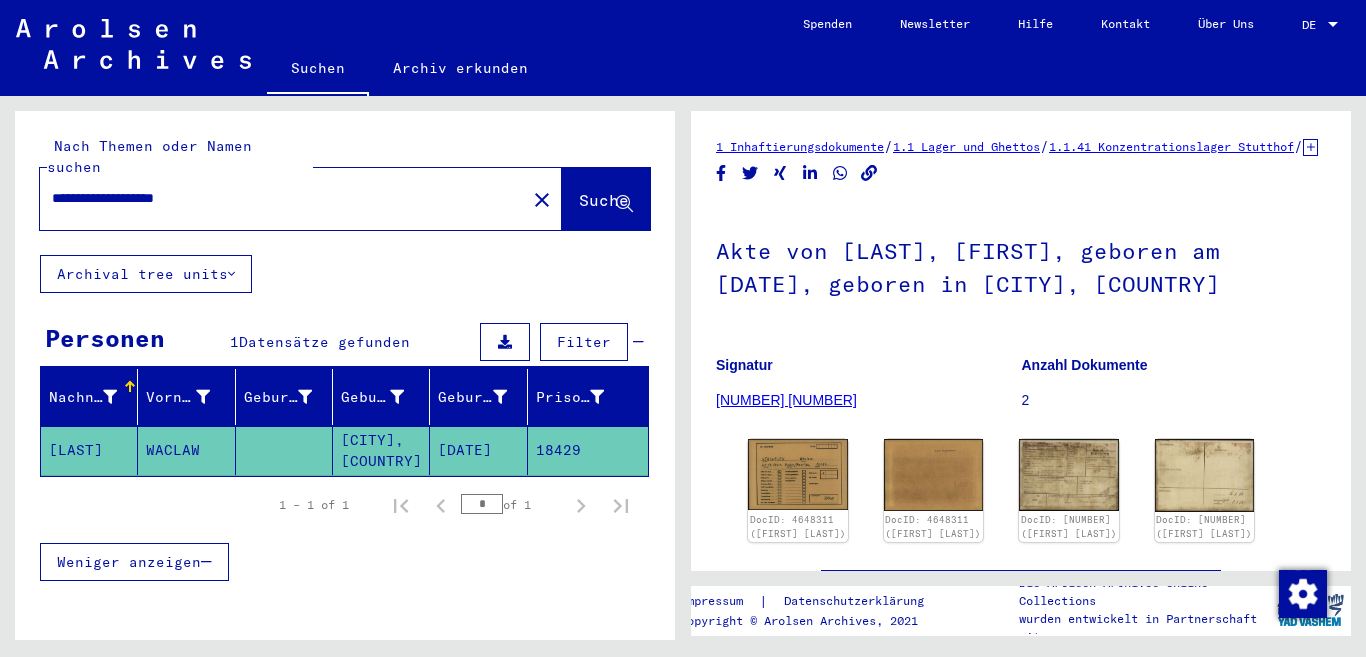 click on "Suche" 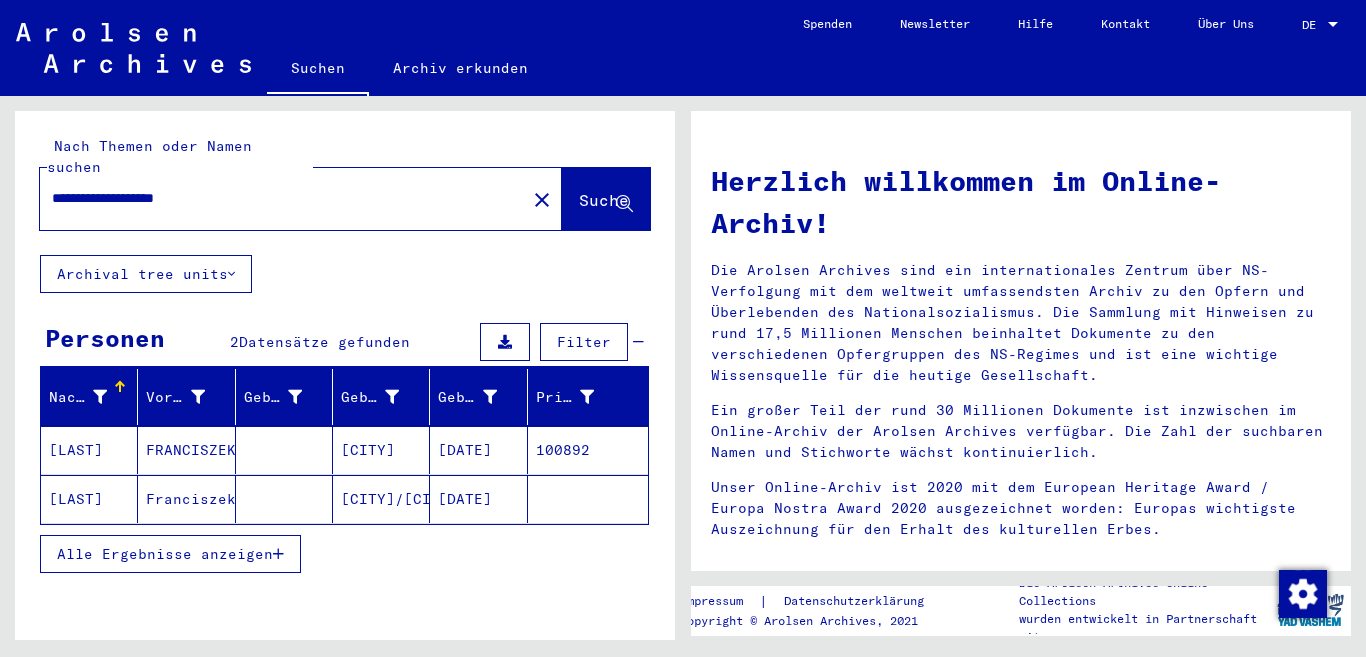 click on "Franciszek" 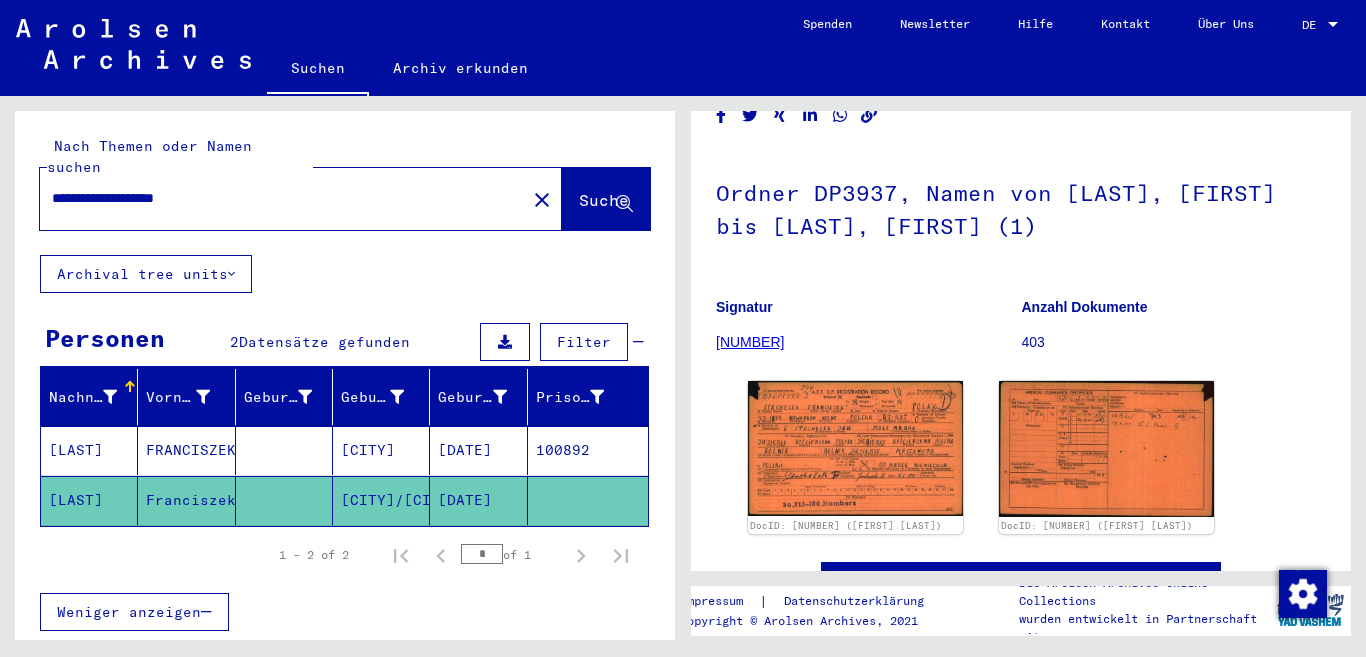 scroll, scrollTop: 200, scrollLeft: 0, axis: vertical 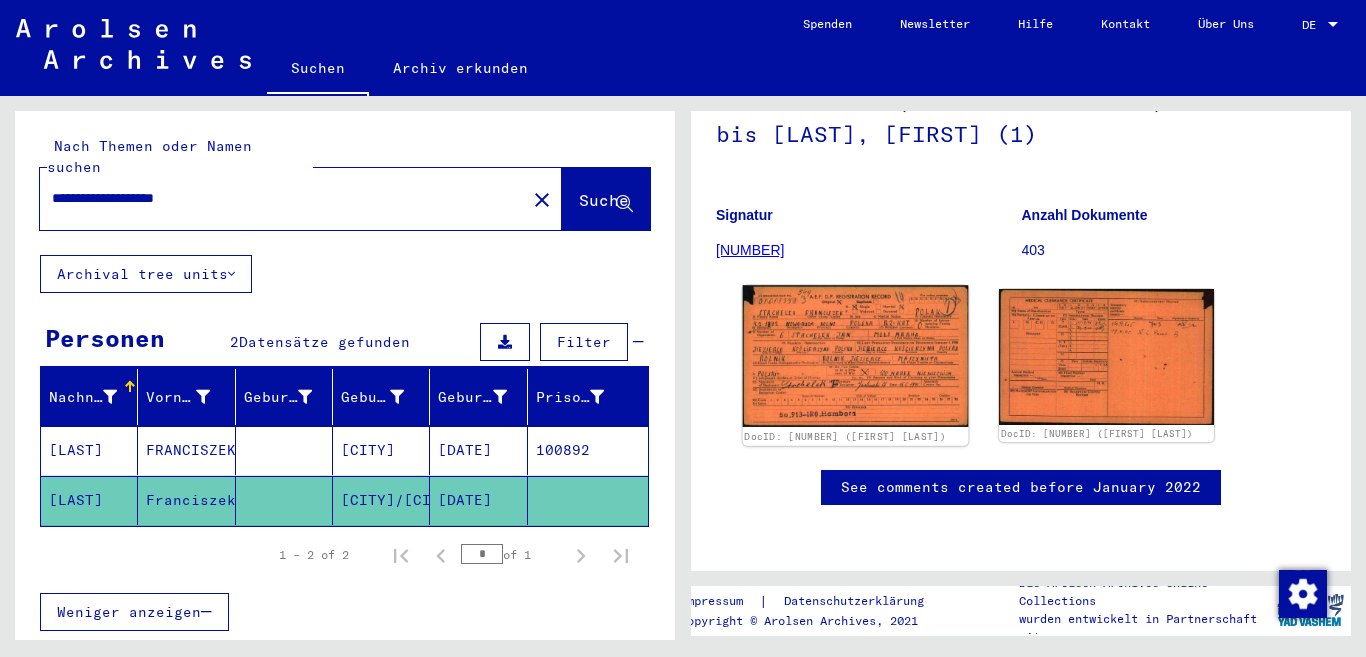 click 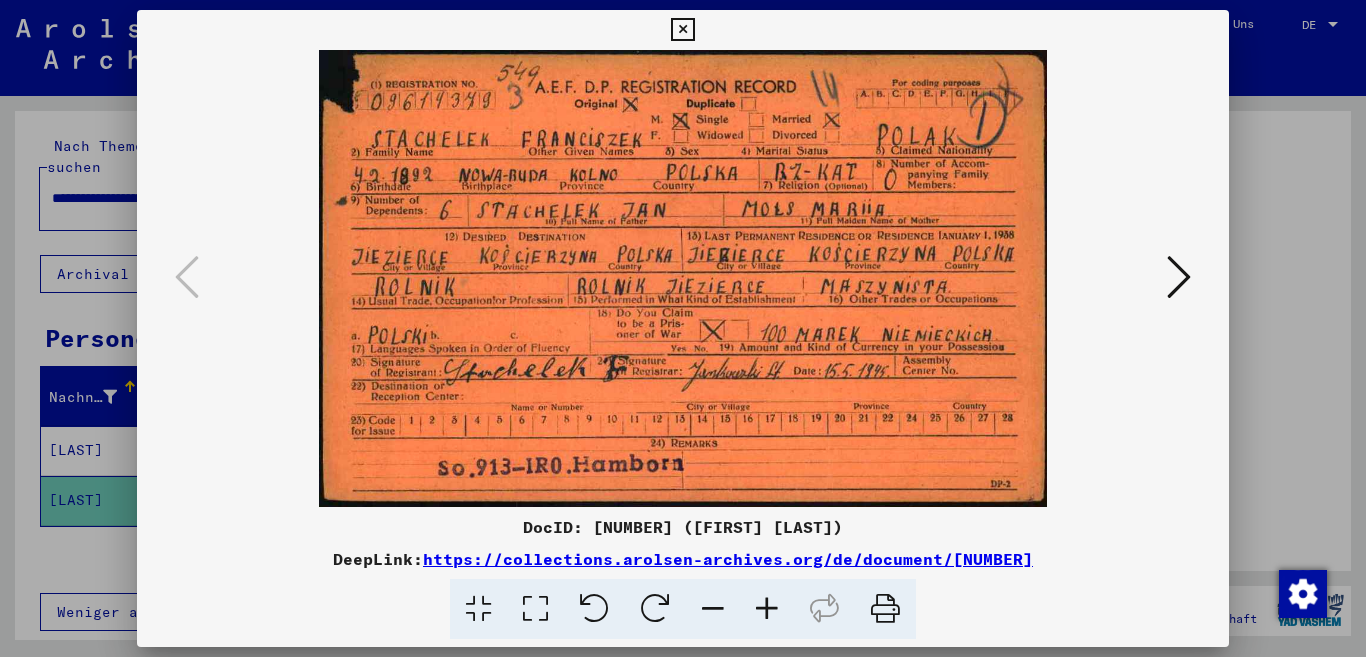 click at bounding box center (767, 609) 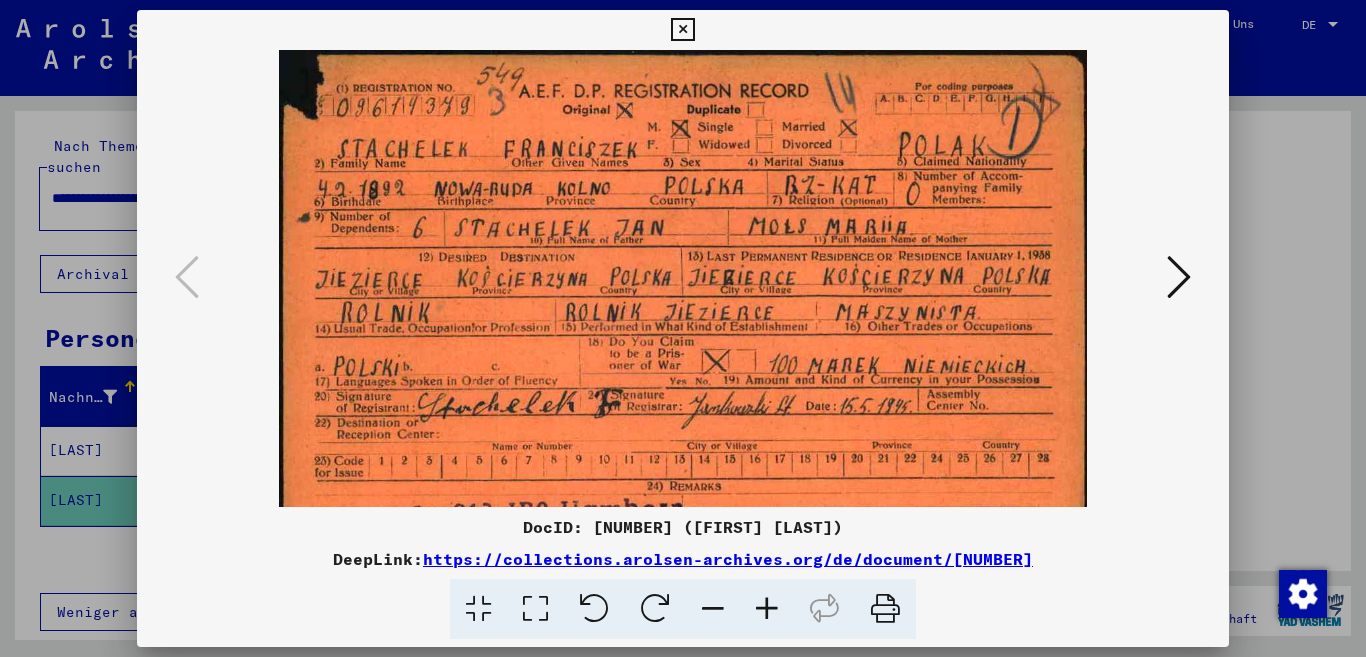 click at bounding box center (767, 609) 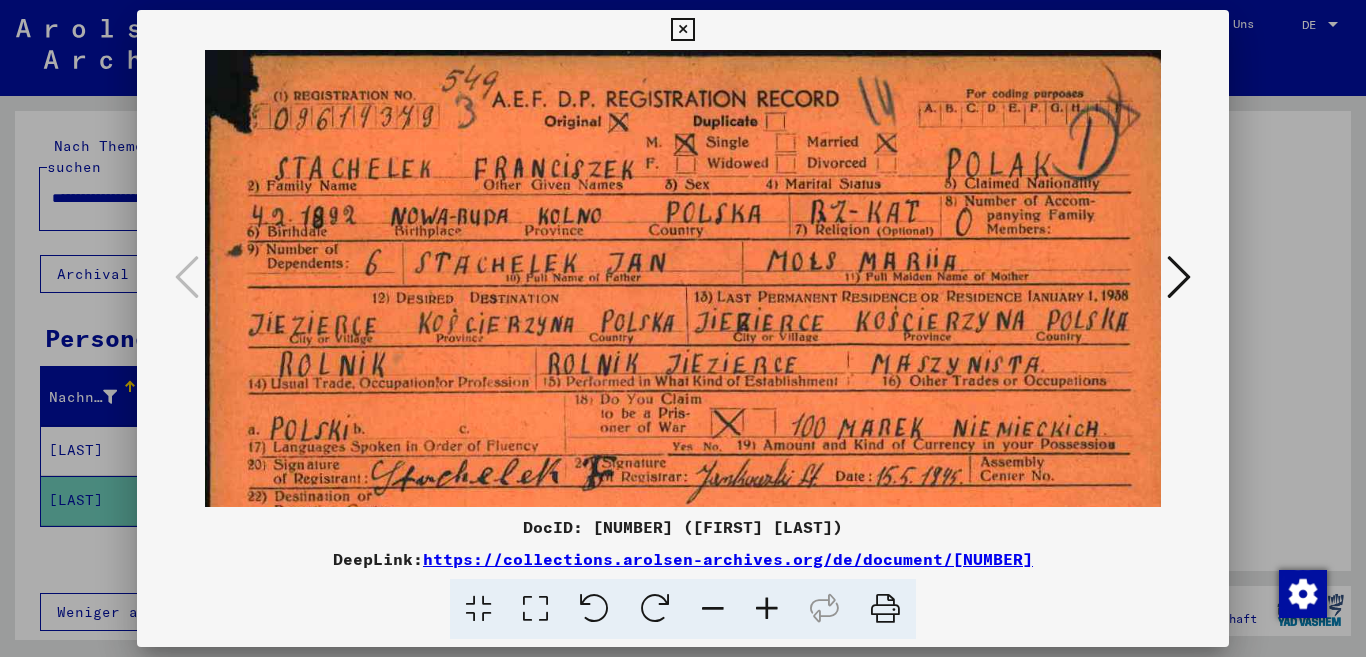 drag, startPoint x: 626, startPoint y: 478, endPoint x: 698, endPoint y: 254, distance: 235.28706 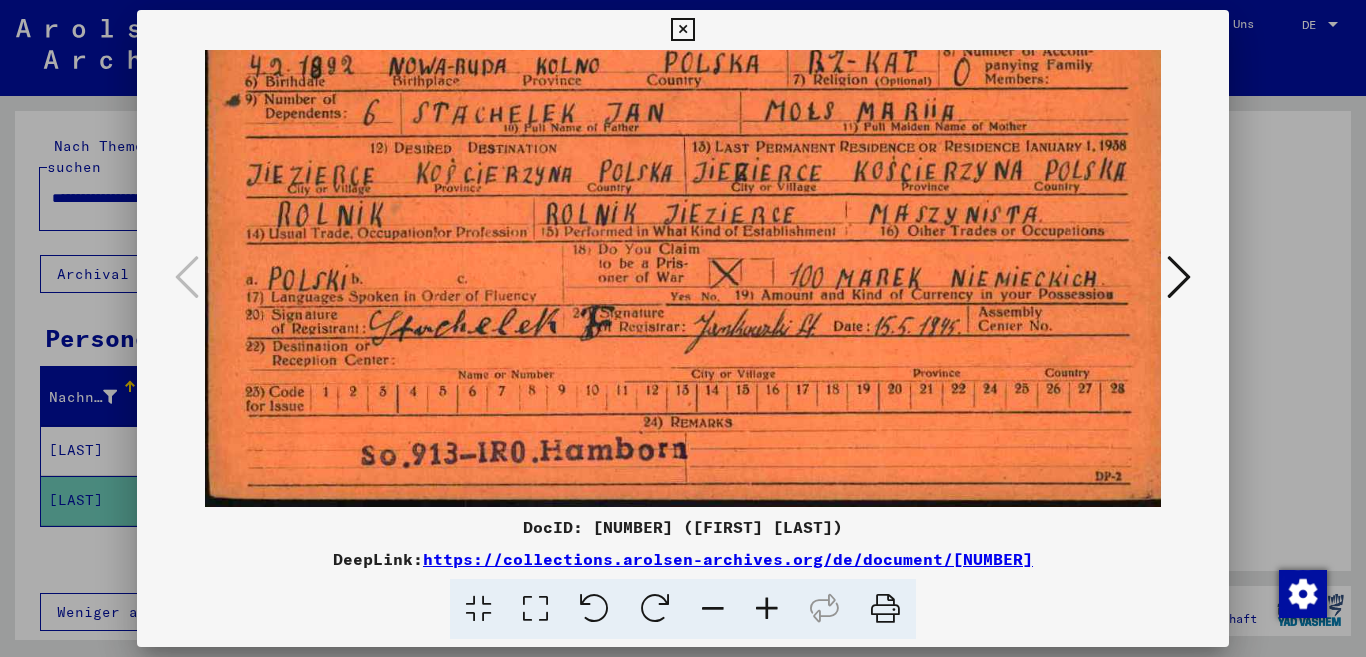 drag, startPoint x: 734, startPoint y: 465, endPoint x: 743, endPoint y: 457, distance: 12.0415945 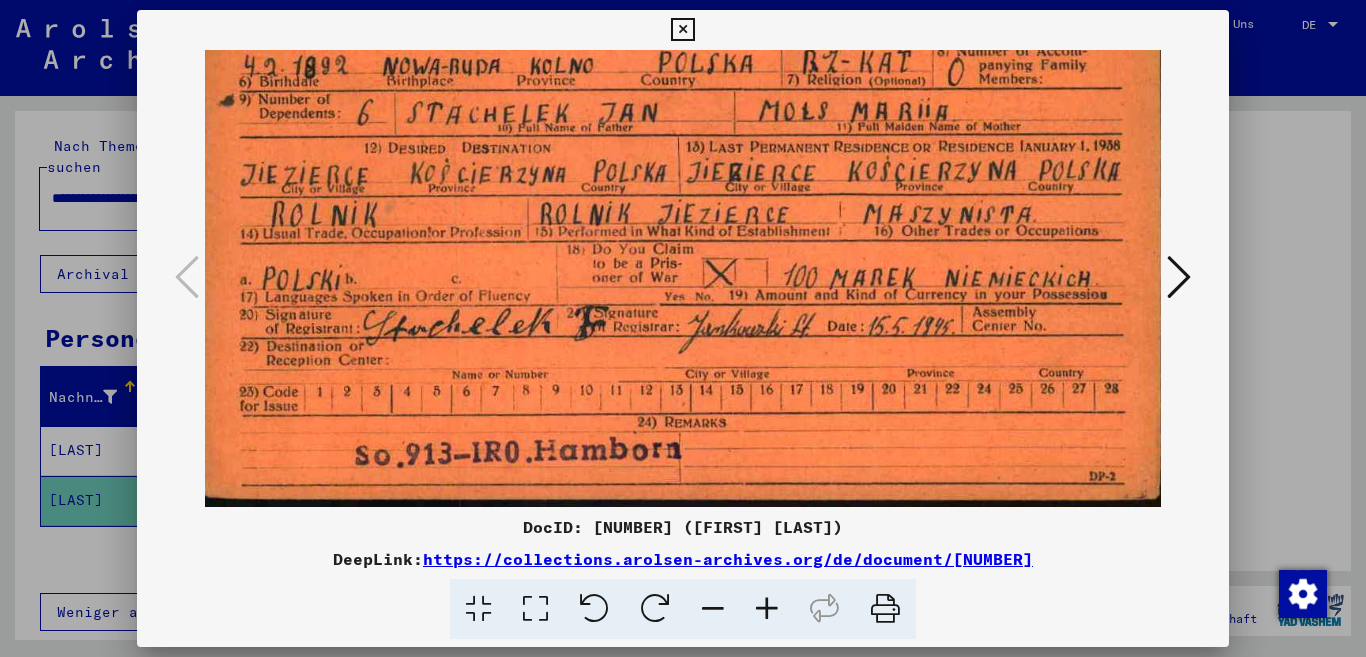 drag, startPoint x: 751, startPoint y: 458, endPoint x: 764, endPoint y: 283, distance: 175.4822 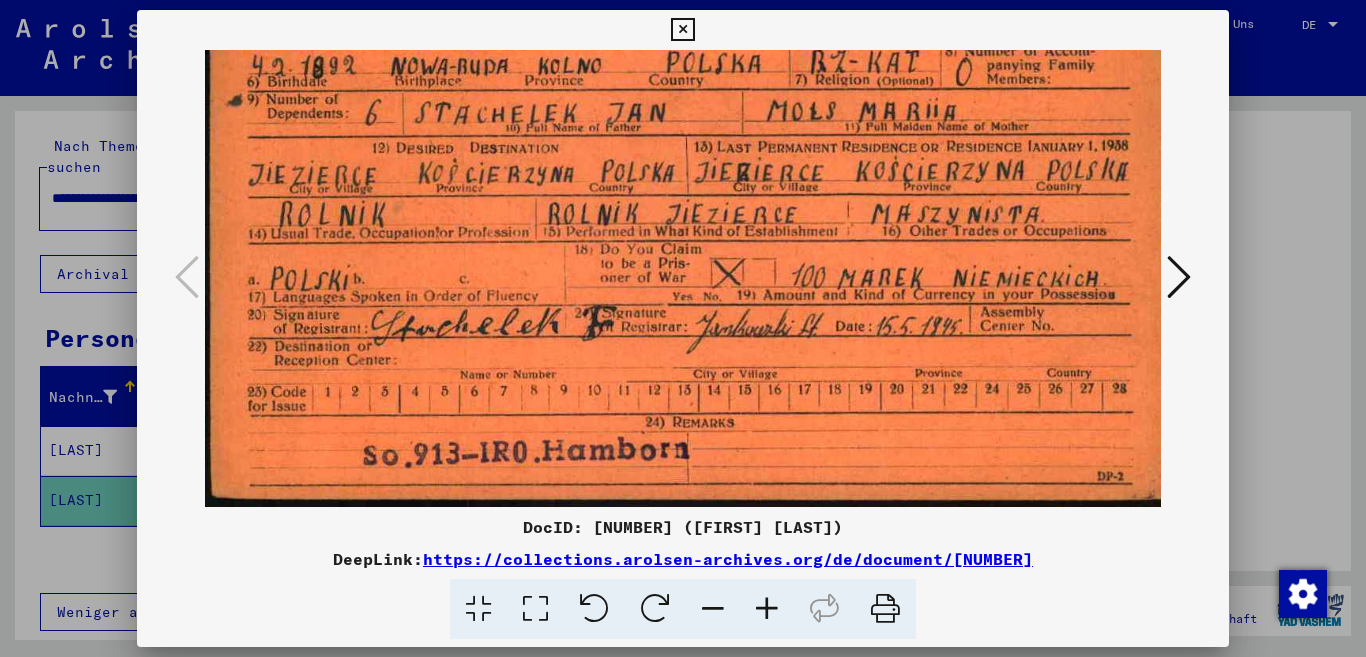 click at bounding box center [1179, 277] 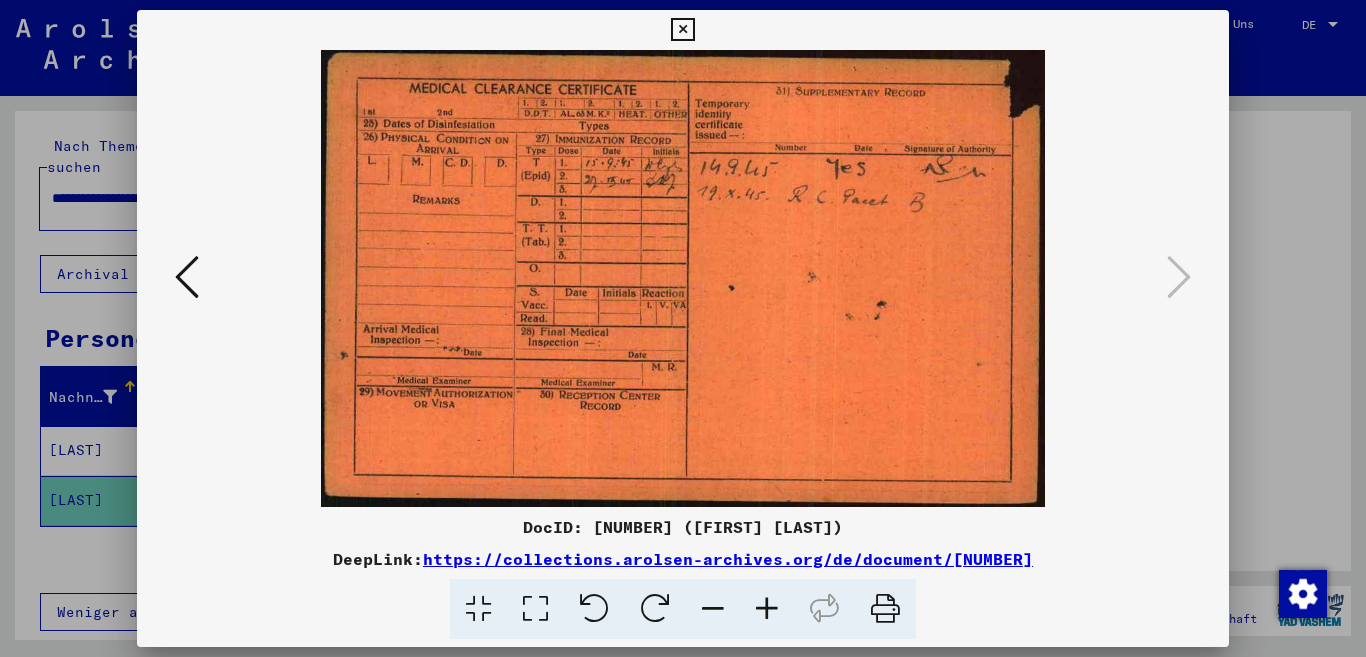 scroll, scrollTop: 0, scrollLeft: 0, axis: both 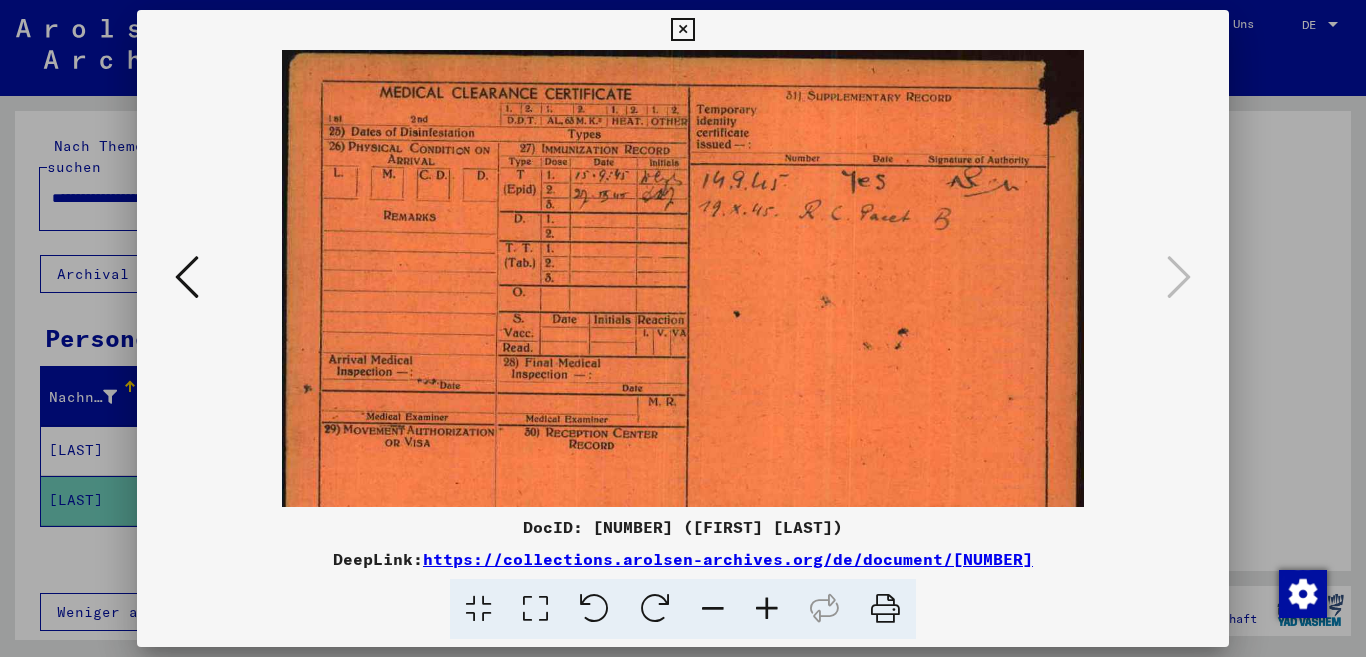 click at bounding box center [767, 609] 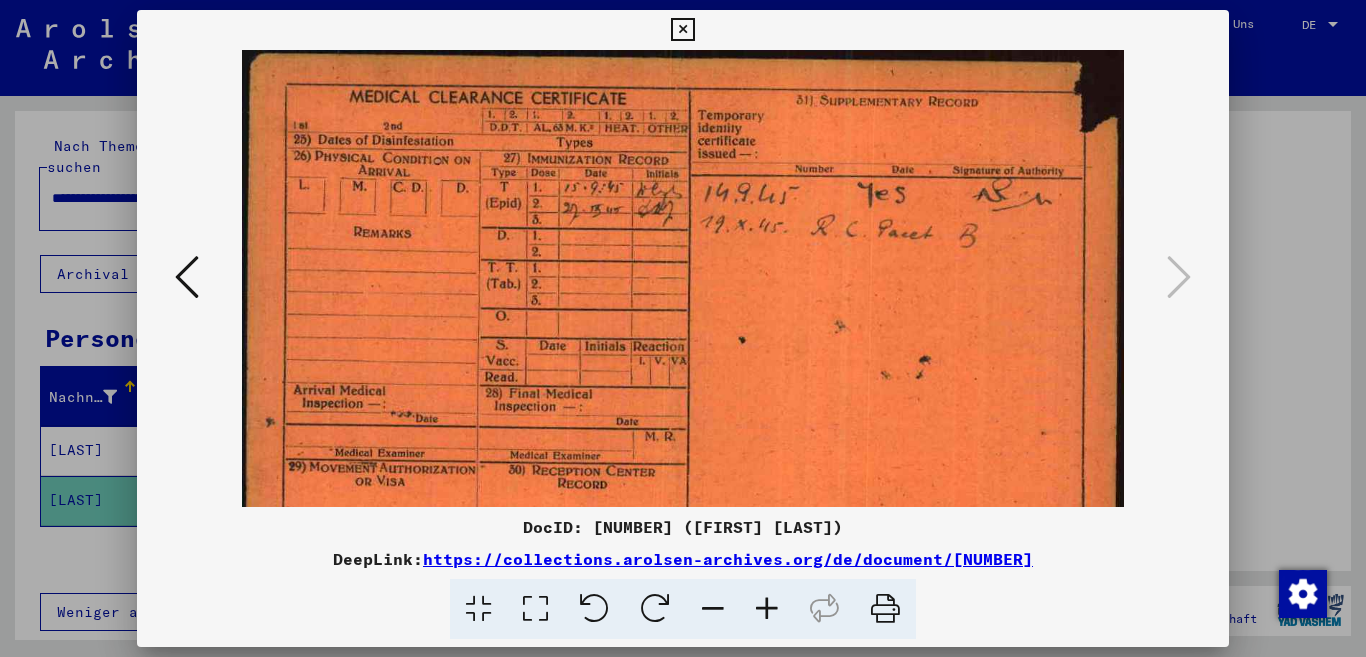 click at bounding box center (767, 609) 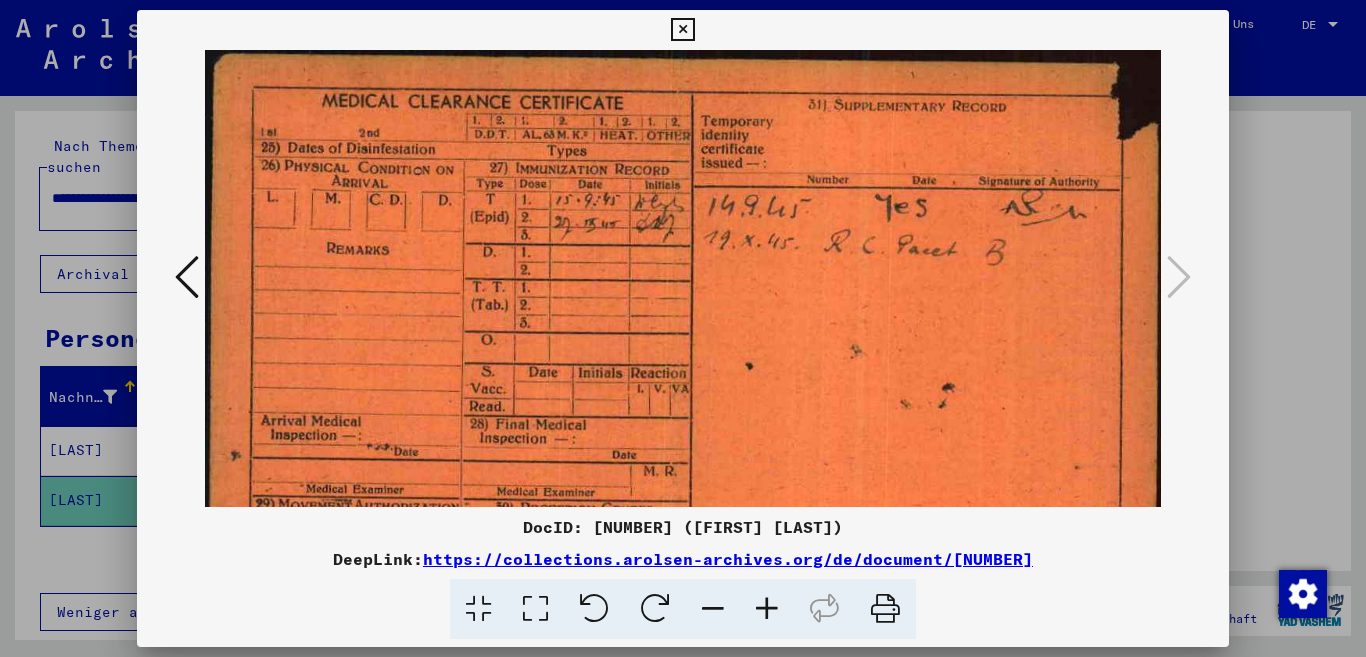click at bounding box center (767, 609) 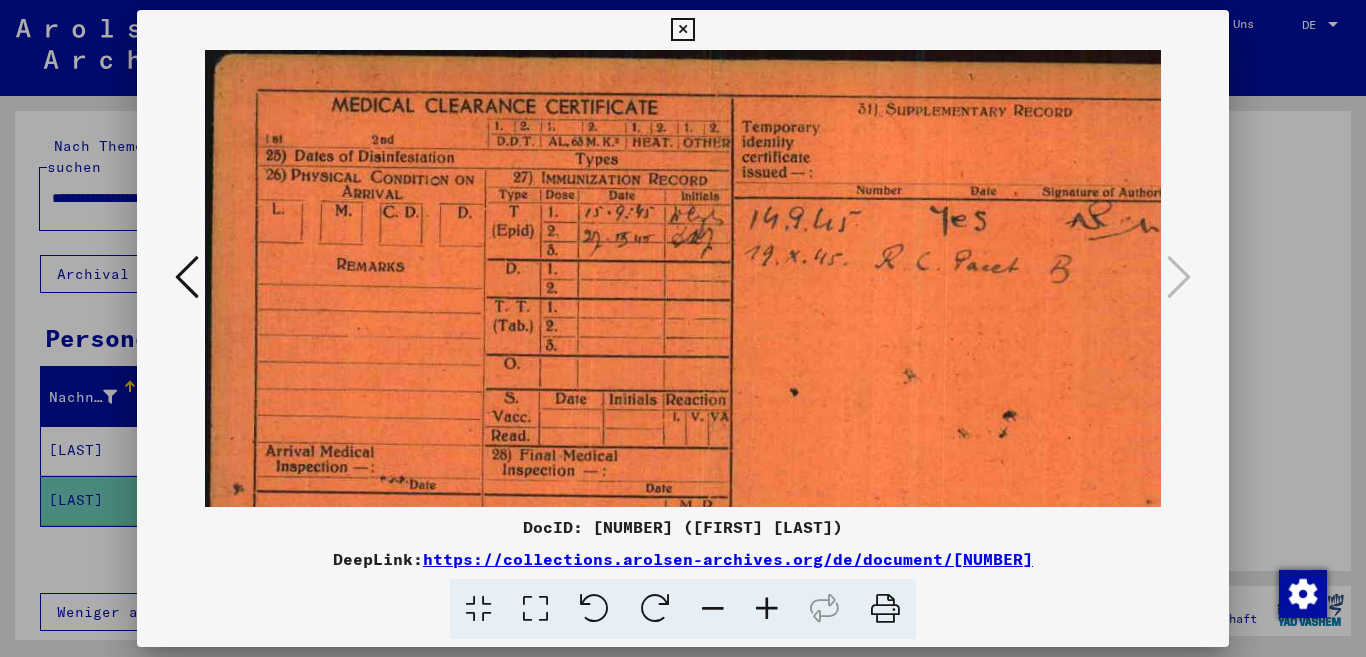 click at bounding box center [767, 609] 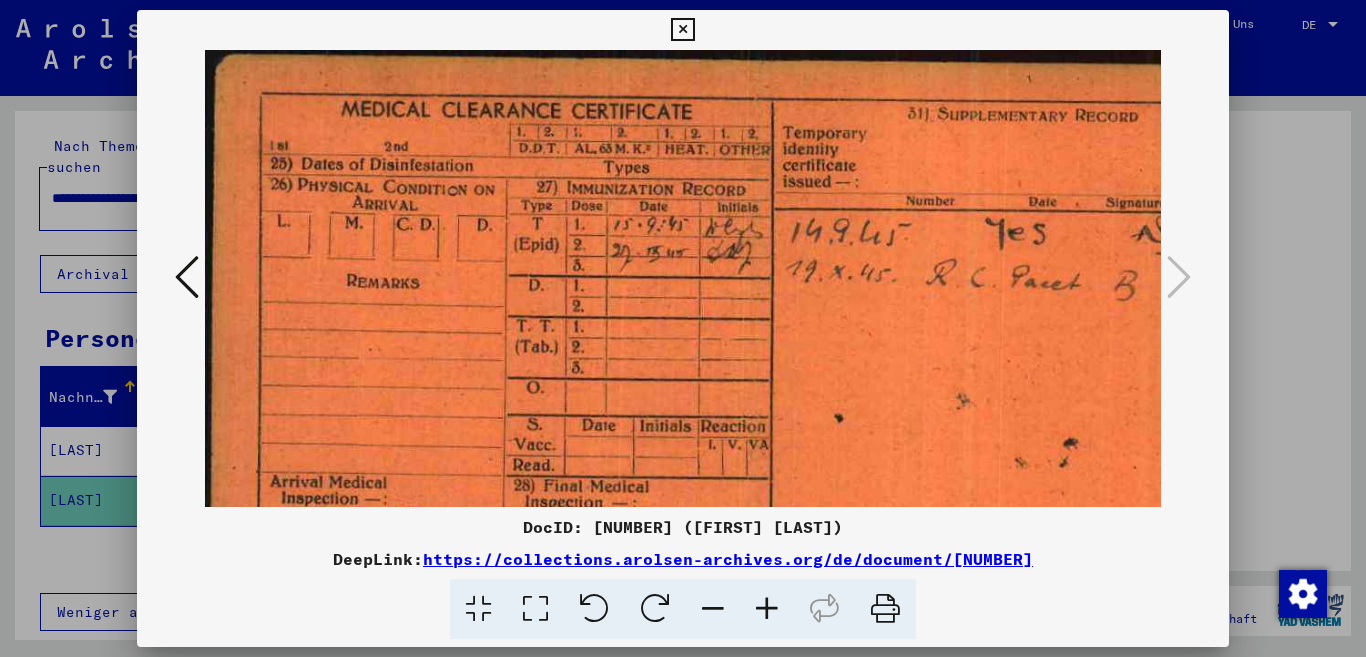 click at bounding box center (767, 609) 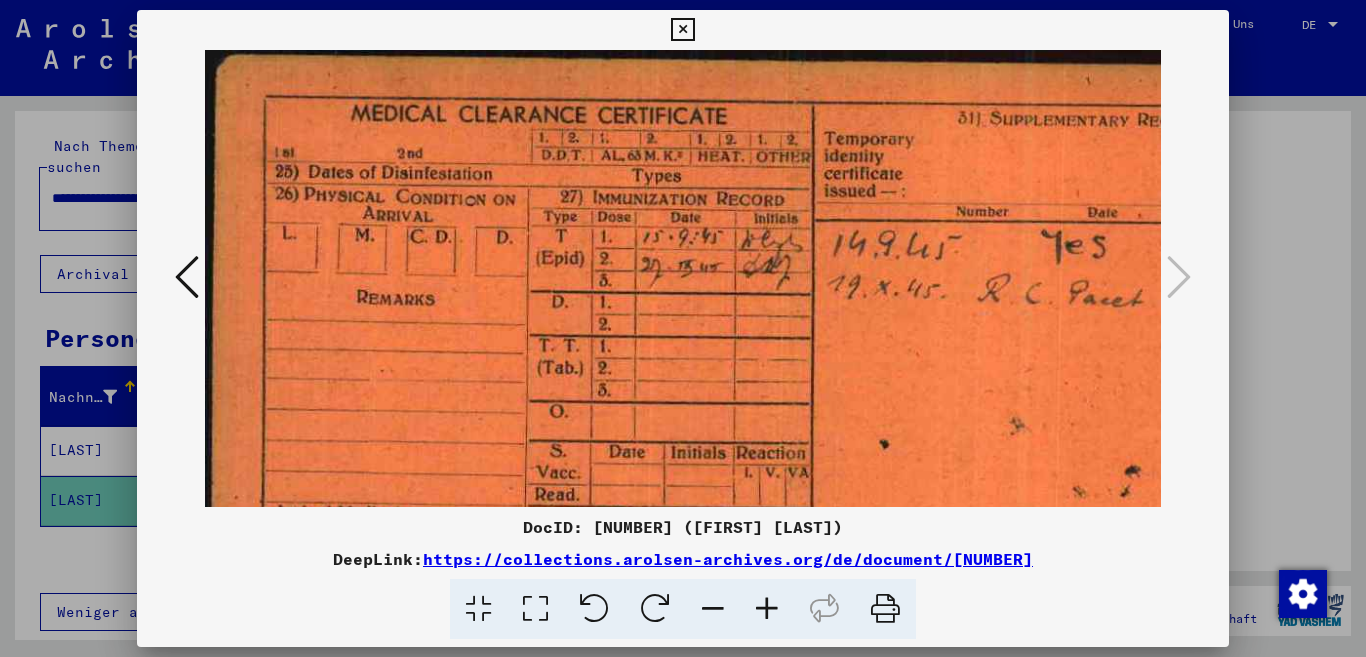 click at bounding box center (767, 609) 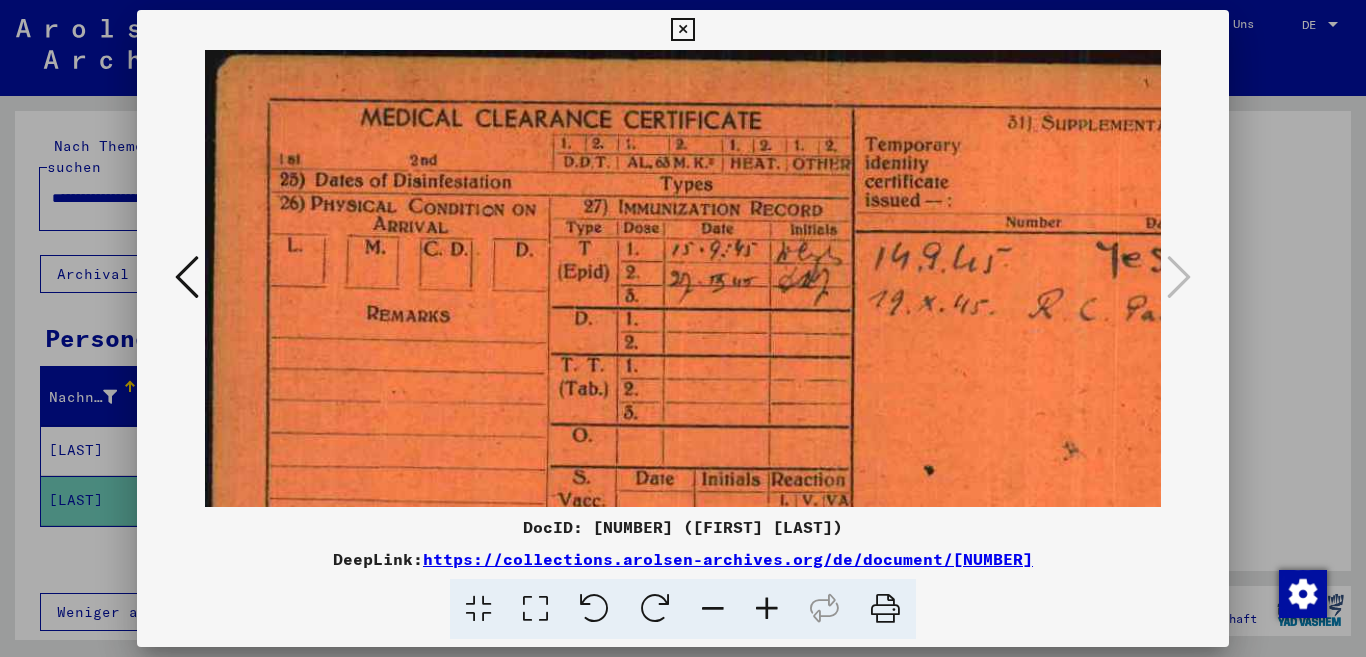 click at bounding box center [767, 609] 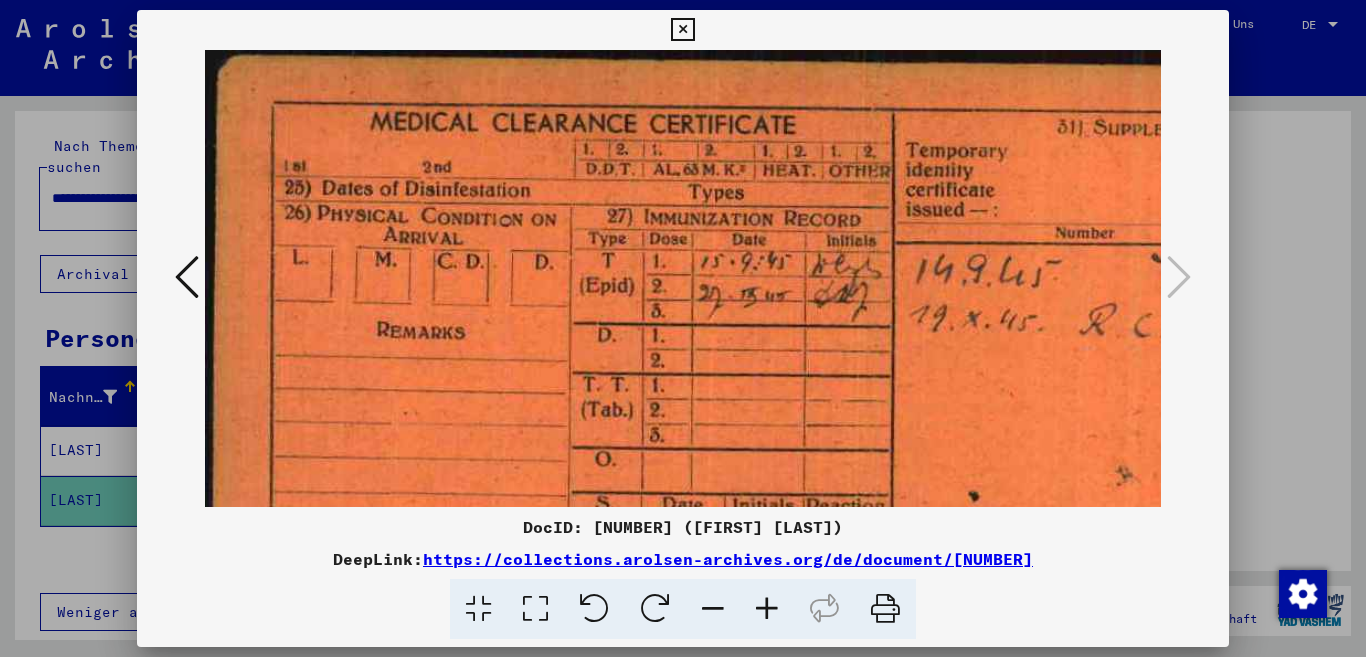 drag, startPoint x: 662, startPoint y: 454, endPoint x: 649, endPoint y: 178, distance: 276.306 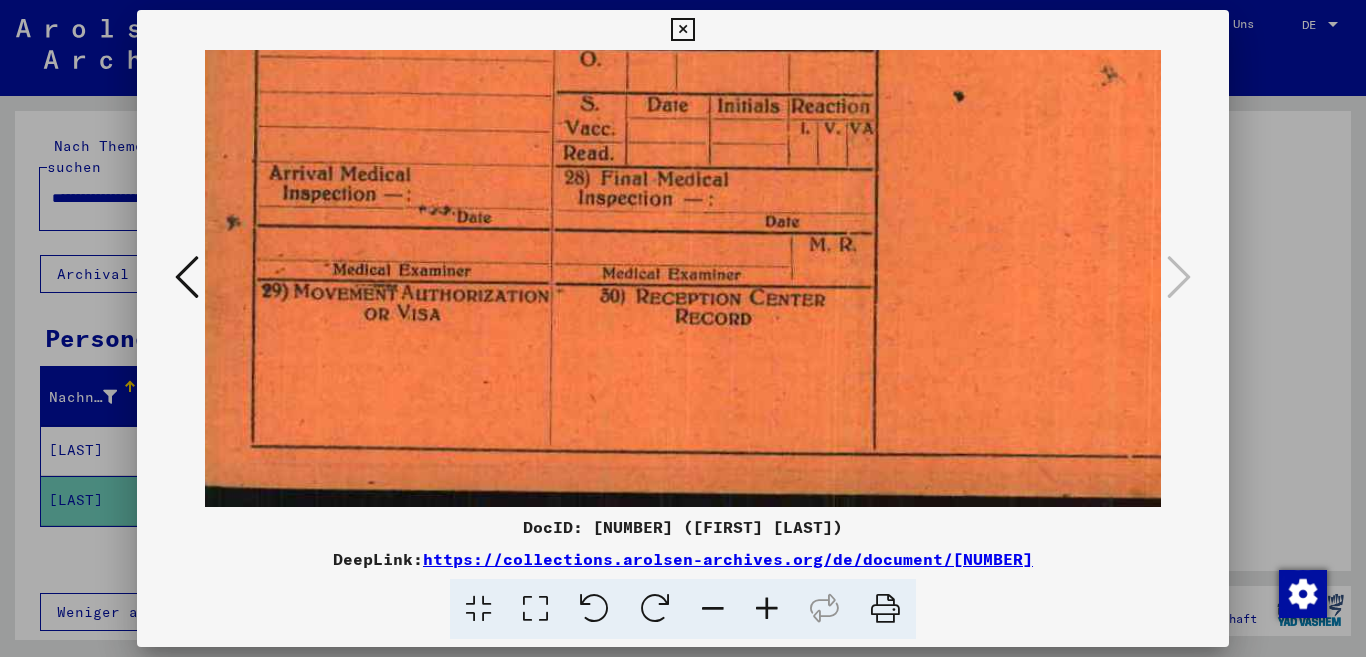 drag, startPoint x: 613, startPoint y: 474, endPoint x: 614, endPoint y: 296, distance: 178.0028 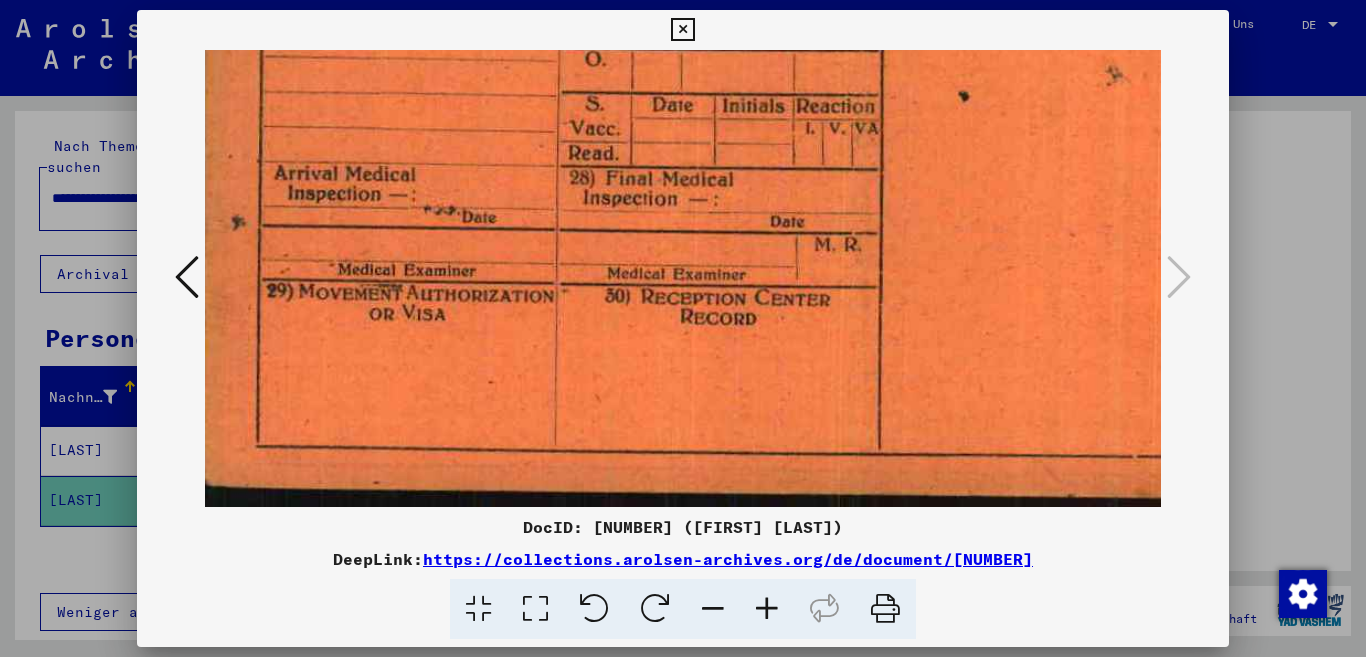 drag, startPoint x: 998, startPoint y: 257, endPoint x: 573, endPoint y: 300, distance: 427.16977 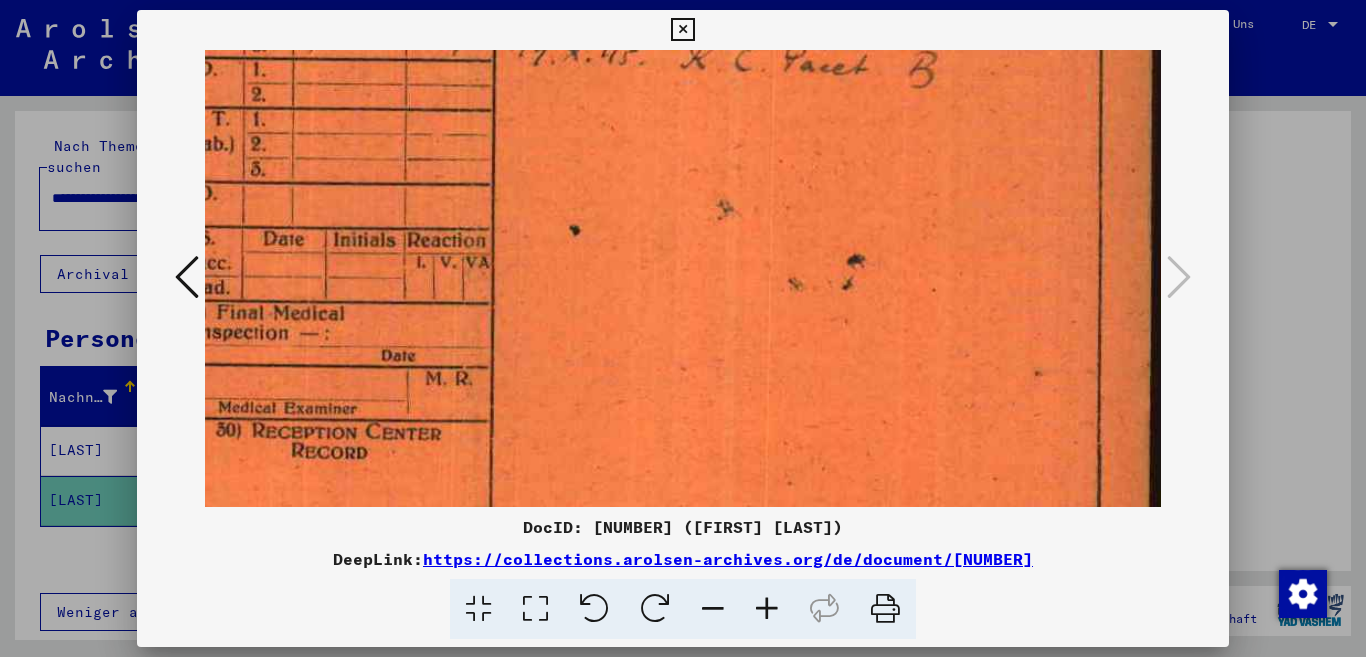 drag, startPoint x: 790, startPoint y: 132, endPoint x: 733, endPoint y: 439, distance: 312.2467 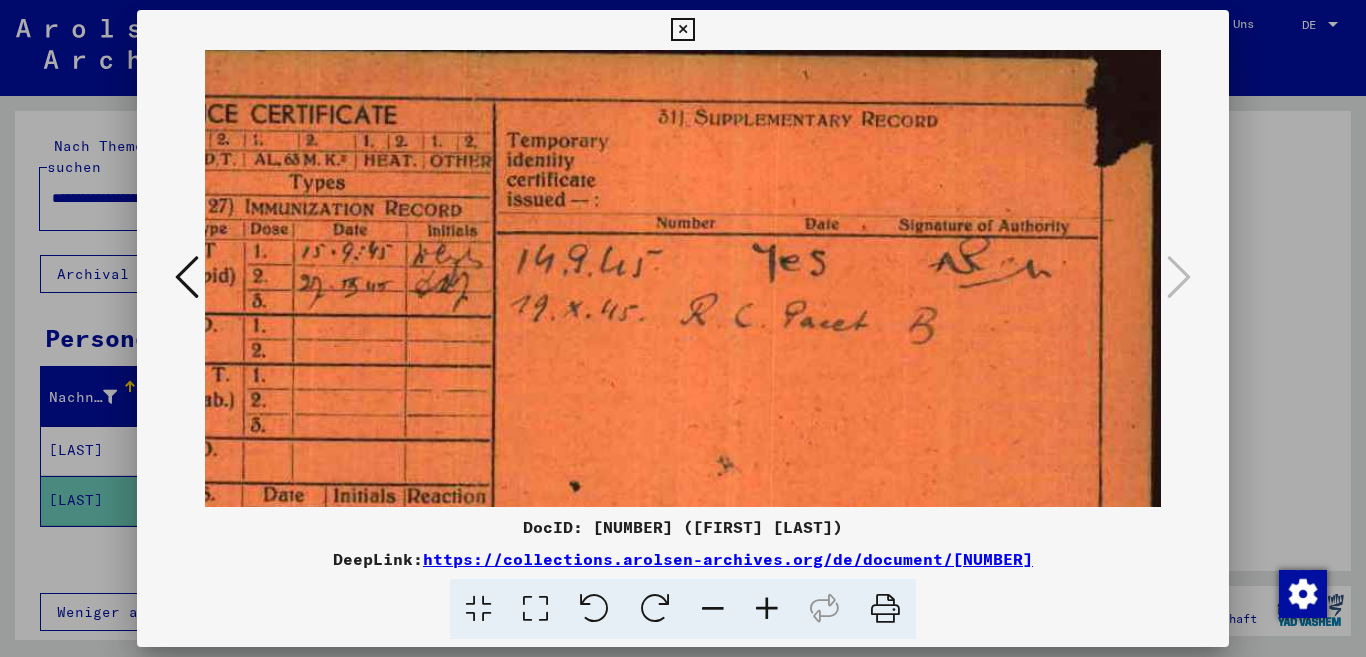 drag, startPoint x: 646, startPoint y: 482, endPoint x: 663, endPoint y: 128, distance: 354.40796 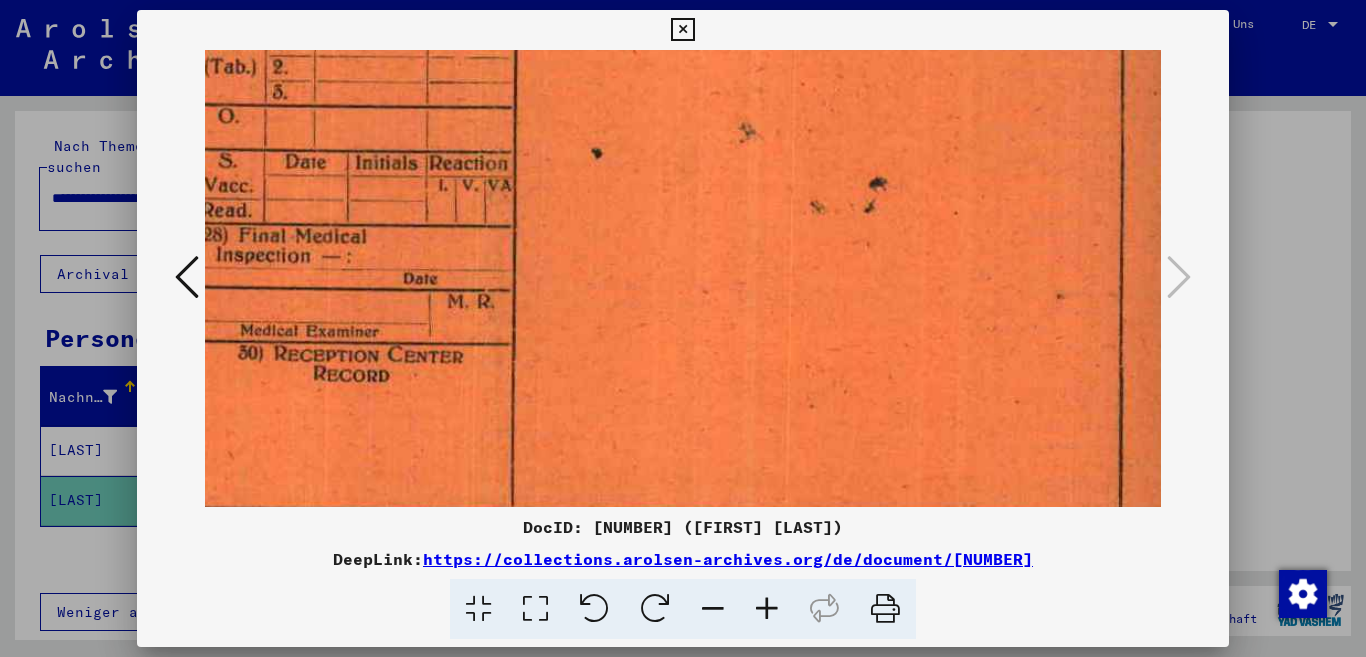 drag, startPoint x: 639, startPoint y: 382, endPoint x: 635, endPoint y: 43, distance: 339.0236 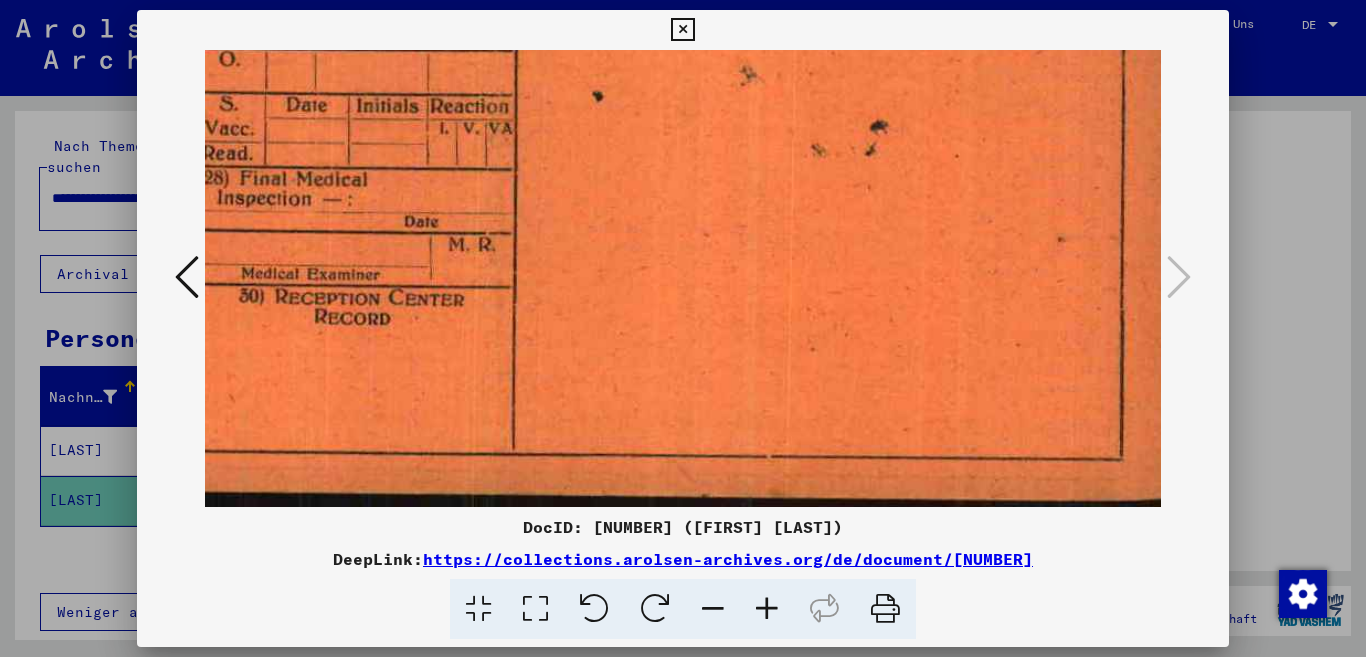 click at bounding box center (682, 30) 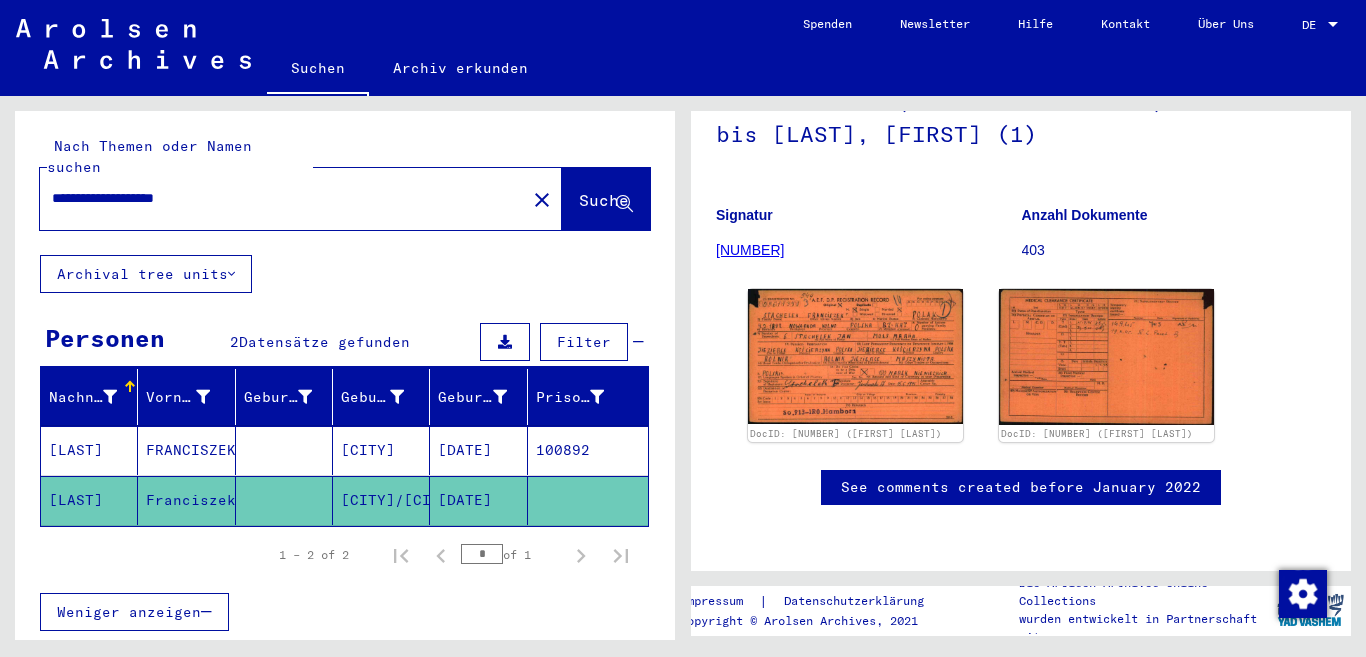 scroll, scrollTop: 700, scrollLeft: 0, axis: vertical 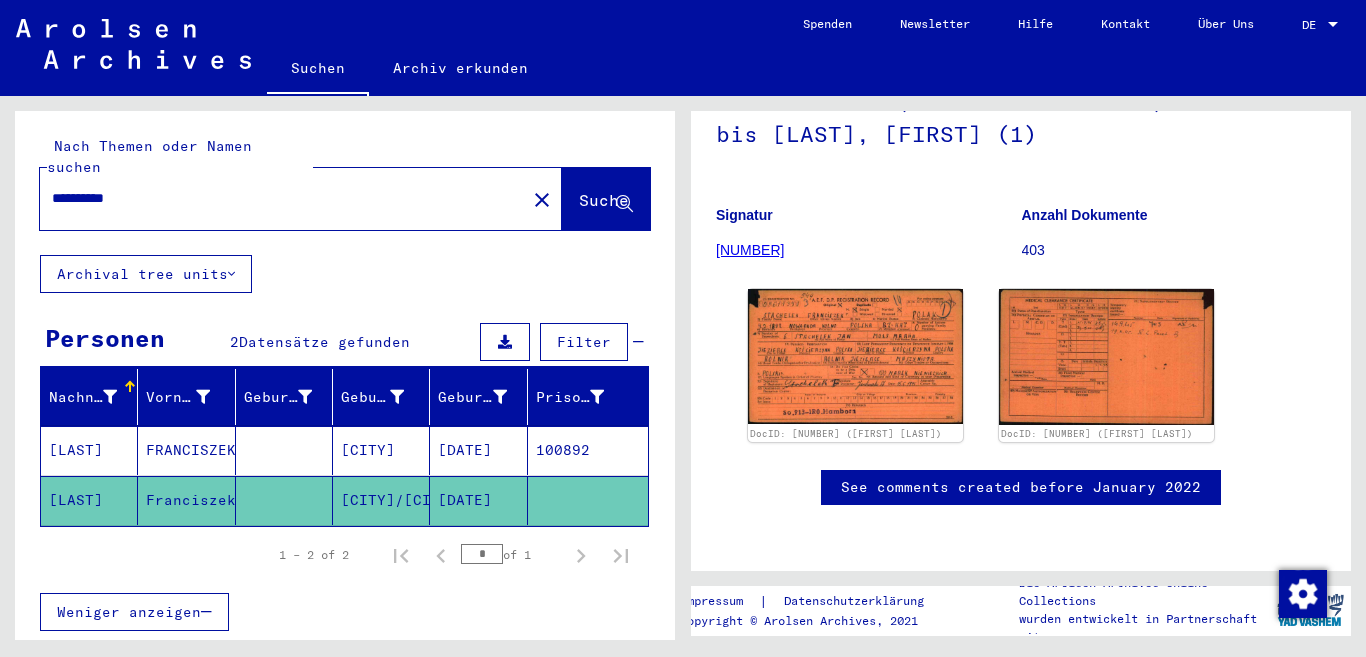 type on "*********" 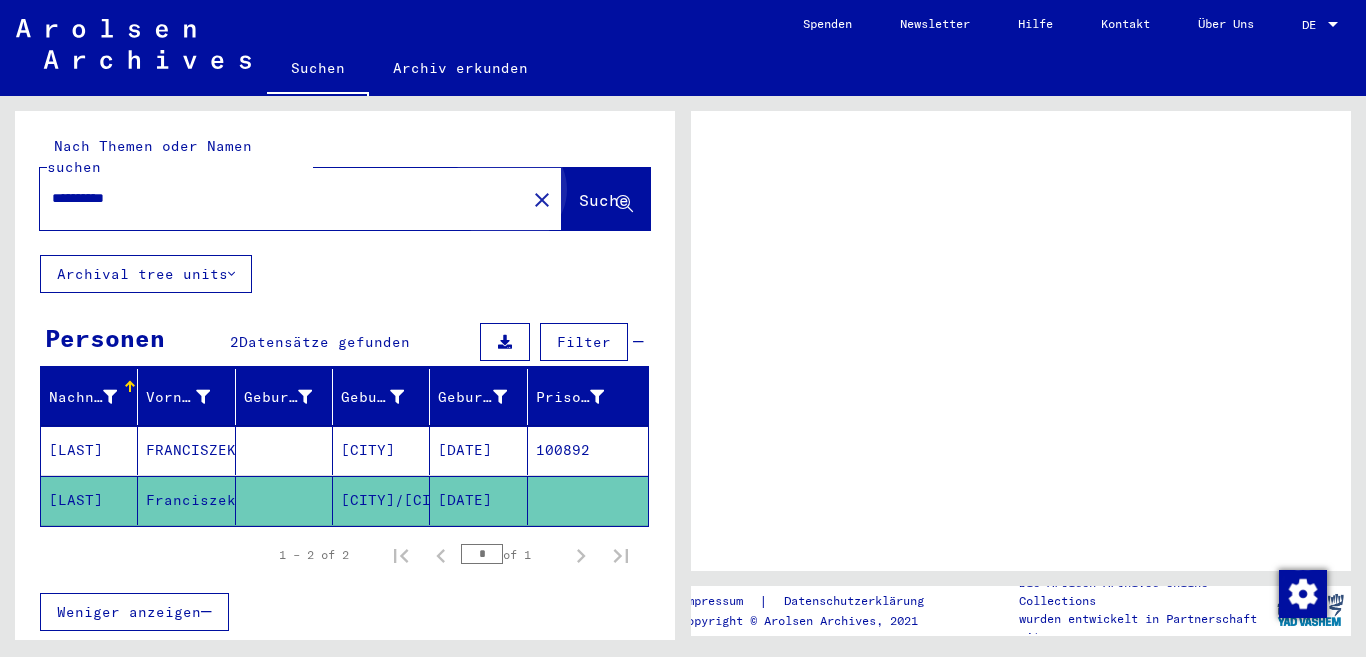 scroll, scrollTop: 0, scrollLeft: 0, axis: both 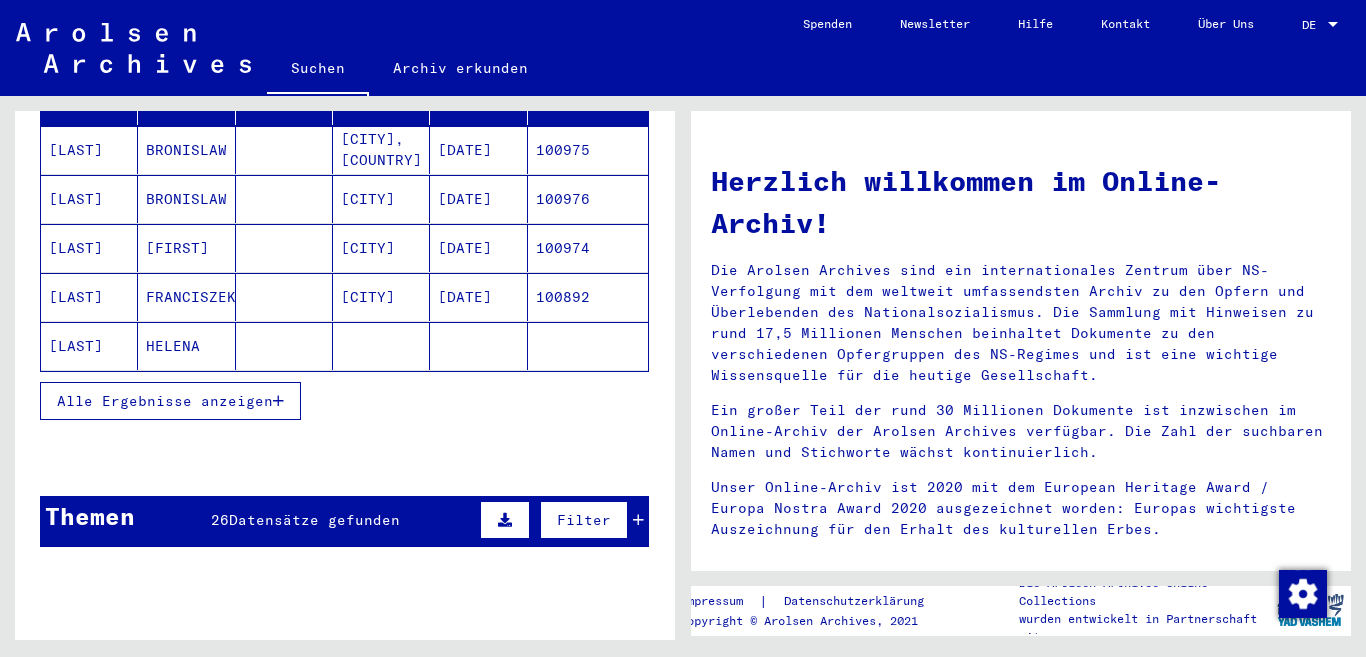 click on "Alle Ergebnisse anzeigen" at bounding box center [165, 401] 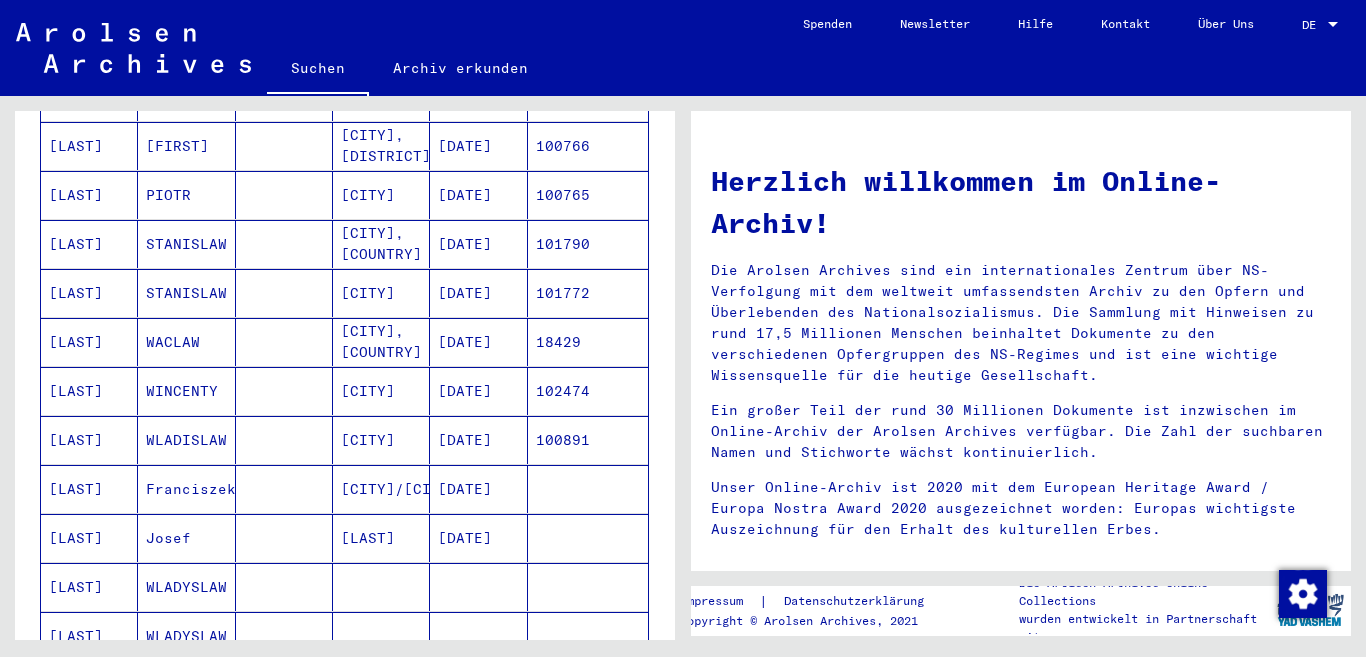 scroll, scrollTop: 700, scrollLeft: 0, axis: vertical 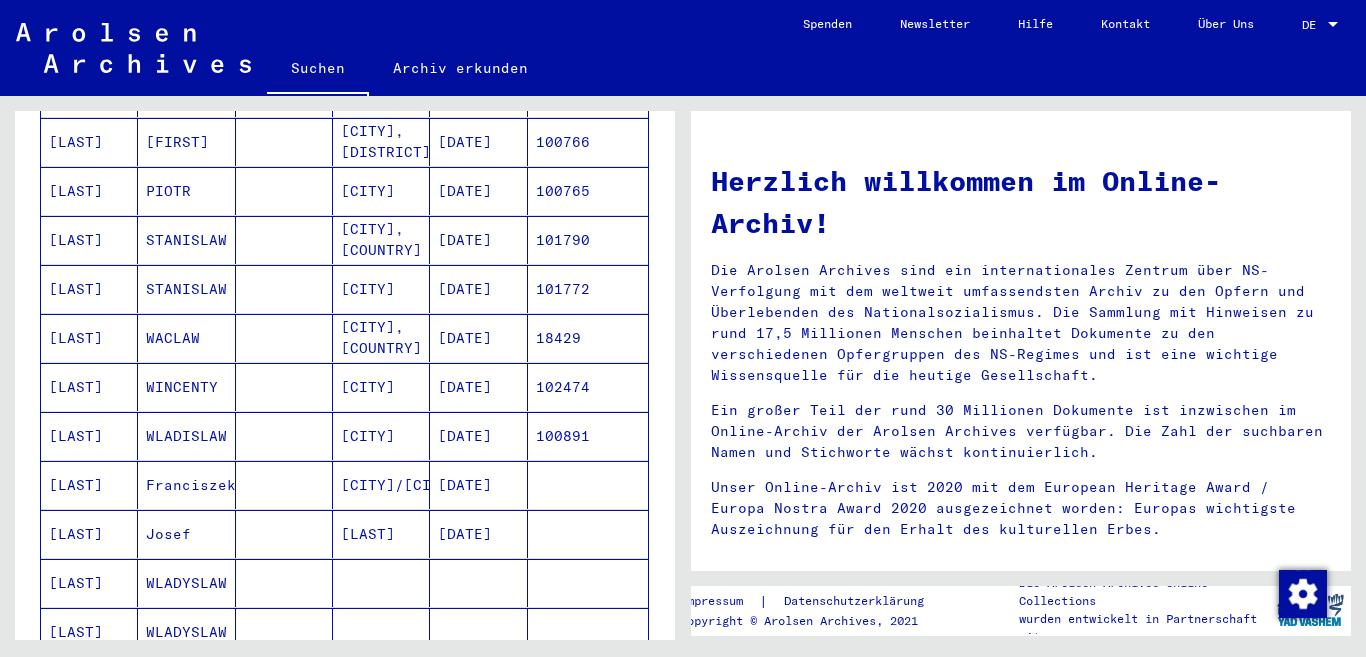 click on "WACLAW" at bounding box center (186, 387) 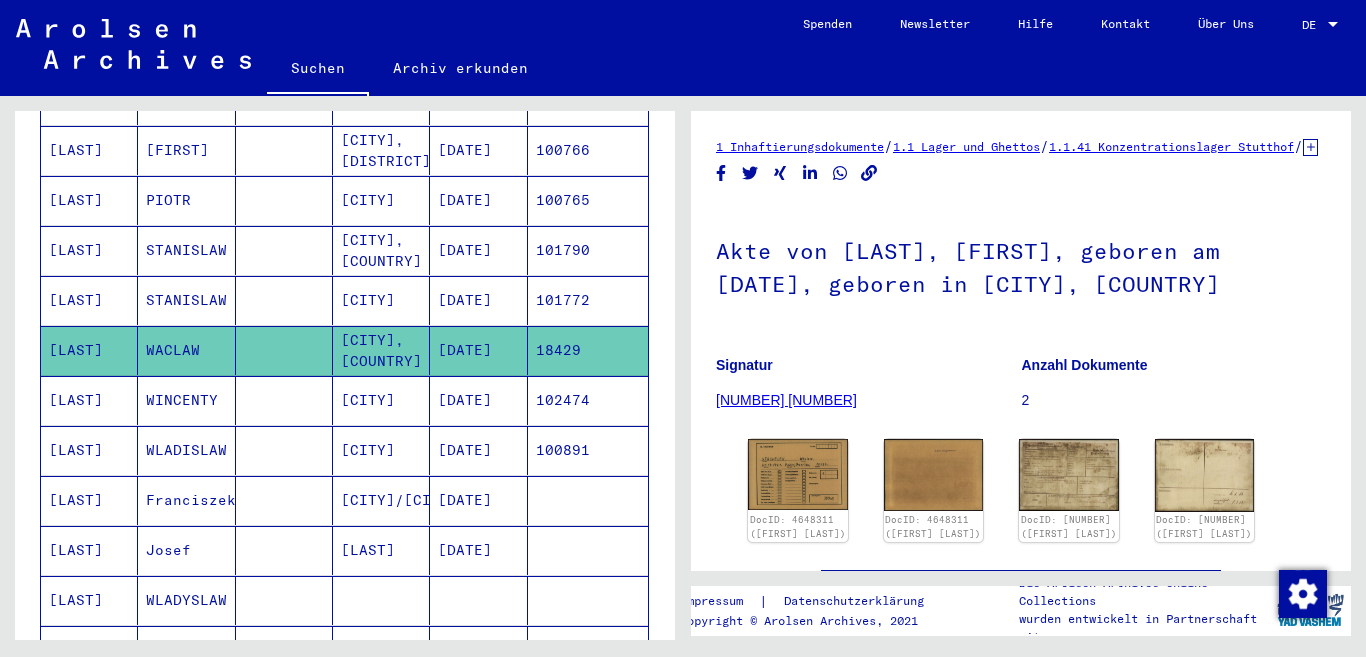 scroll, scrollTop: 708, scrollLeft: 0, axis: vertical 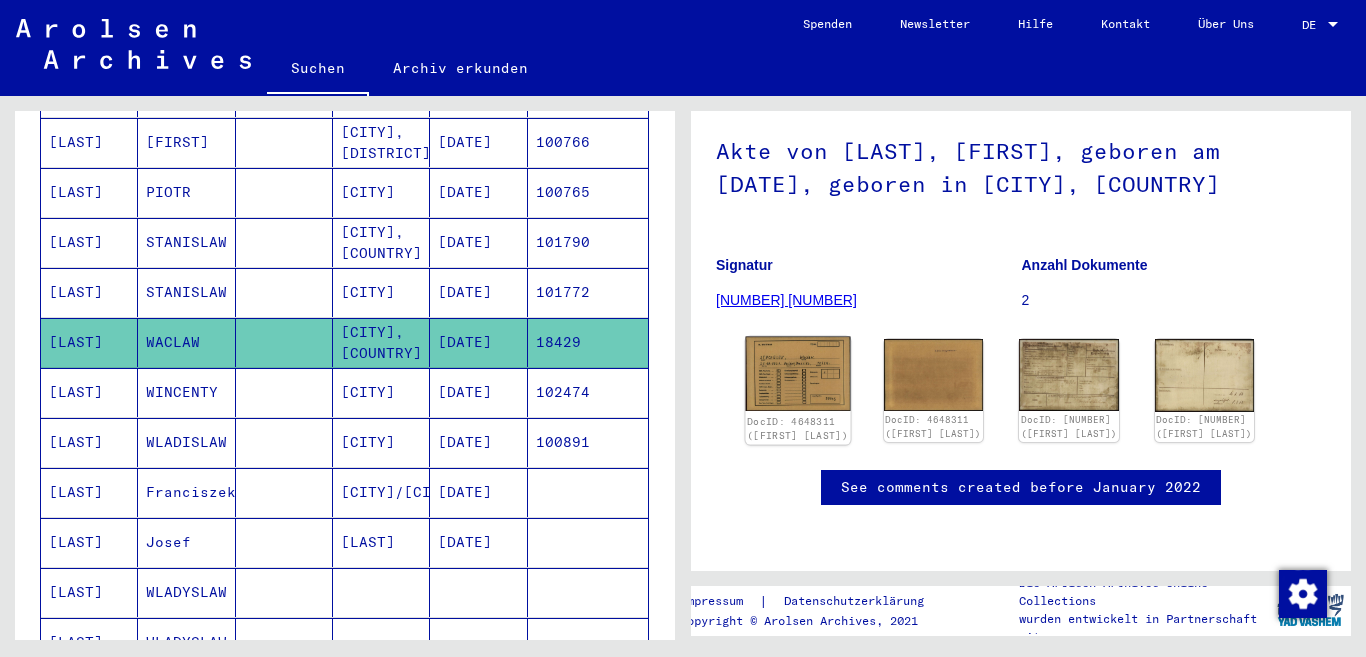 click 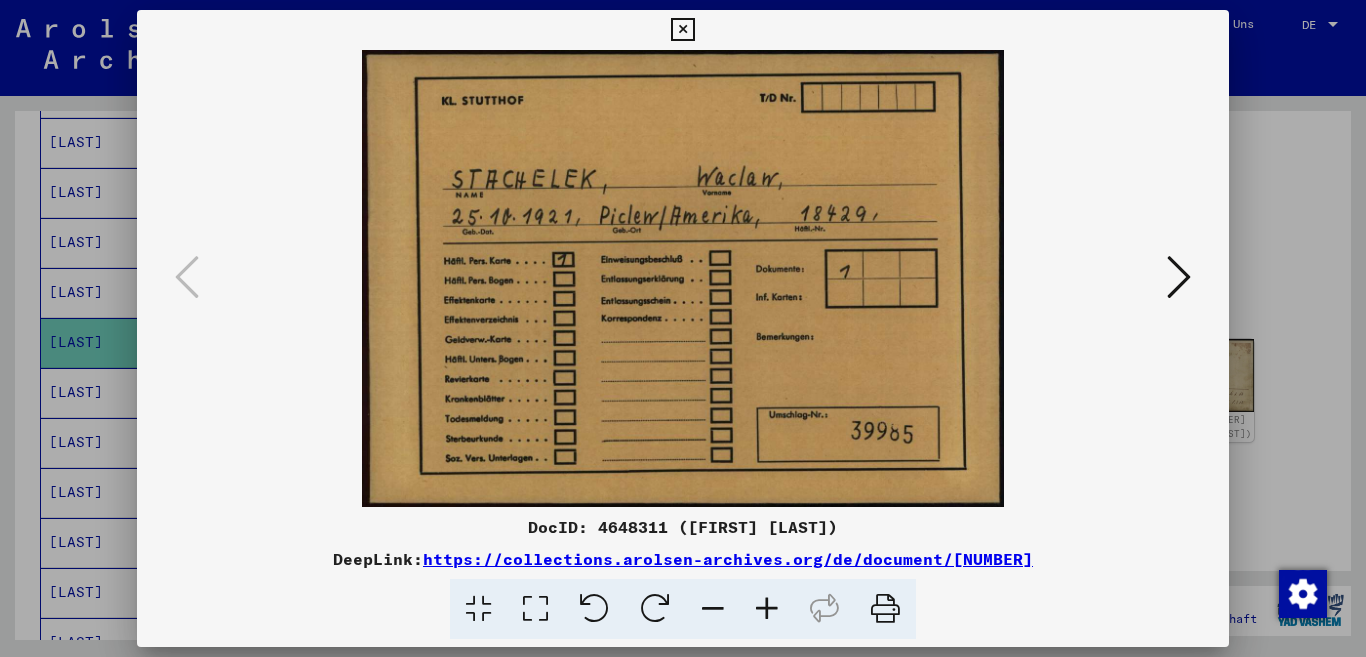 click at bounding box center [767, 609] 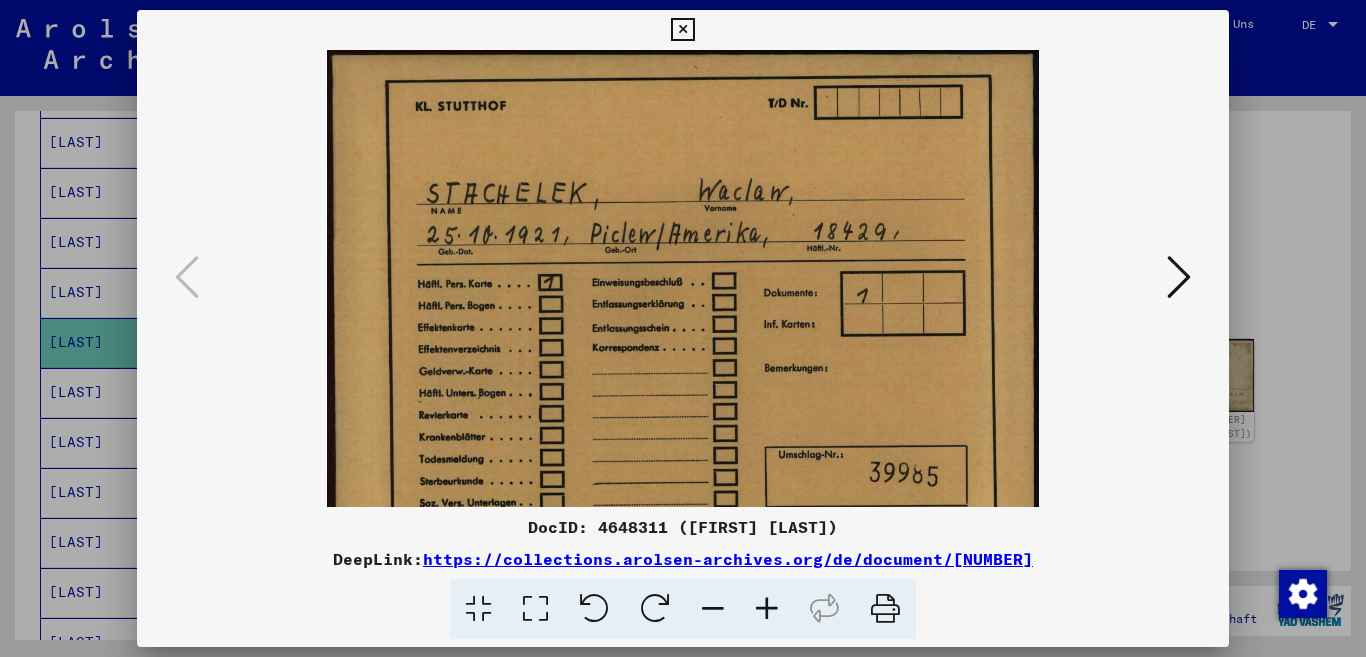 click at bounding box center (767, 609) 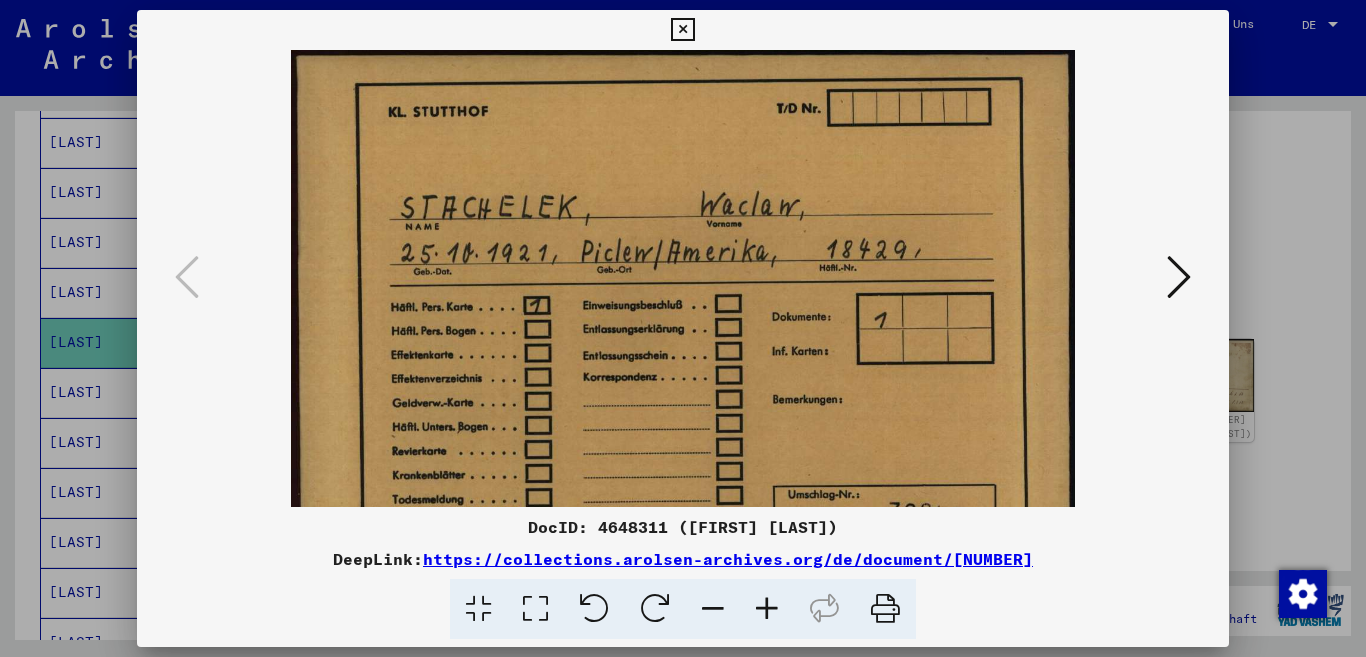 click at bounding box center (1179, 277) 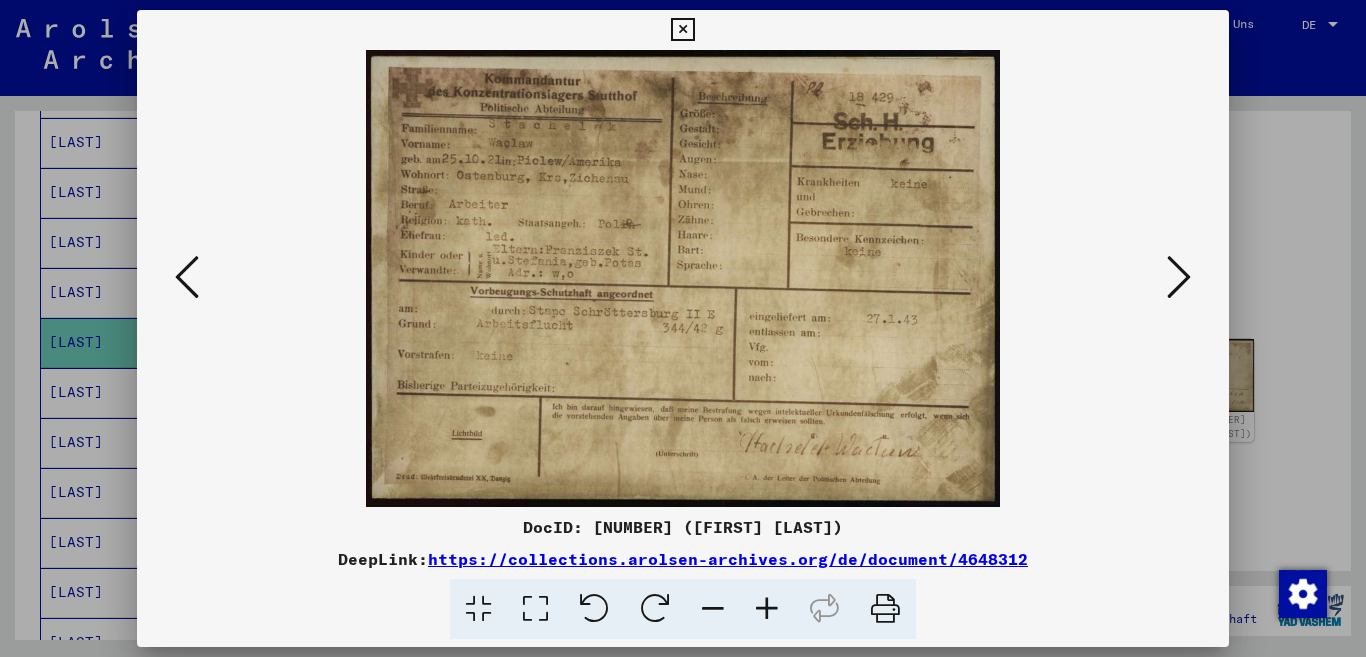 click at bounding box center [767, 609] 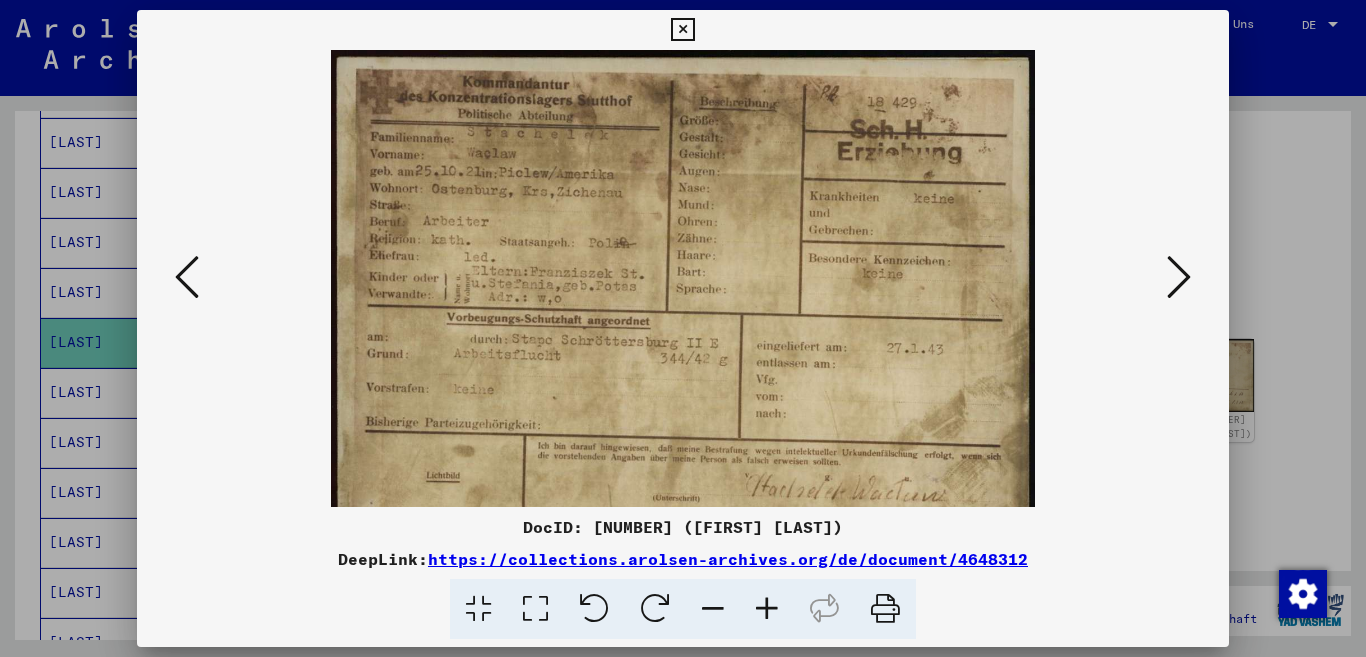 click at bounding box center [767, 609] 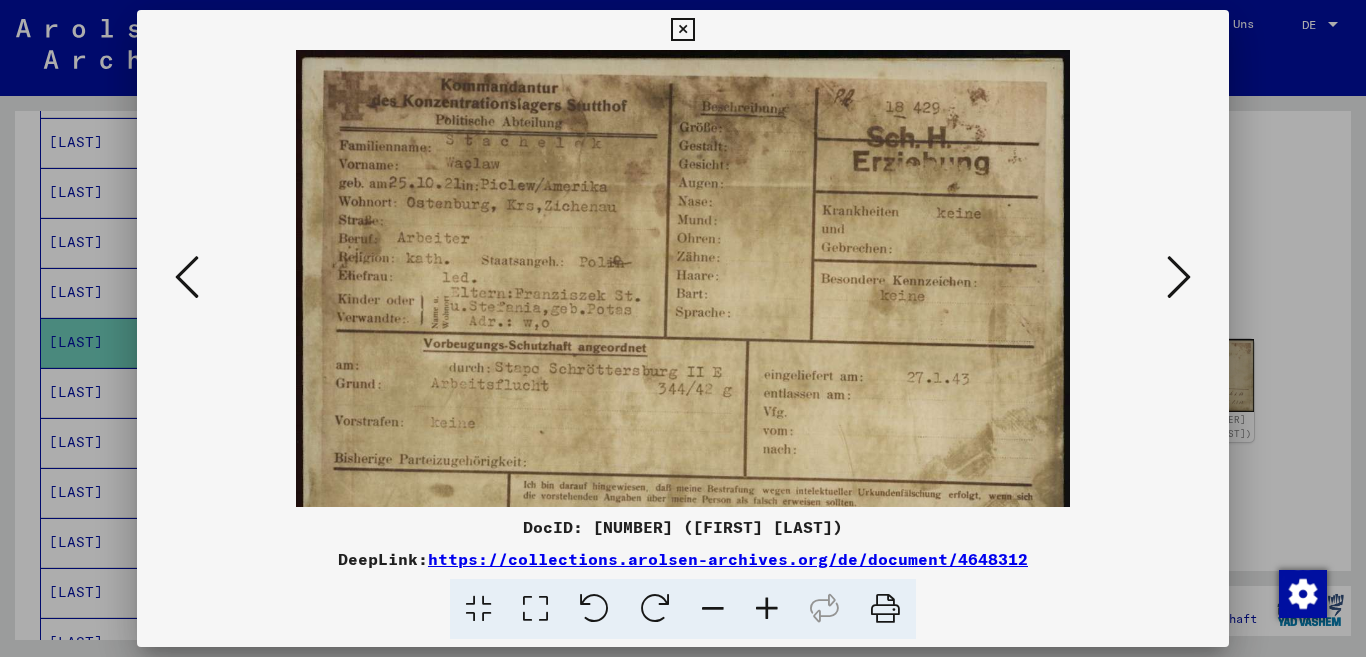 click at bounding box center [767, 609] 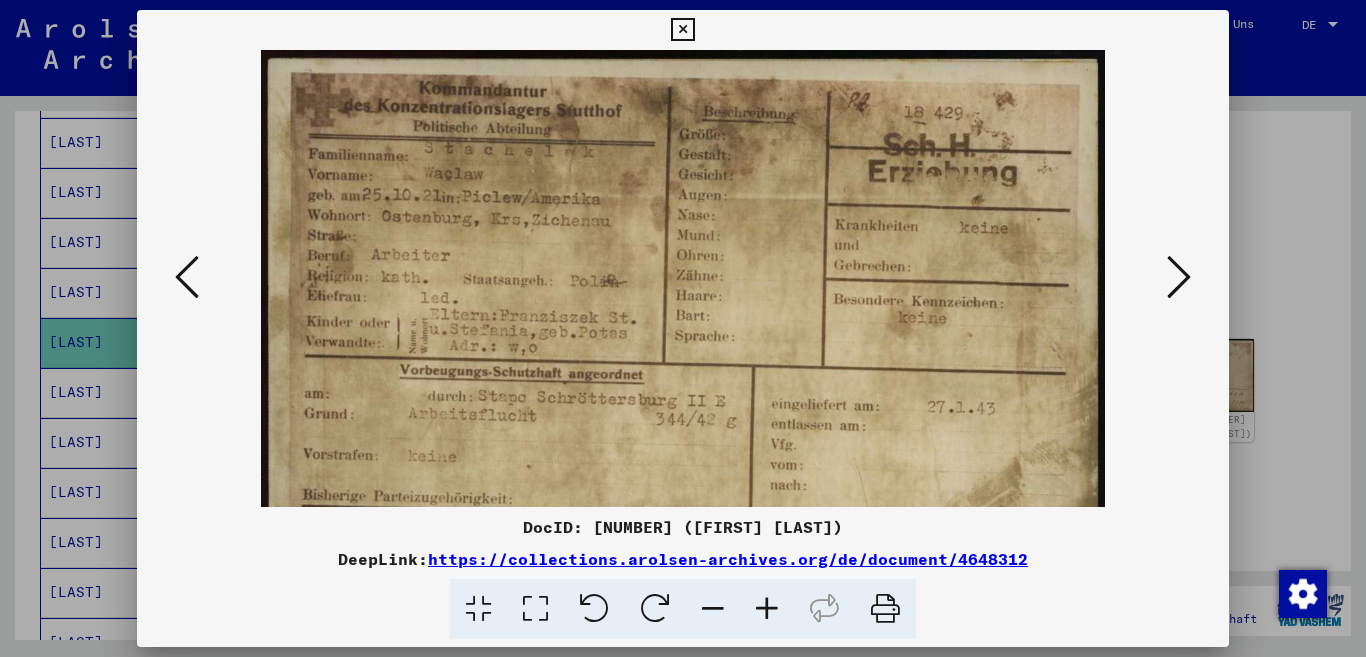 click at bounding box center (767, 609) 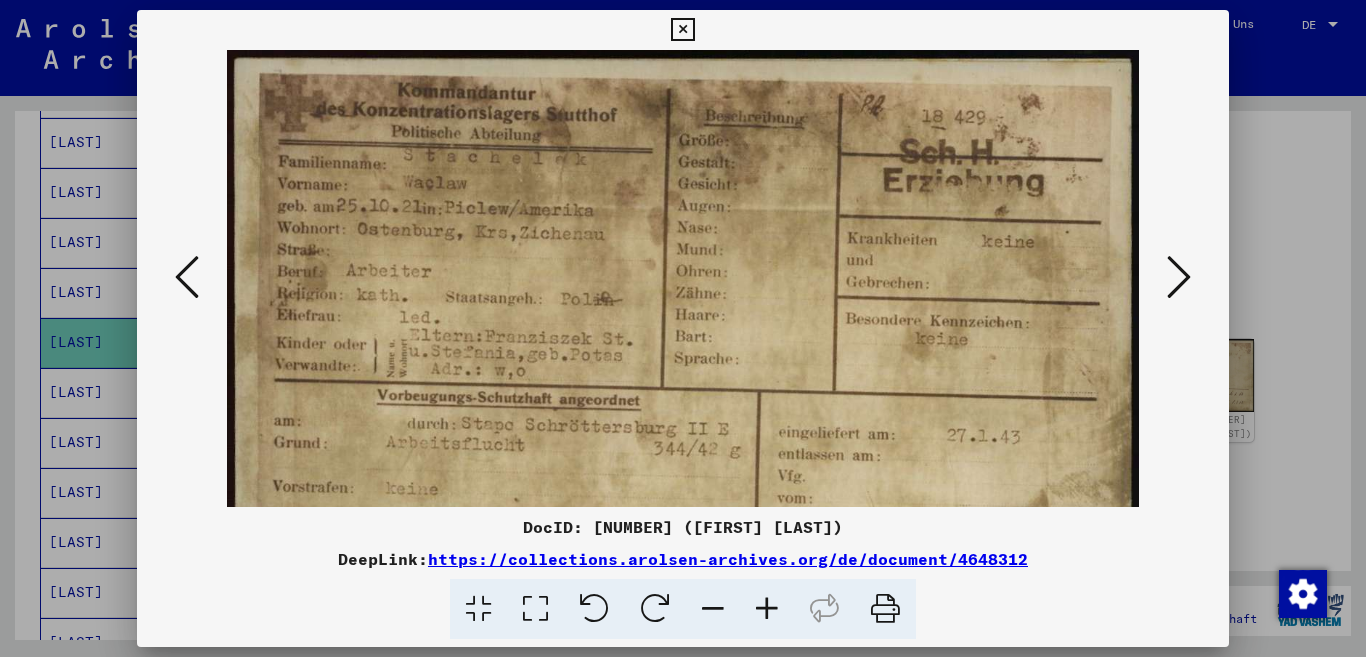 drag, startPoint x: 568, startPoint y: 473, endPoint x: 607, endPoint y: 176, distance: 299.54965 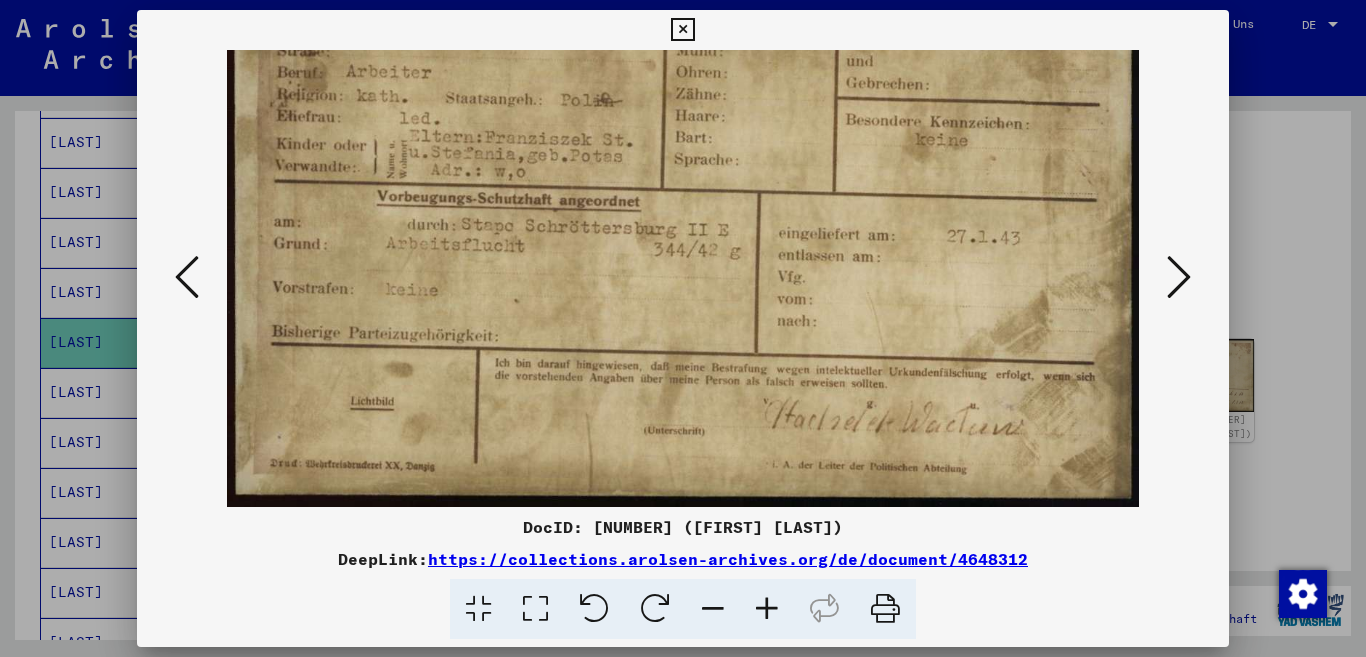 click at bounding box center [767, 609] 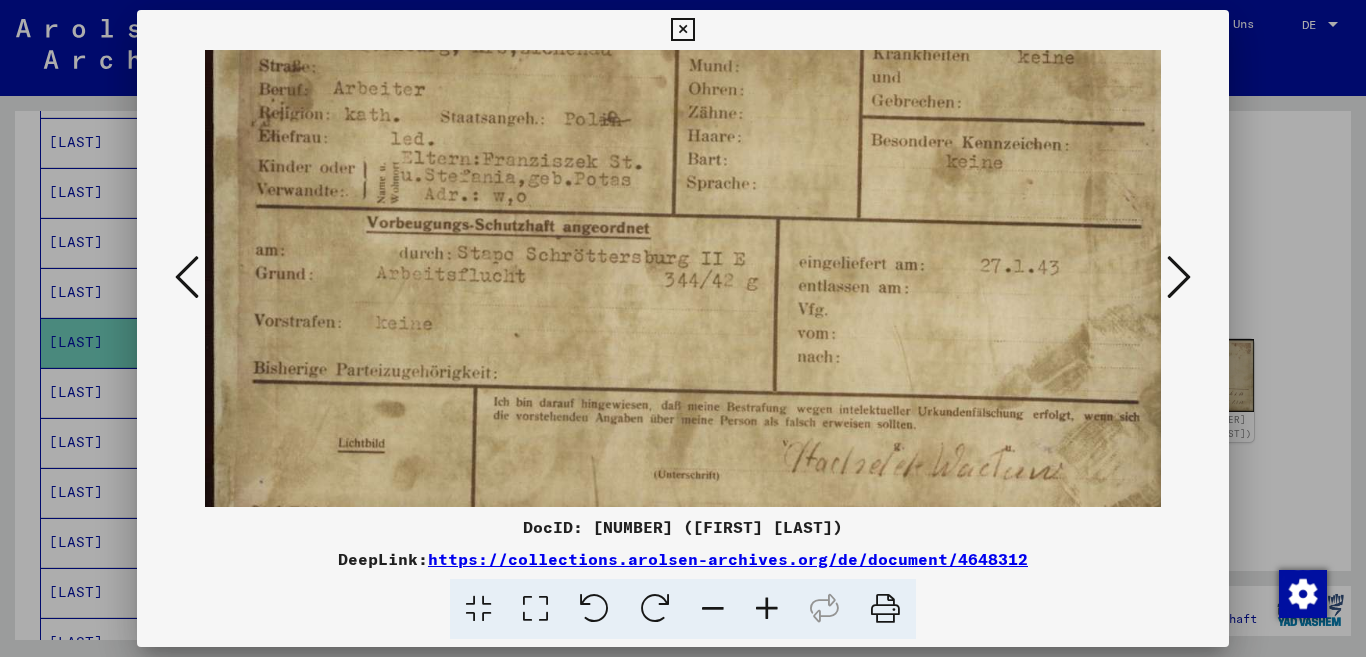 click at bounding box center (767, 609) 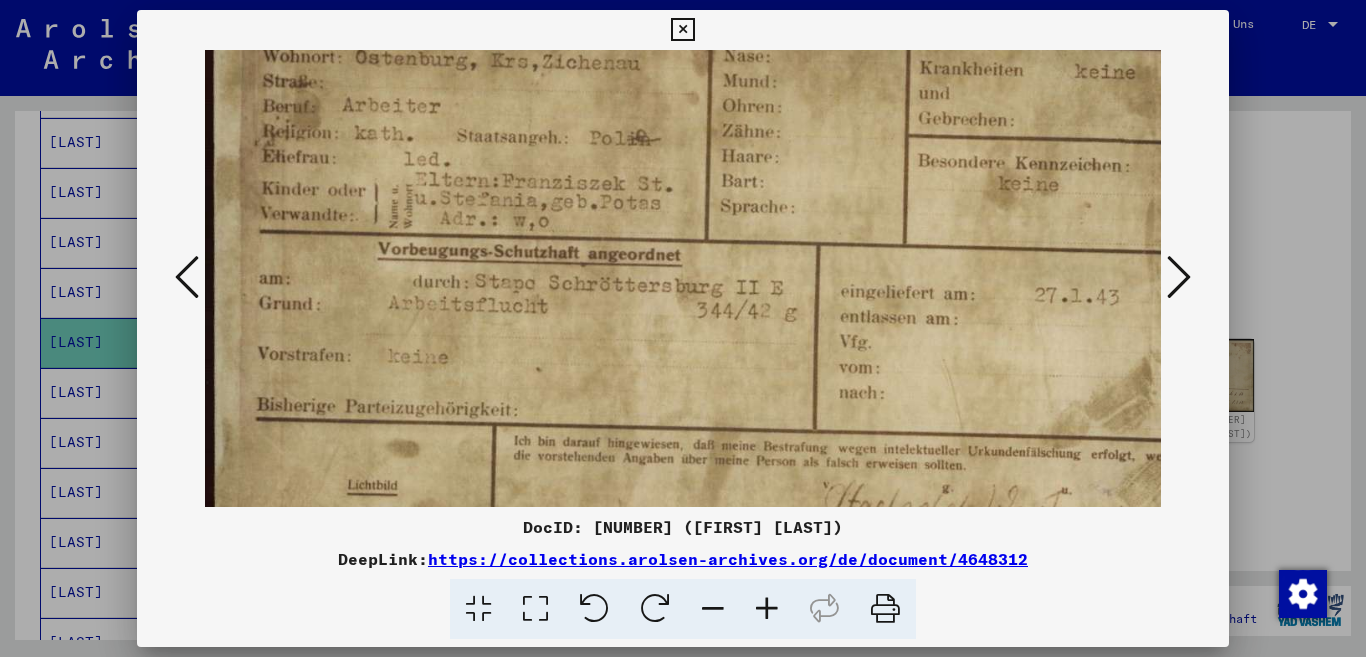 scroll, scrollTop: 202, scrollLeft: 0, axis: vertical 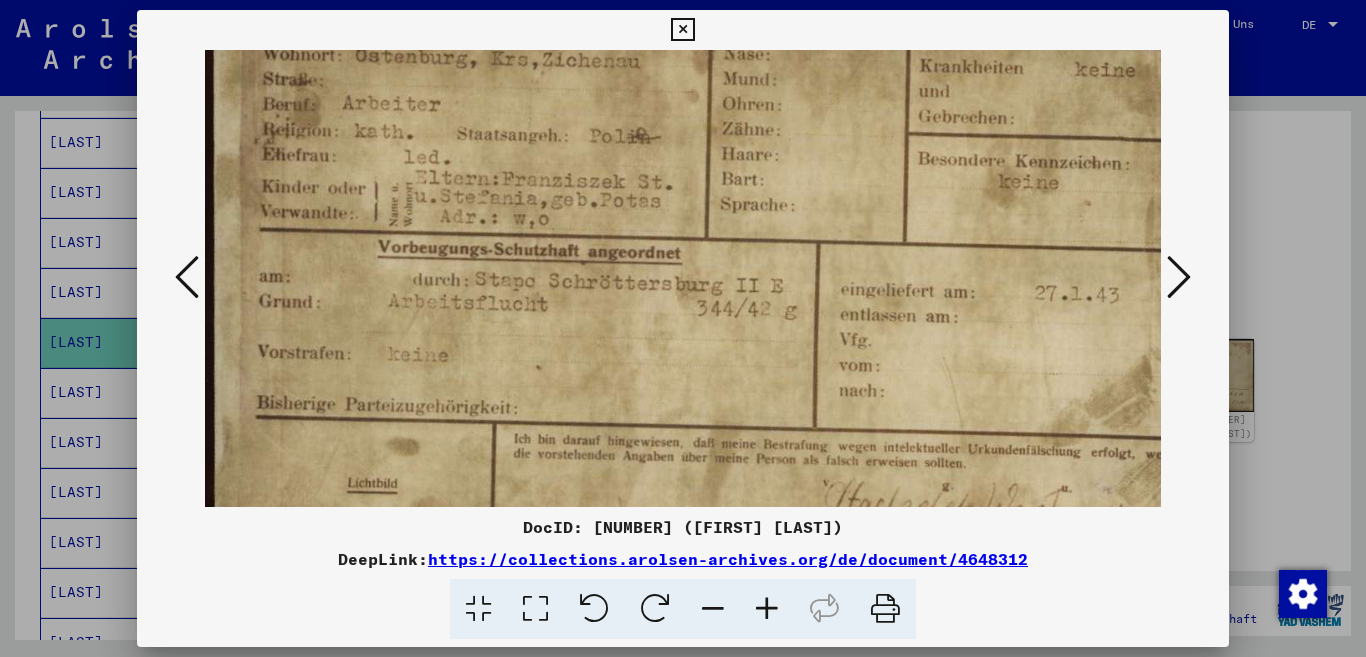 drag, startPoint x: 783, startPoint y: 486, endPoint x: 795, endPoint y: 235, distance: 251.28668 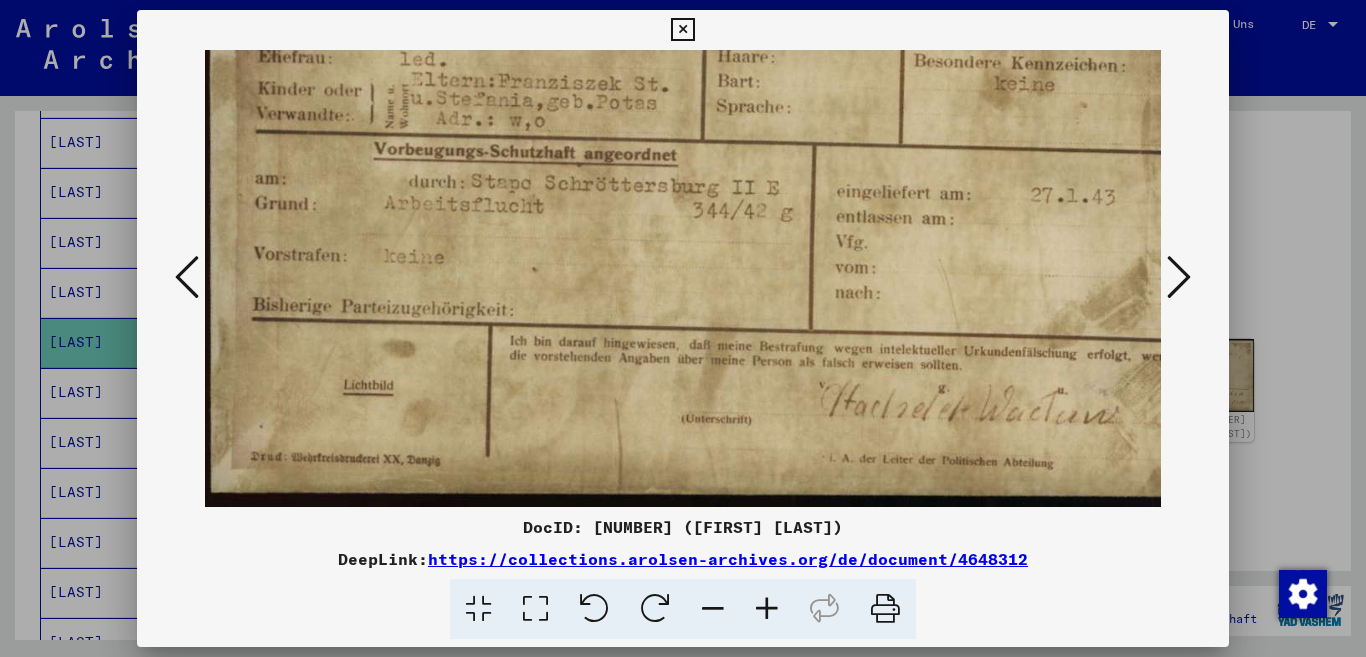 click at bounding box center [767, 609] 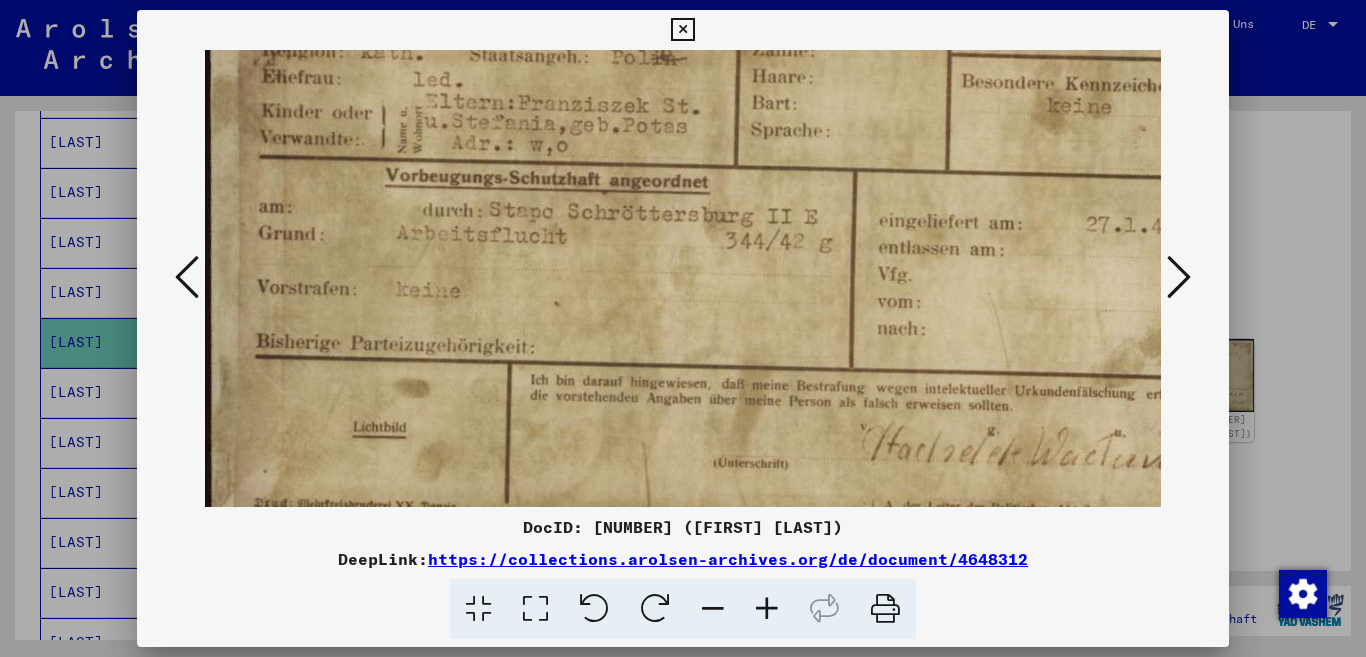 click at bounding box center (1179, 277) 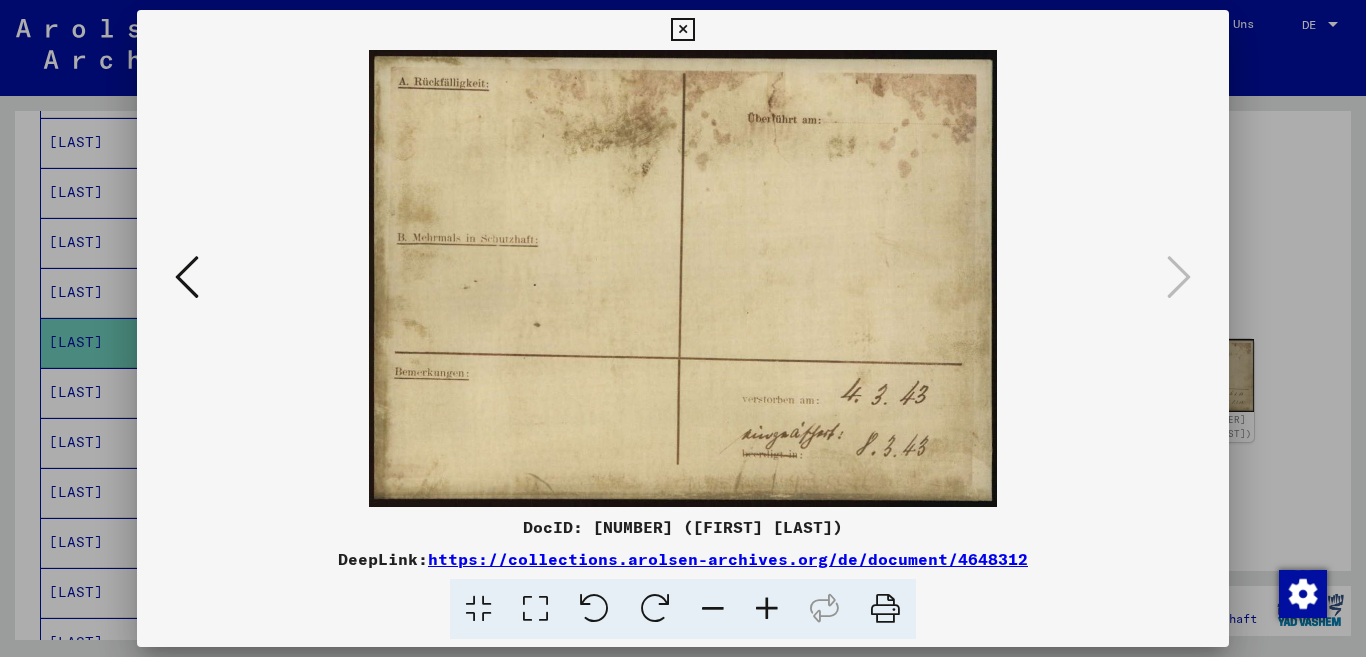scroll, scrollTop: 0, scrollLeft: 0, axis: both 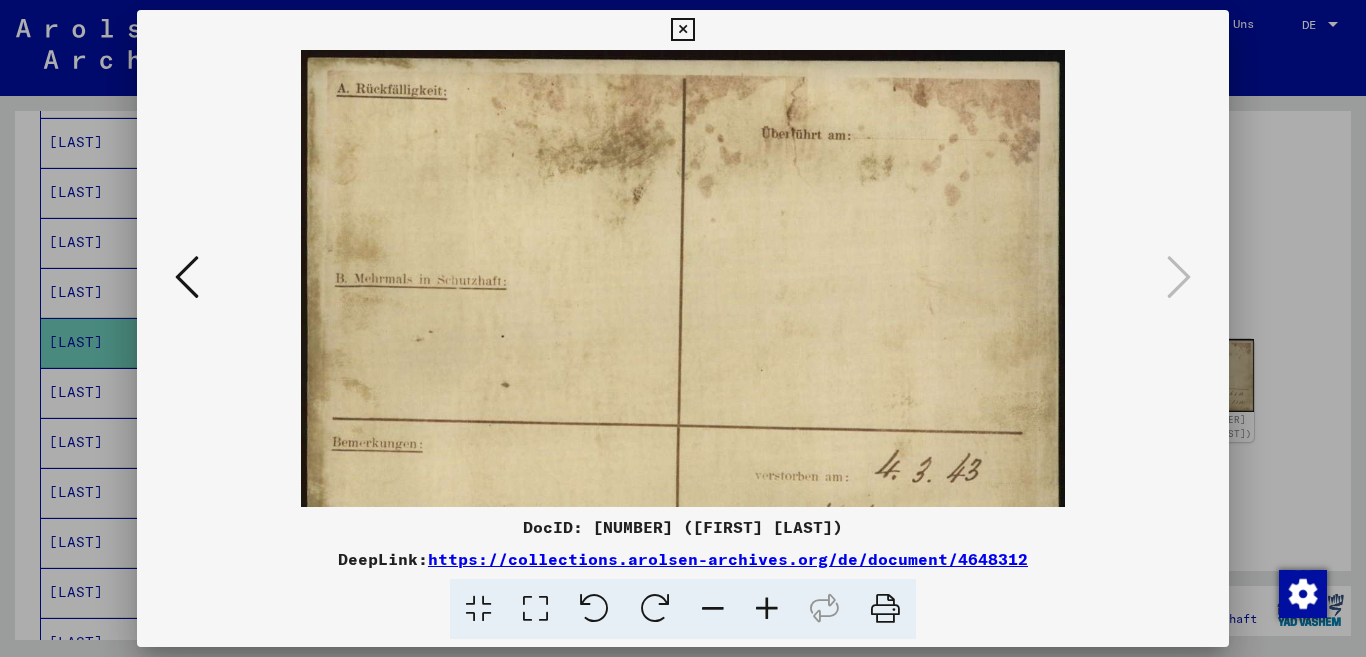 click at bounding box center (767, 609) 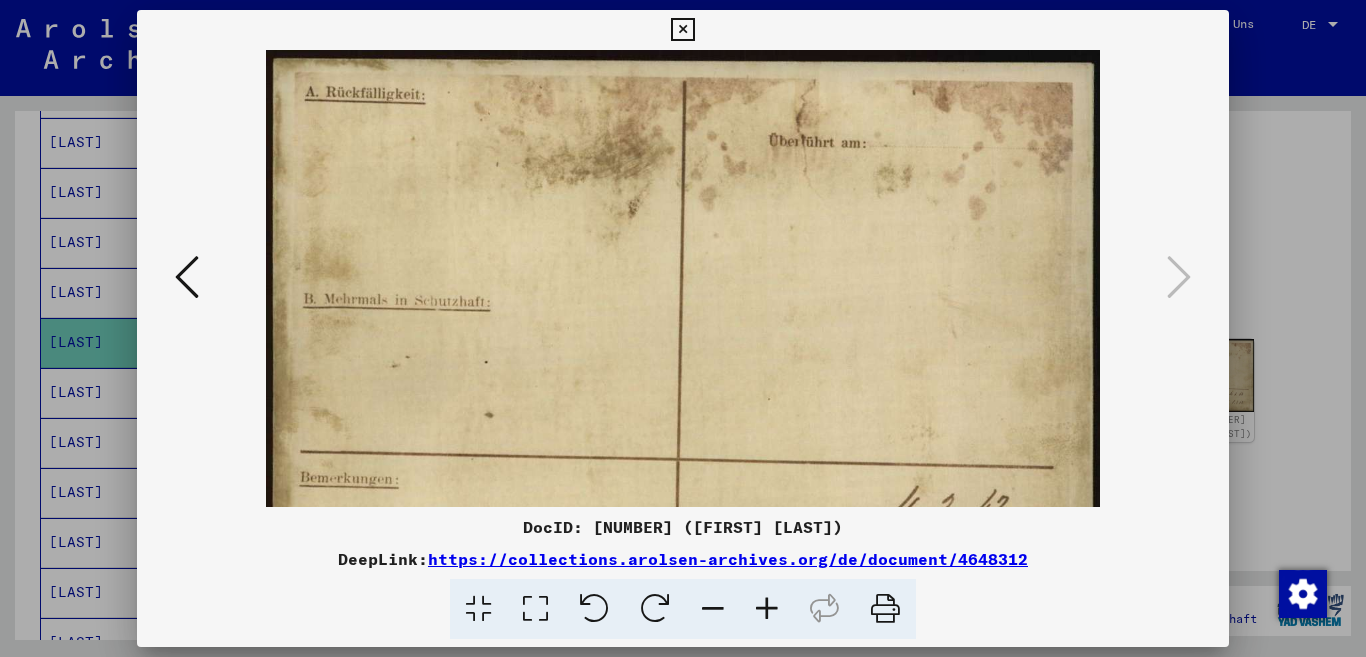 click at bounding box center [767, 609] 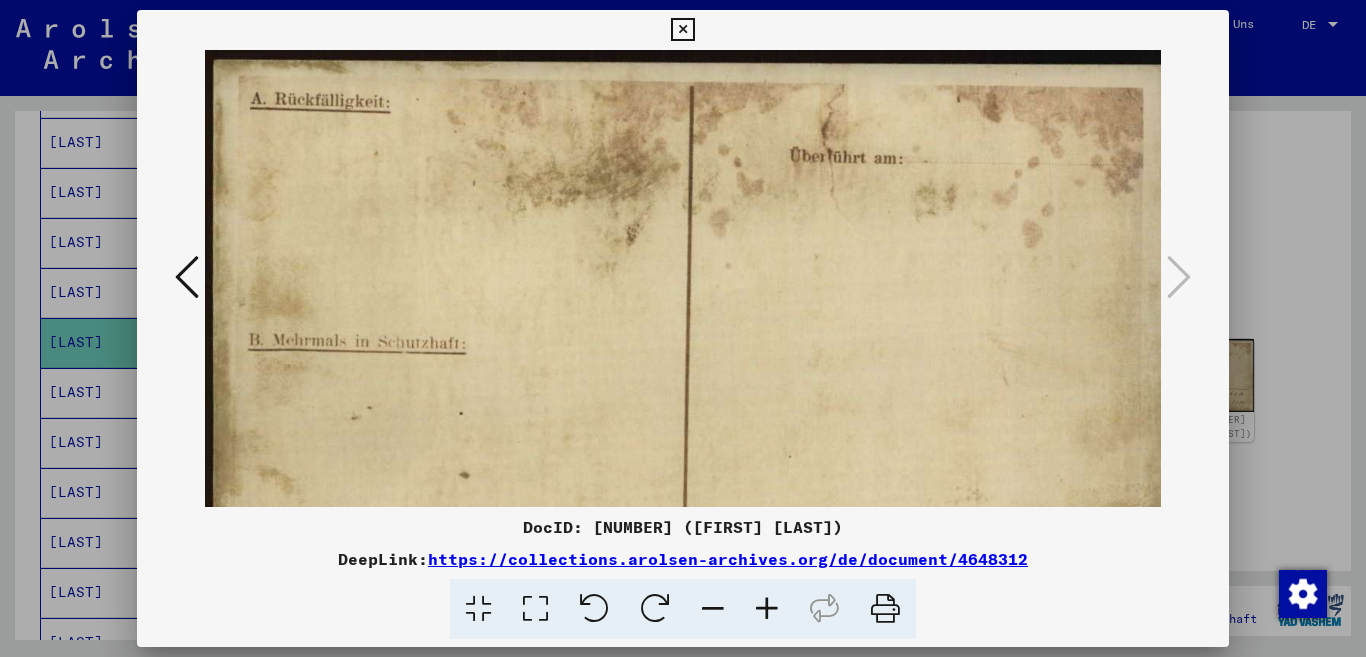 click at bounding box center [767, 609] 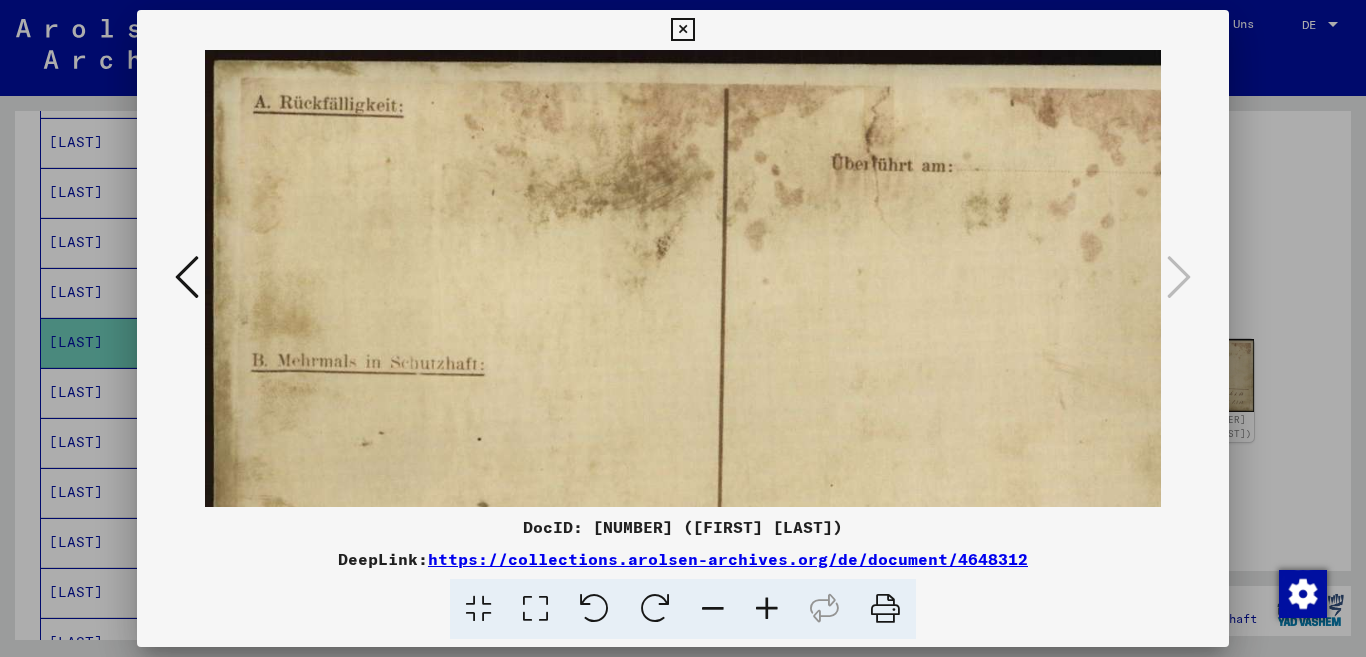drag, startPoint x: 861, startPoint y: 465, endPoint x: 762, endPoint y: 200, distance: 282.88867 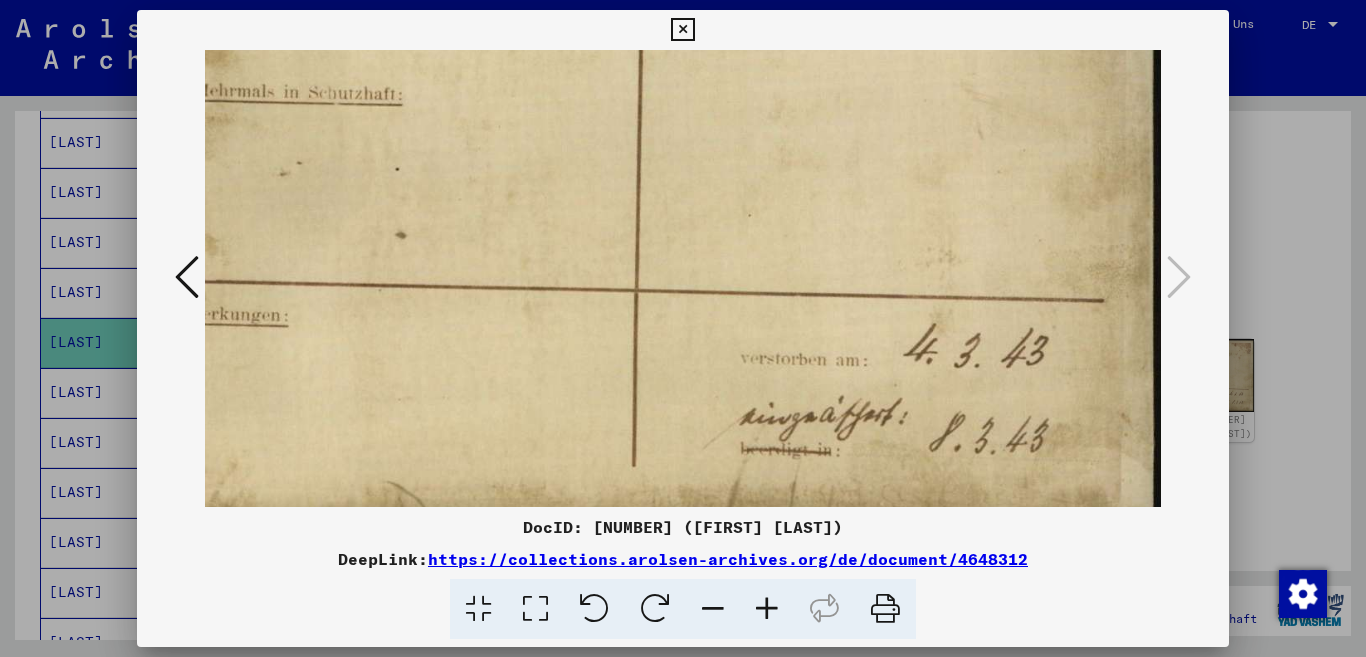 drag, startPoint x: 867, startPoint y: 460, endPoint x: 866, endPoint y: 219, distance: 241.00208 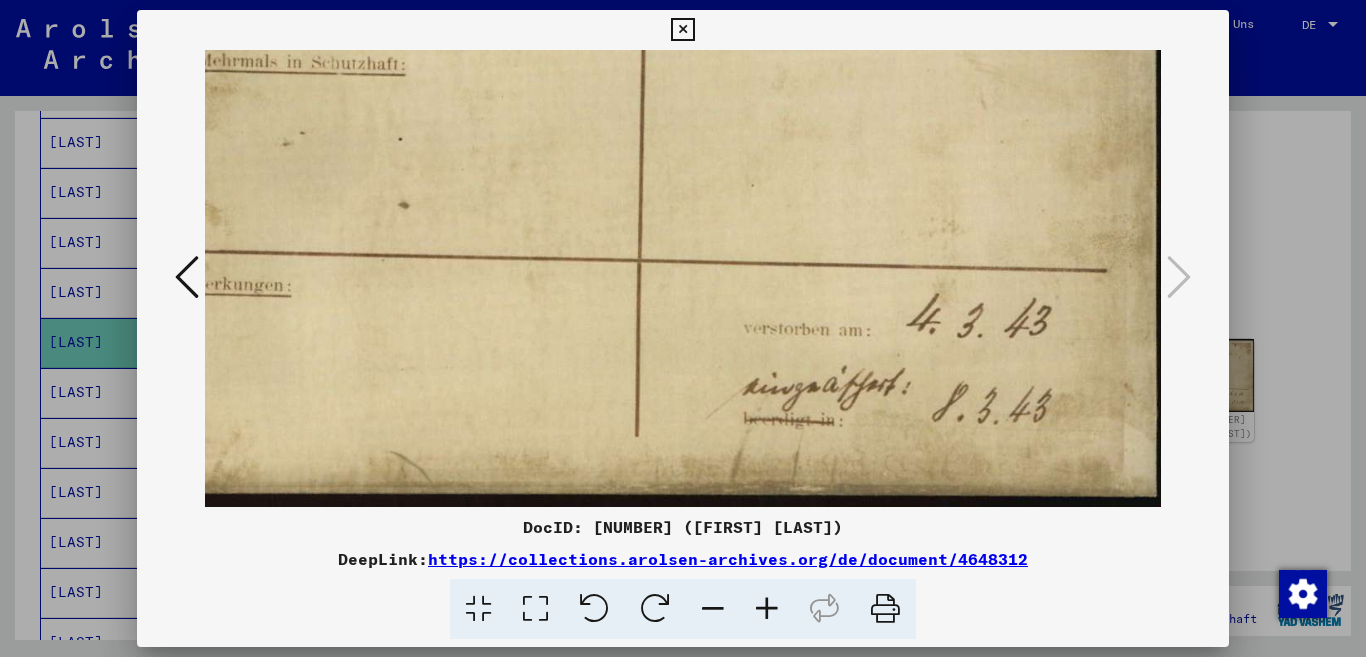 click at bounding box center (682, 30) 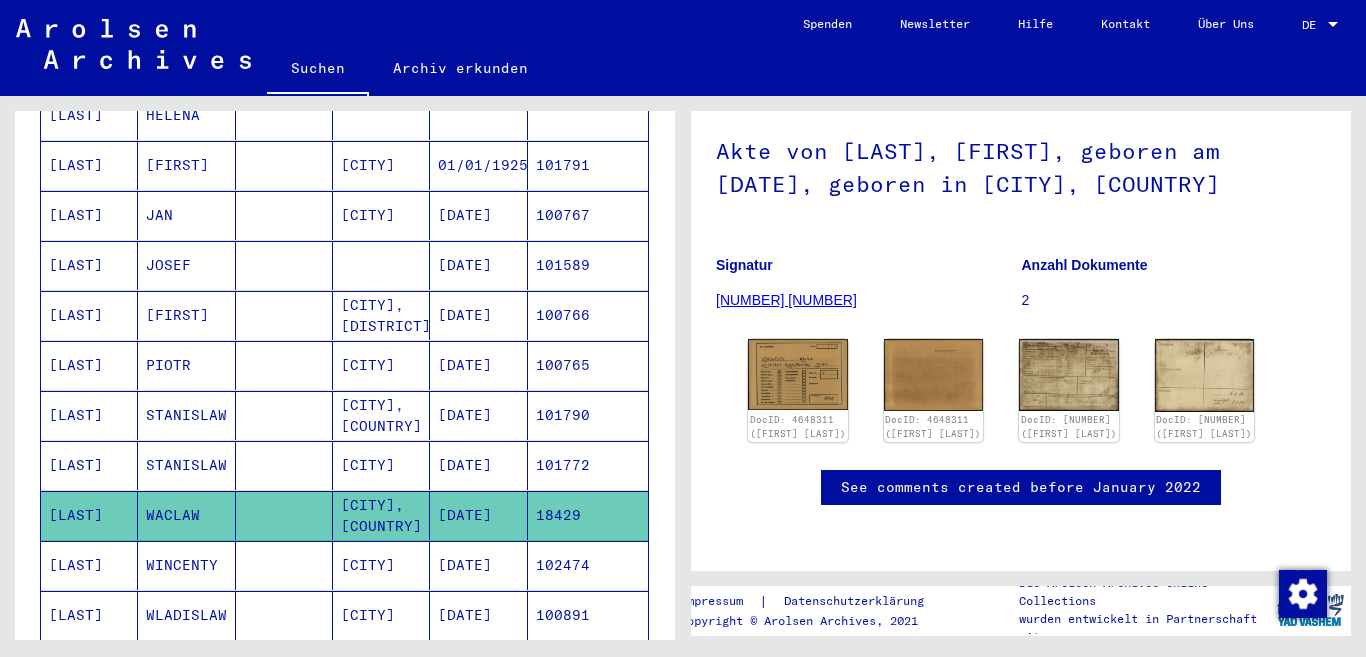 scroll, scrollTop: 508, scrollLeft: 0, axis: vertical 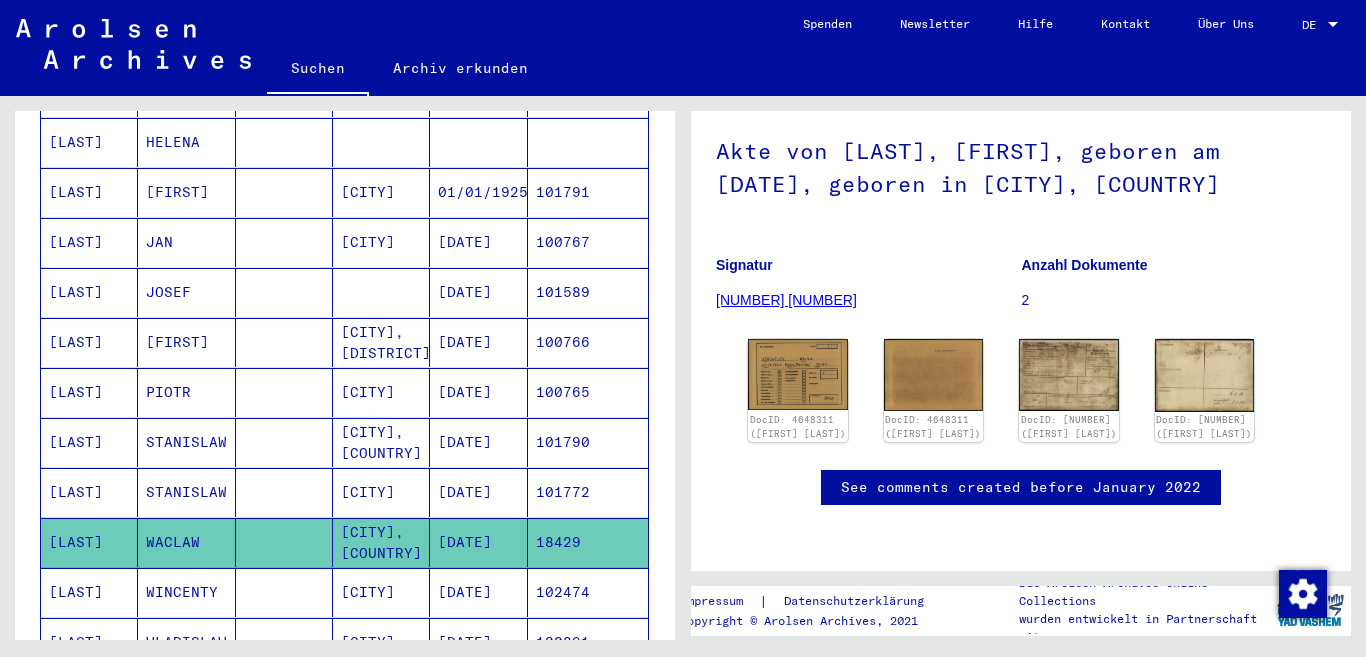 click on "PIOTR" at bounding box center [186, 442] 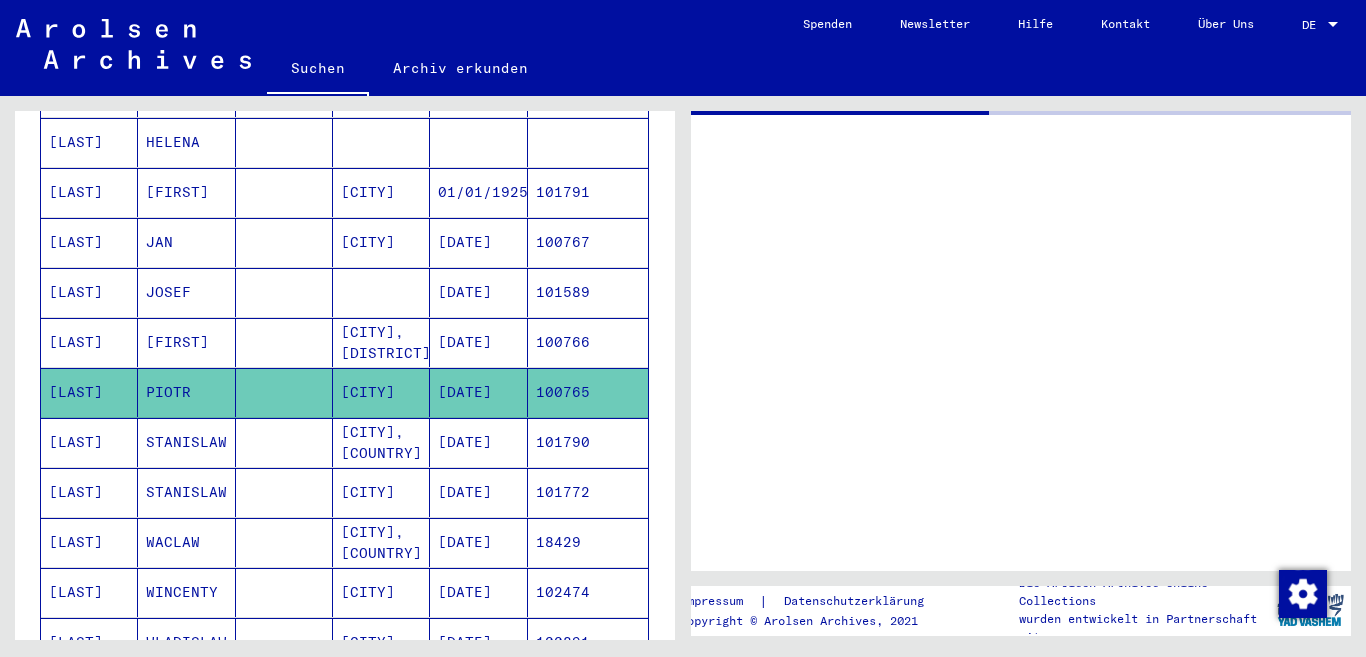 scroll, scrollTop: 0, scrollLeft: 0, axis: both 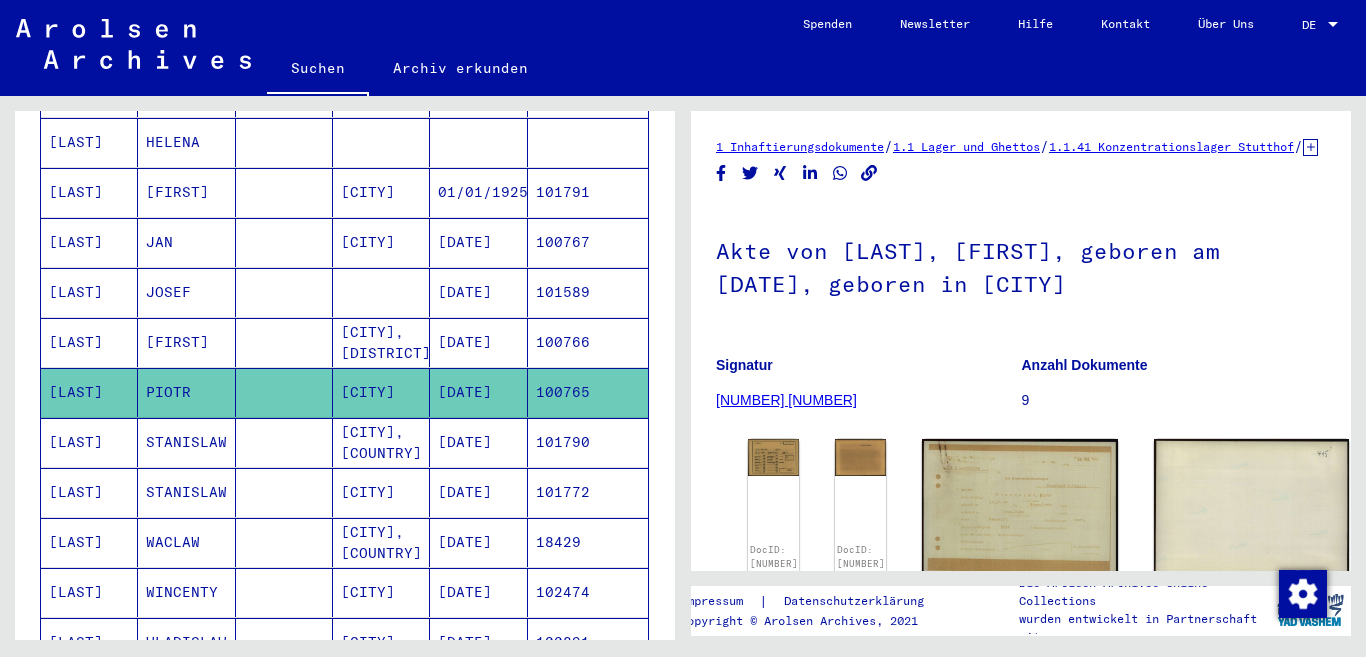 click on "DocID: [NUMBER] ([FIRST] [LAST]) DocID: [NUMBER] ([FIRST] [LAST]) DocID: [NUMBER] ([FIRST] [LAST]) DocID: [NUMBER] ([FIRST] [LAST]) DocID: [NUMBER] ([FIRST] [LAST]) DocID: [NUMBER] ([FIRST] [LAST]) DocID: [NUMBER] ([FIRST] [LAST]) DocID: [NUMBER] ([FIRST] [LAST]) DocID: [NUMBER] ([FIRST] [LAST]) DocID: [NUMBER] ([FIRST] [LAST]) DocID: [NUMBER] ([FIRST] [LAST]) DocID: [NUMBER] ([FIRST] [LAST]) DocID: [NUMBER] ([FIRST] [LAST]) DocID: [NUMBER] ([FIRST] [LAST]) DocID: [NUMBER] ([FIRST] [LAST]) DocID: [NUMBER] ([FIRST] [LAST]) DocID: [NUMBER] ([FIRST] [LAST]) DocID: [NUMBER] ([FIRST] [LAST])" 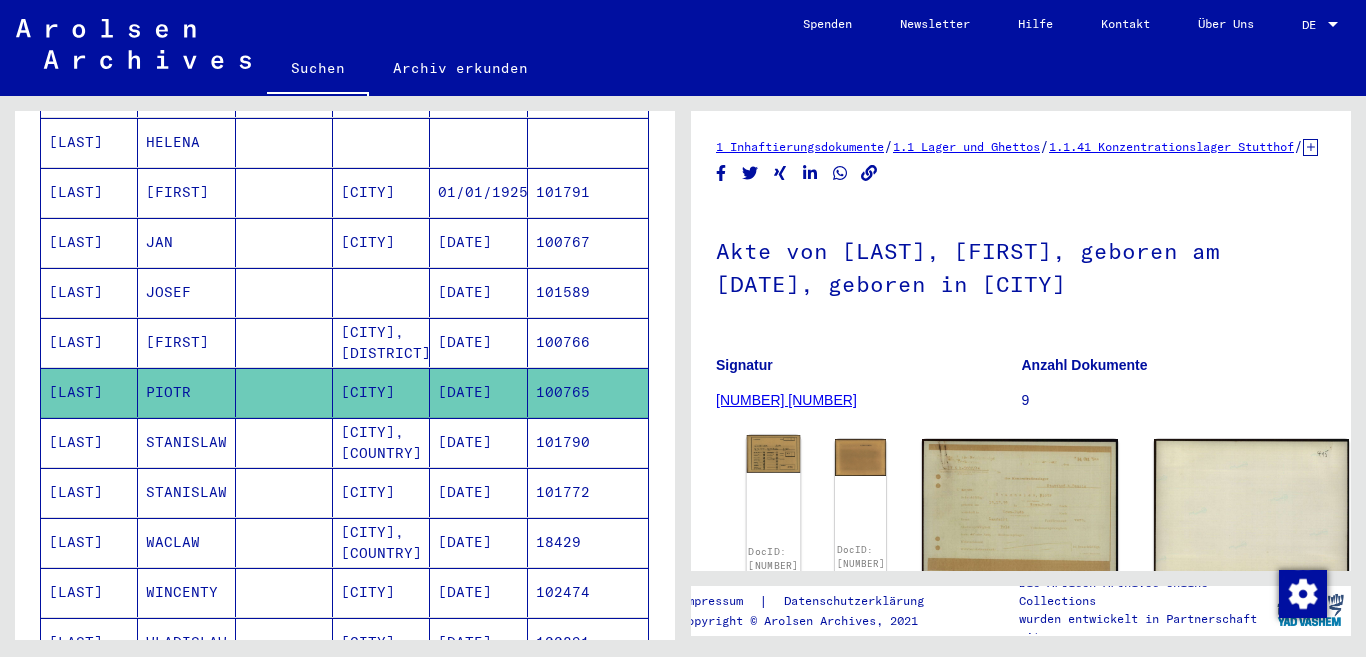 click 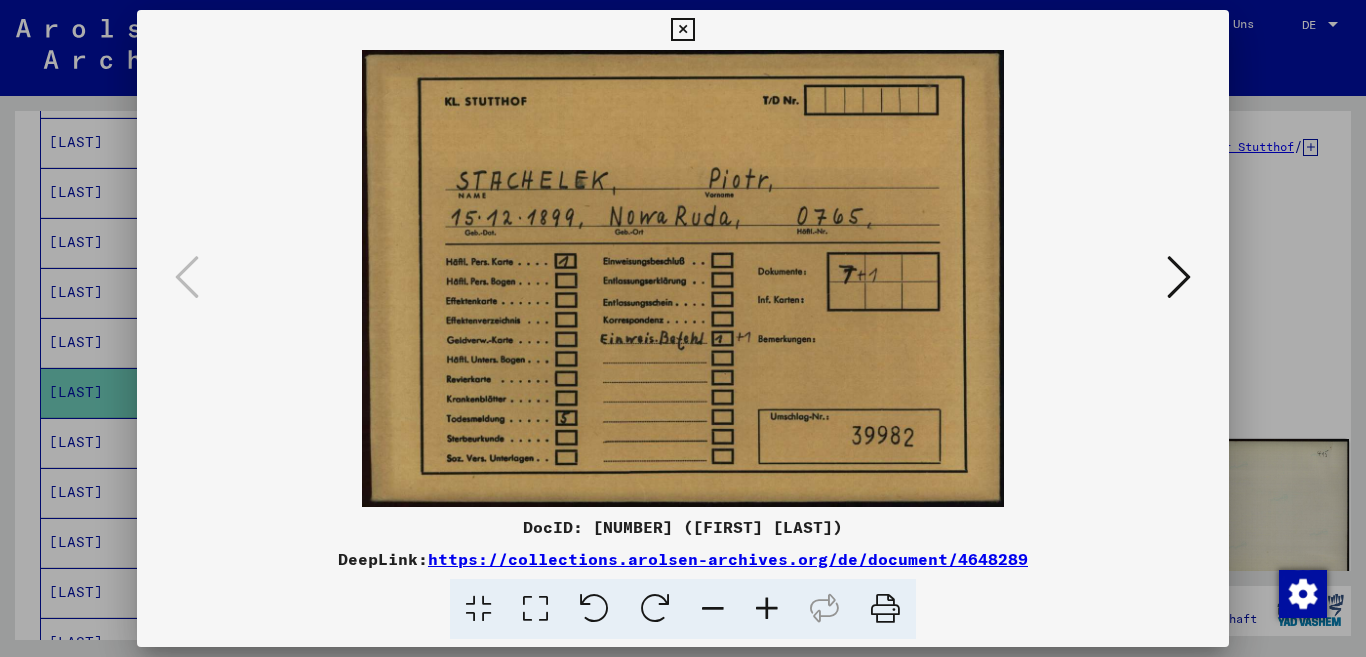 click at bounding box center [1179, 277] 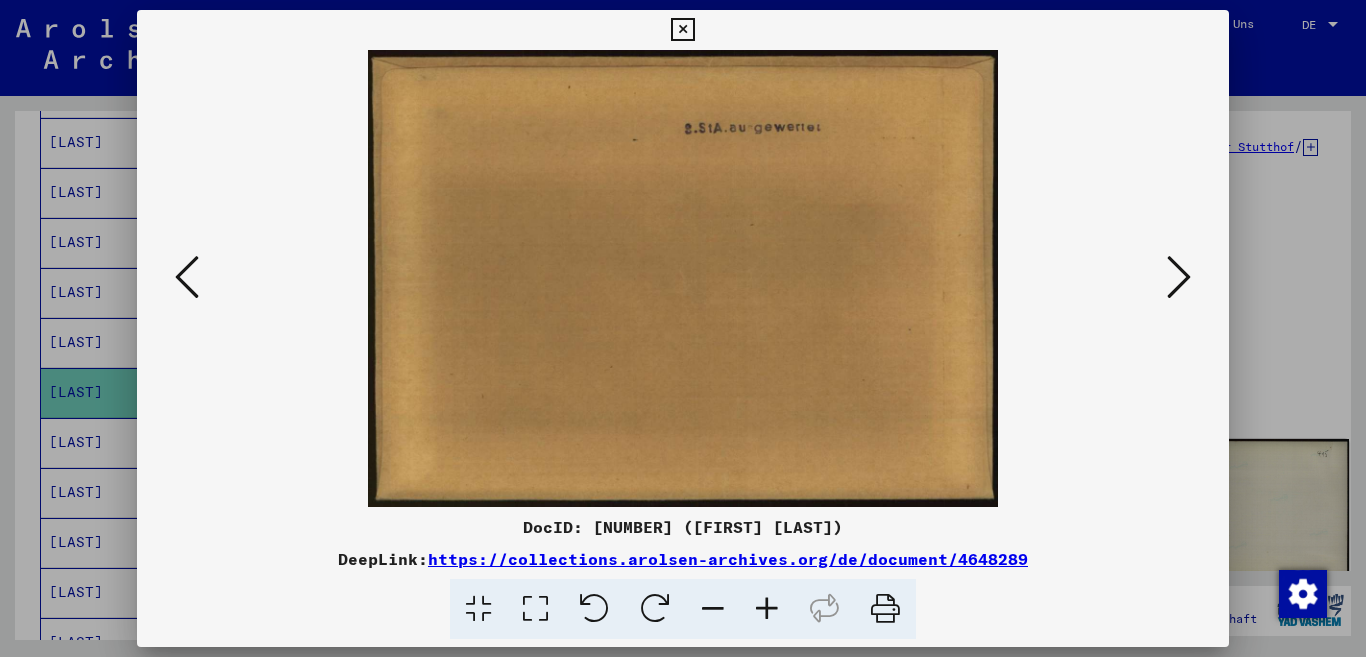 click at bounding box center [1179, 277] 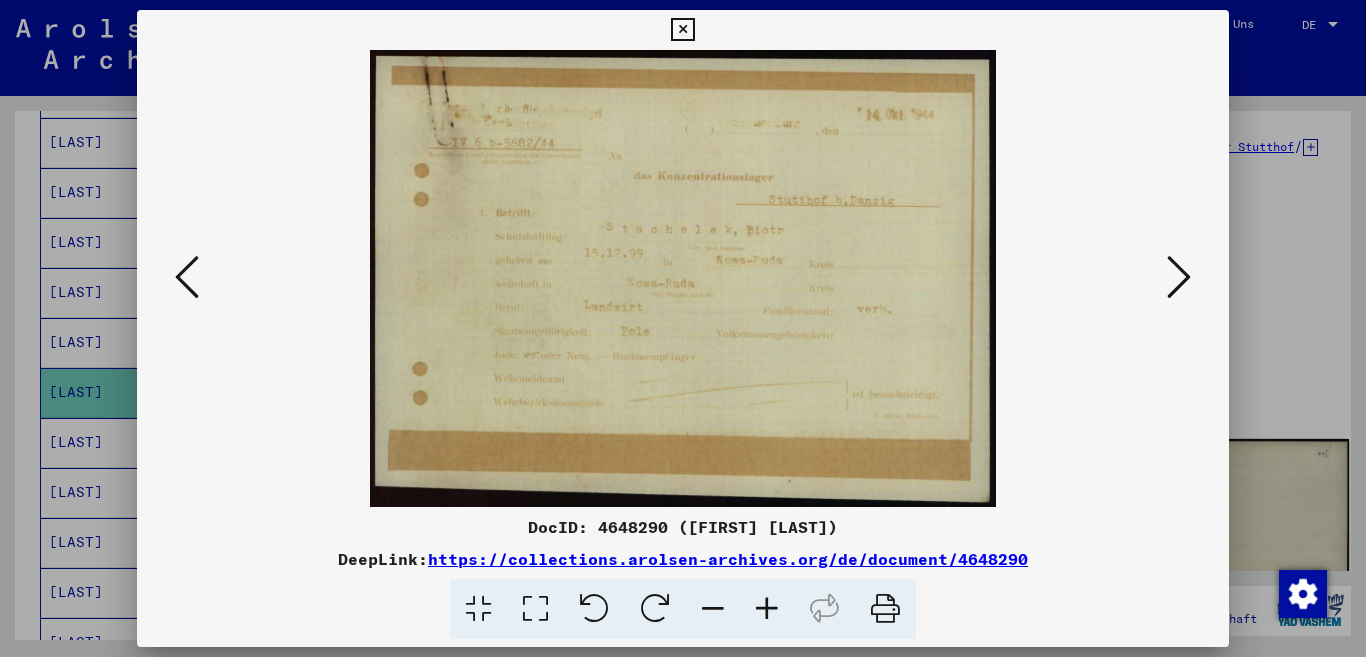 click at bounding box center (767, 609) 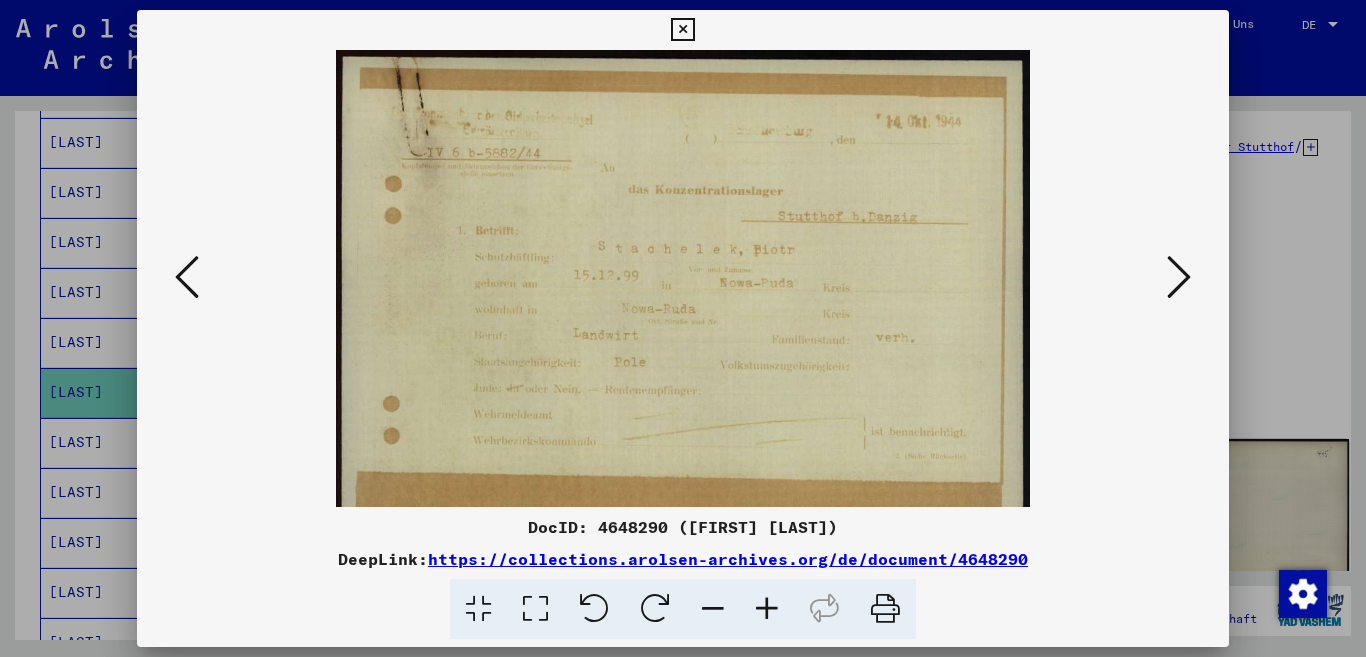 click at bounding box center (767, 609) 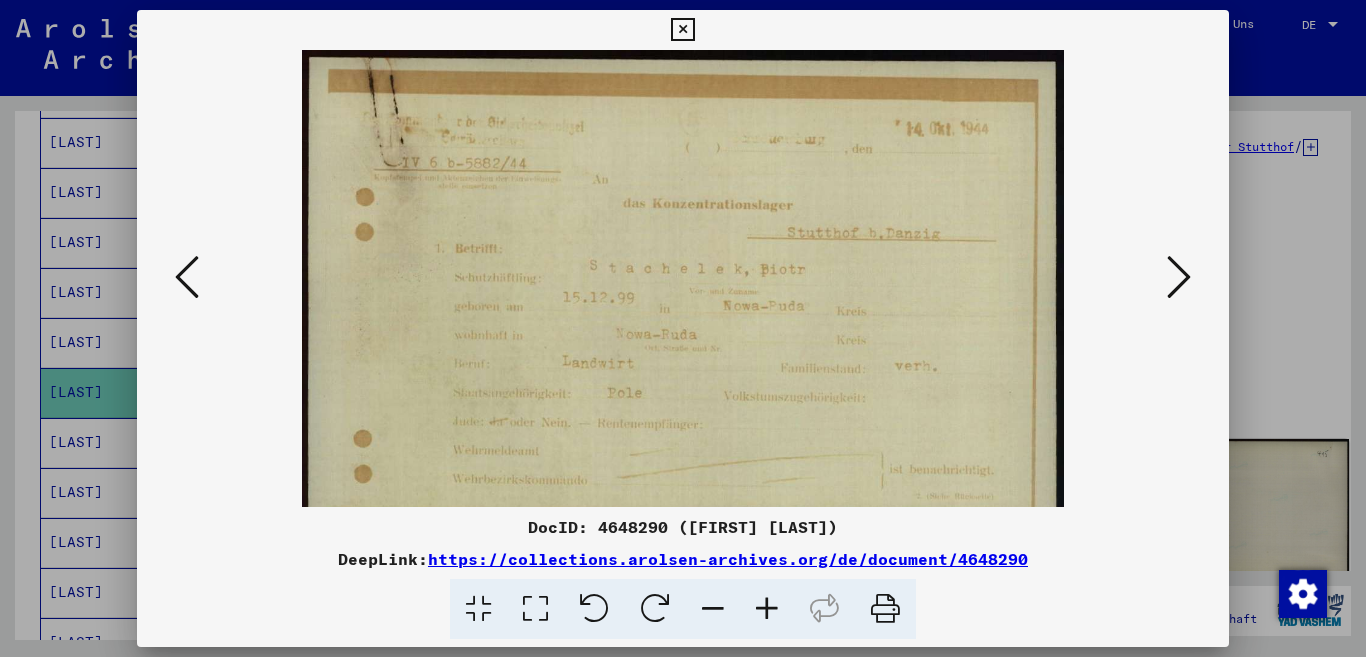 click at bounding box center (767, 609) 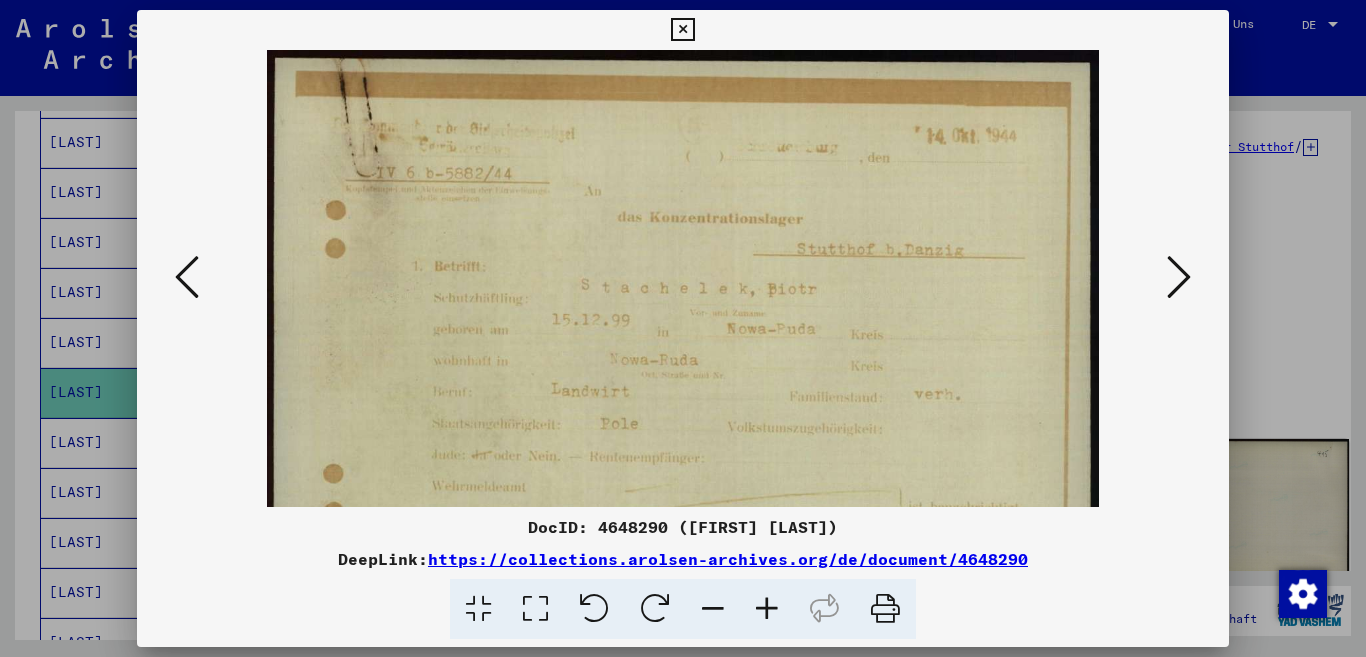 click at bounding box center [767, 609] 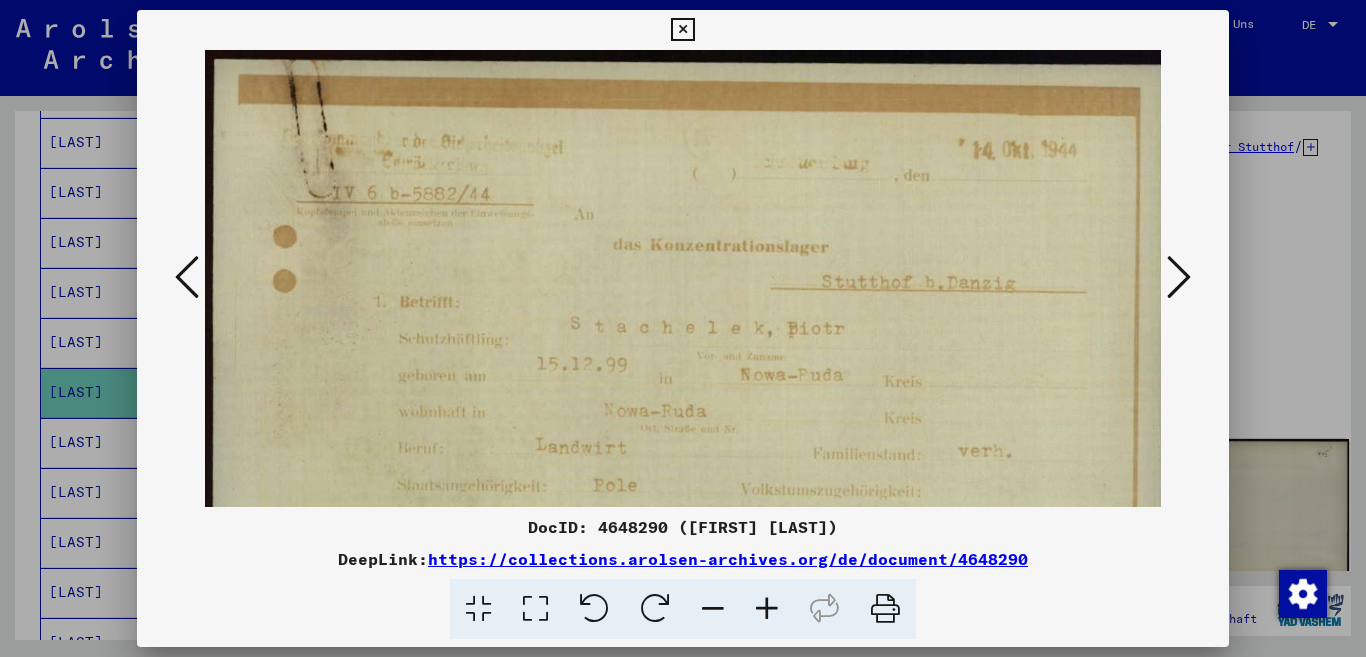 drag, startPoint x: 716, startPoint y: 446, endPoint x: 806, endPoint y: 152, distance: 307.46707 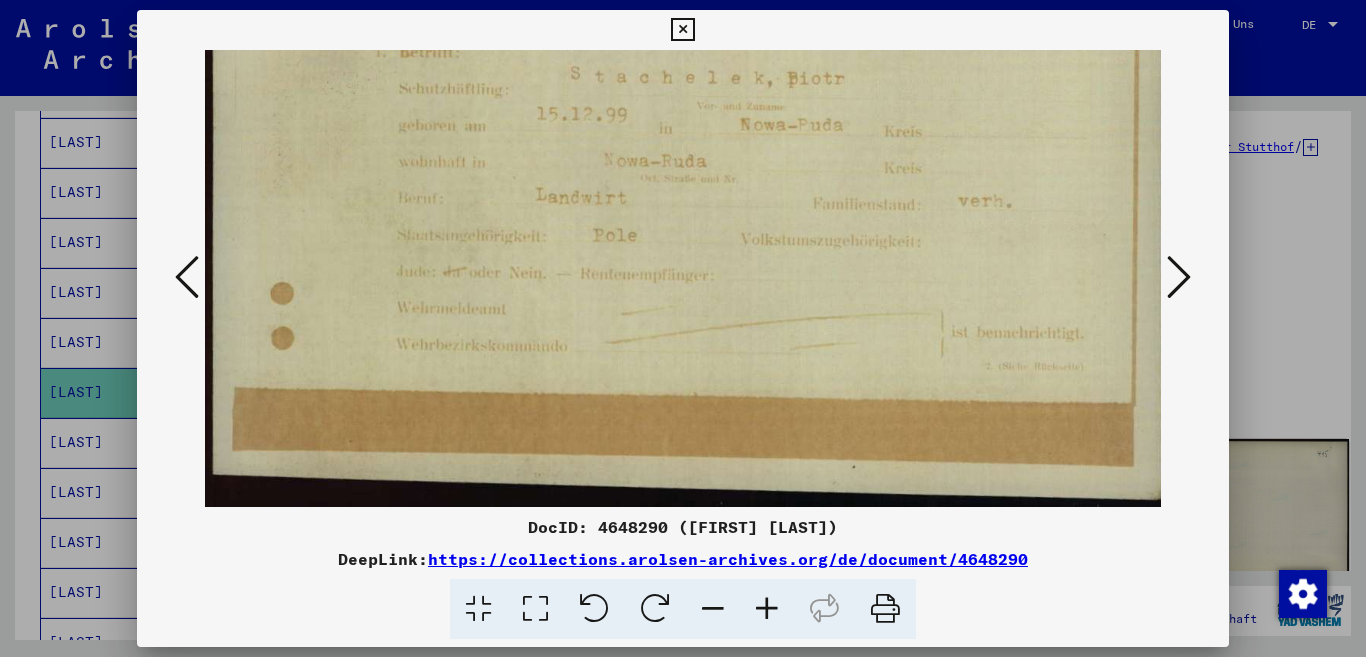 click at bounding box center [1179, 277] 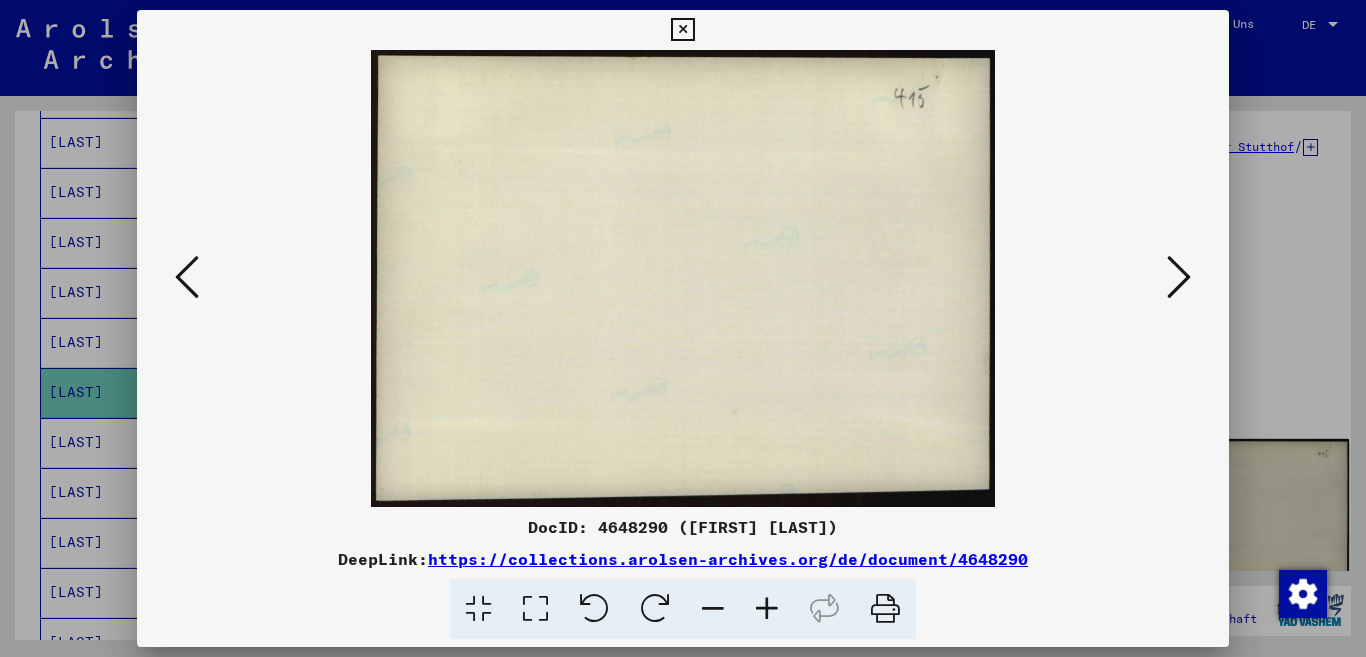 scroll, scrollTop: 0, scrollLeft: 0, axis: both 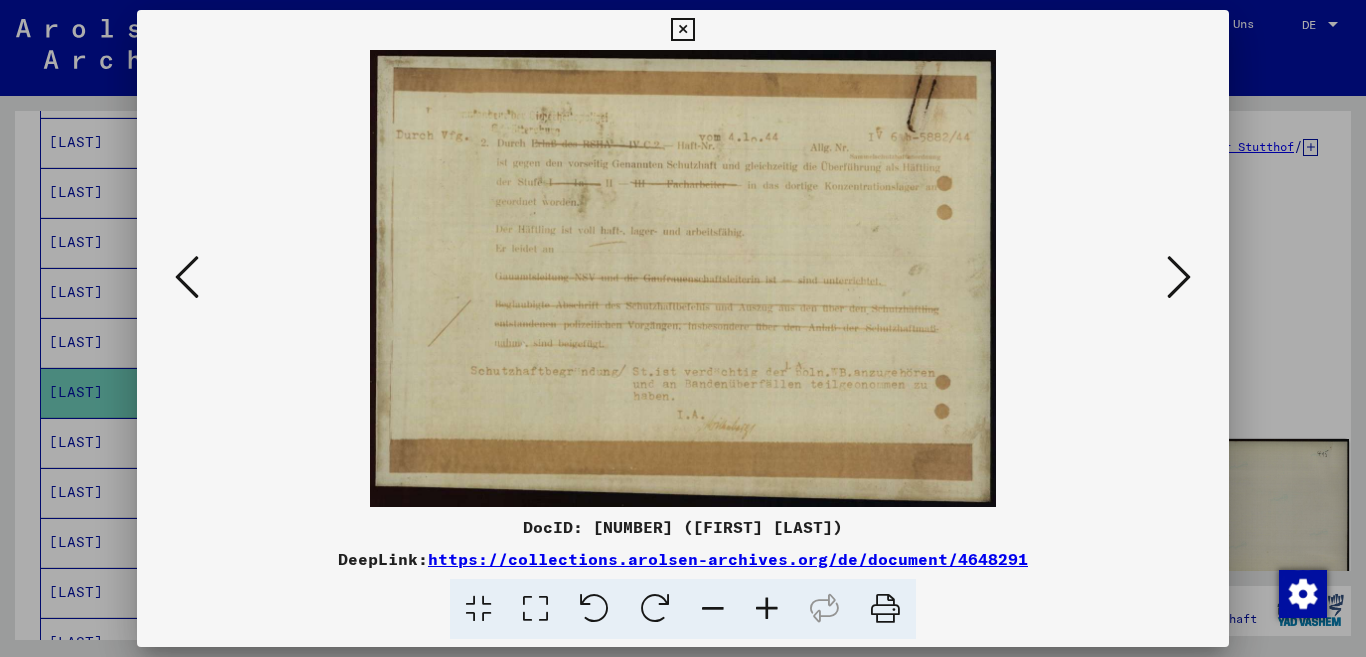click at bounding box center (767, 609) 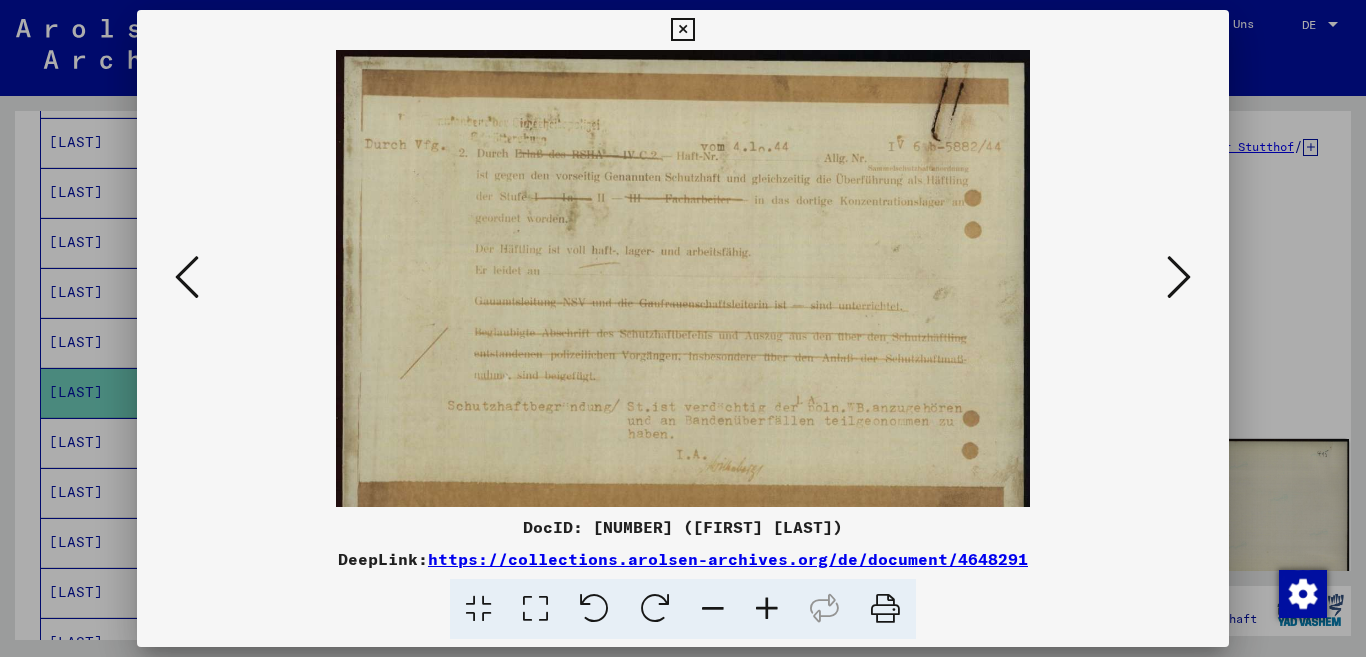 click at bounding box center [767, 609] 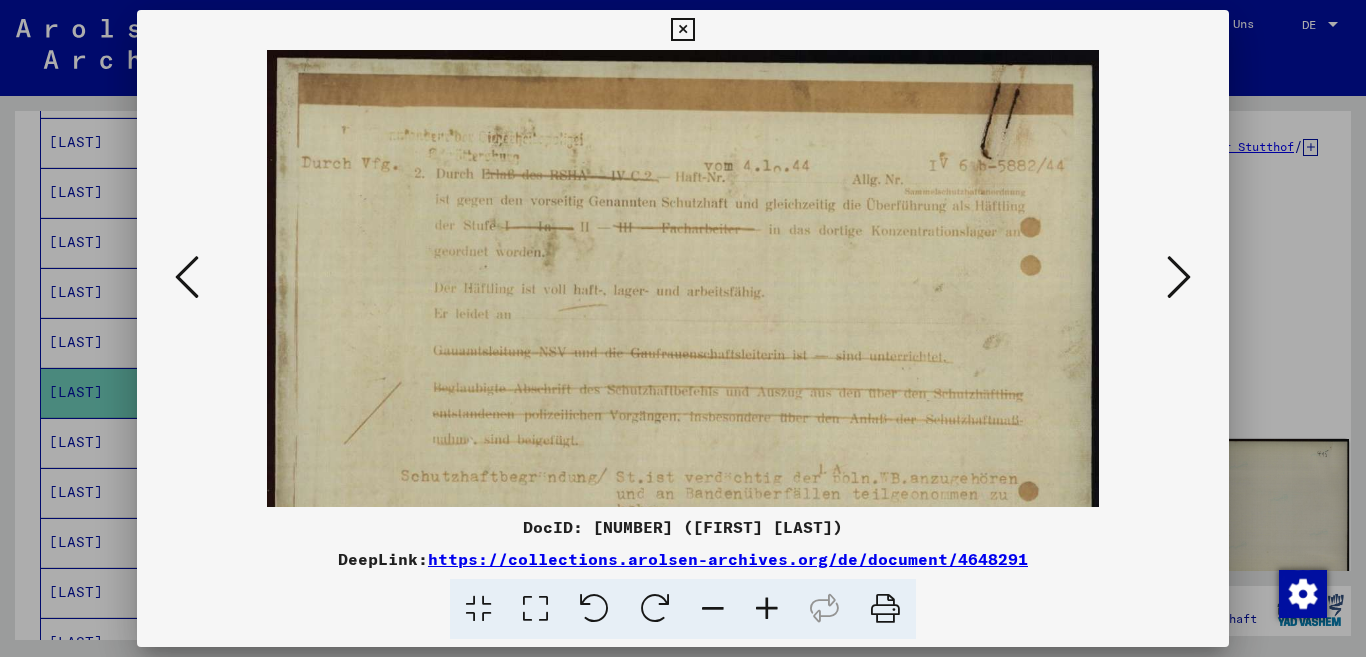 click at bounding box center [767, 609] 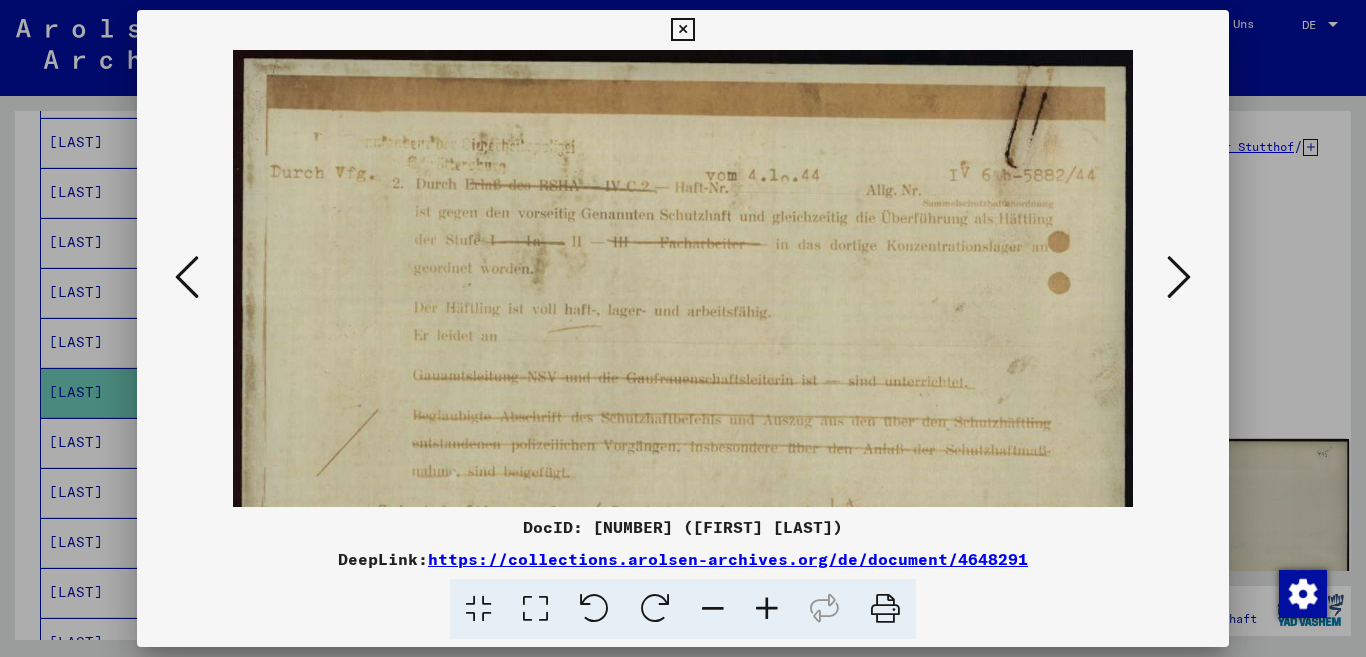 click at bounding box center [1179, 277] 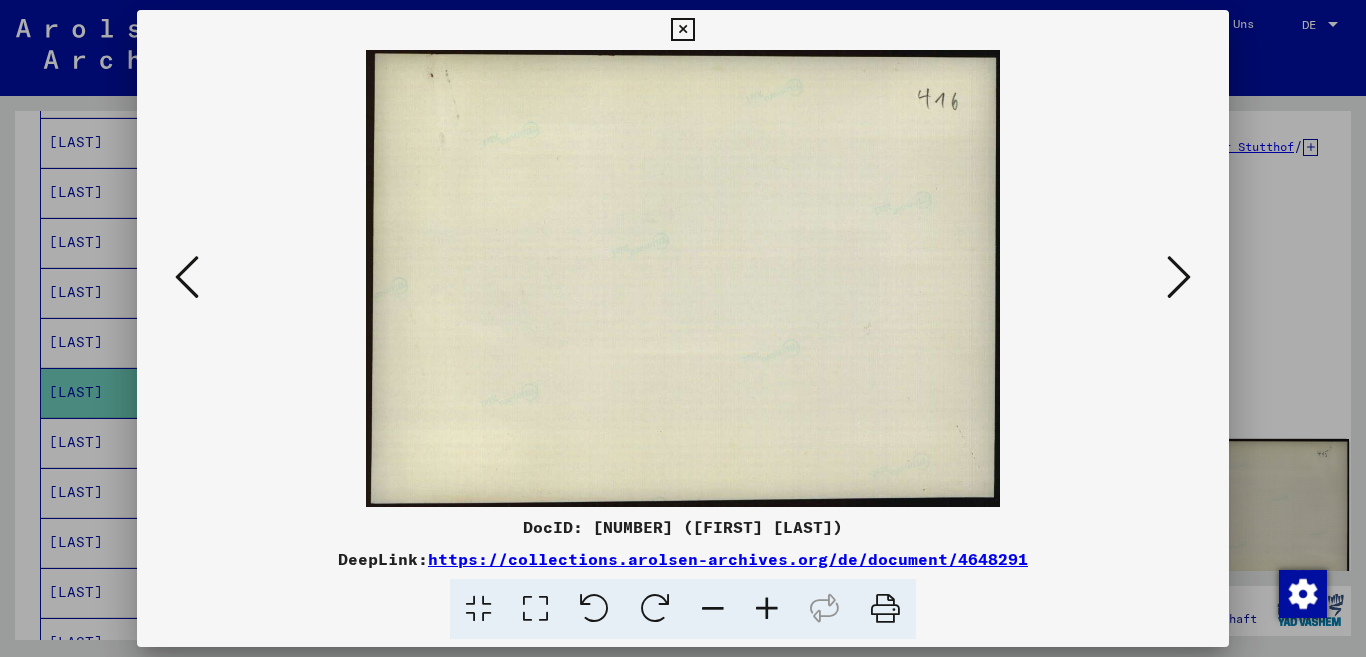 click at bounding box center (1179, 277) 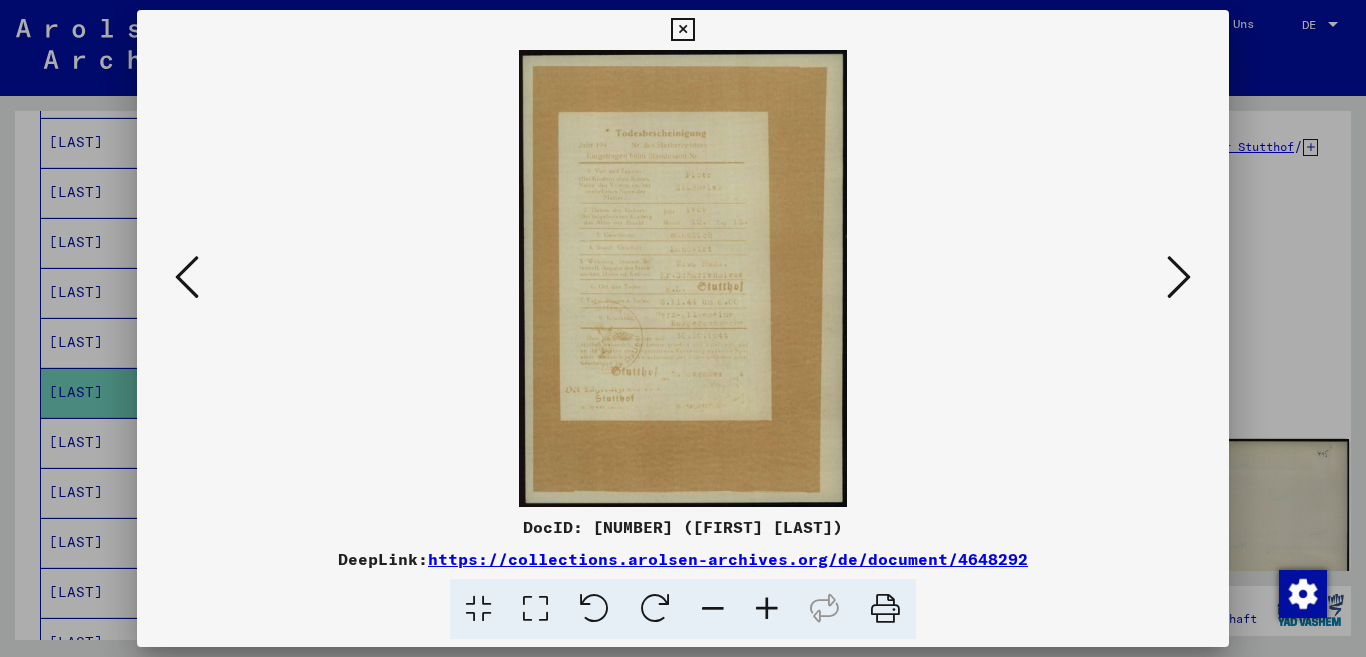 click at bounding box center [767, 609] 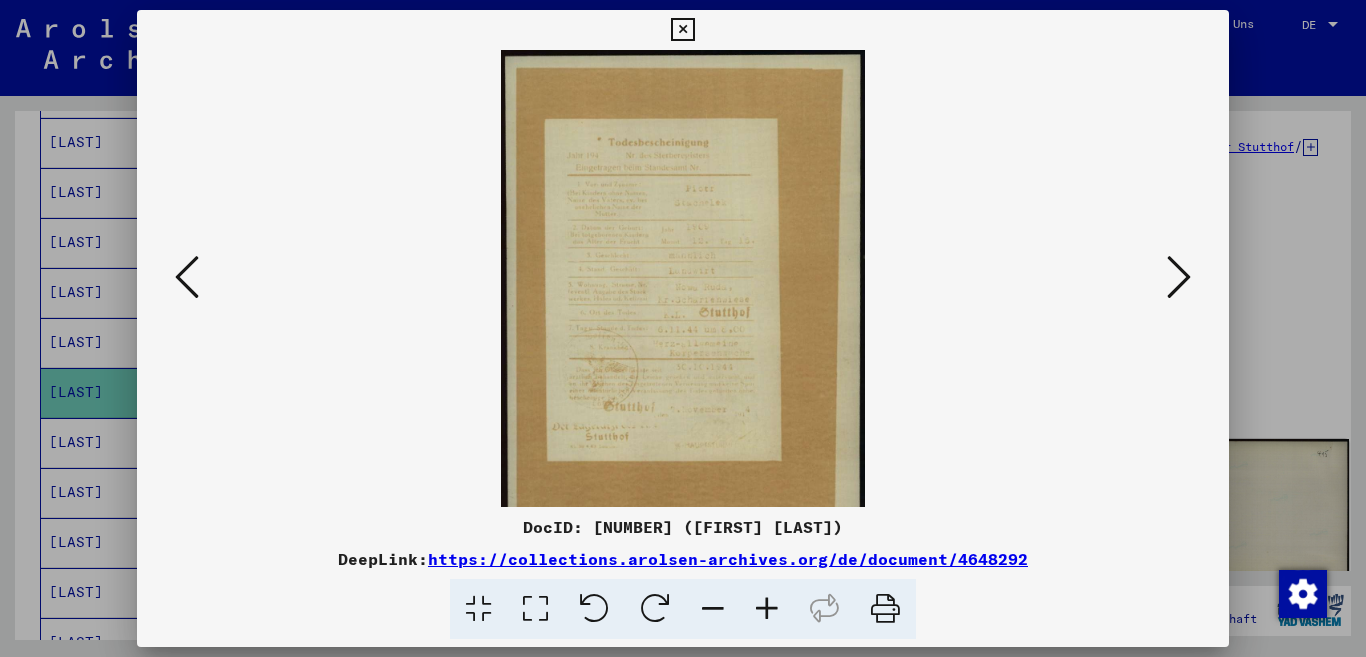 click at bounding box center (767, 609) 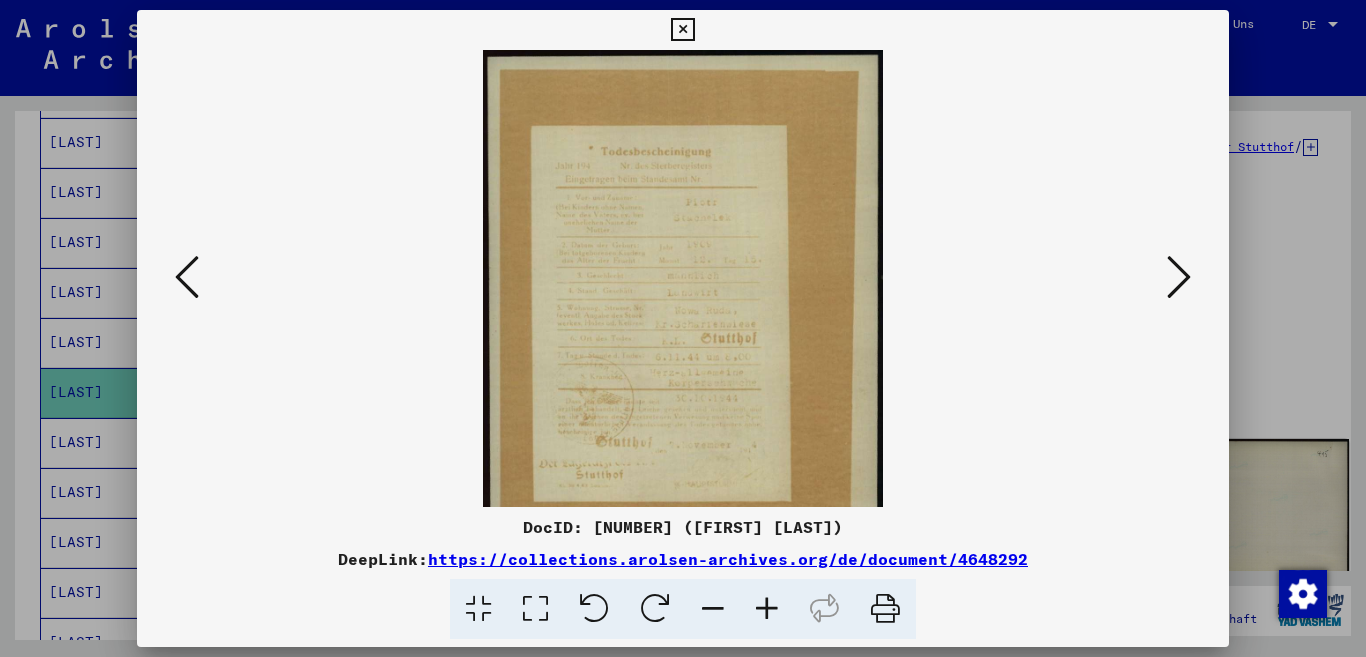 click at bounding box center [767, 609] 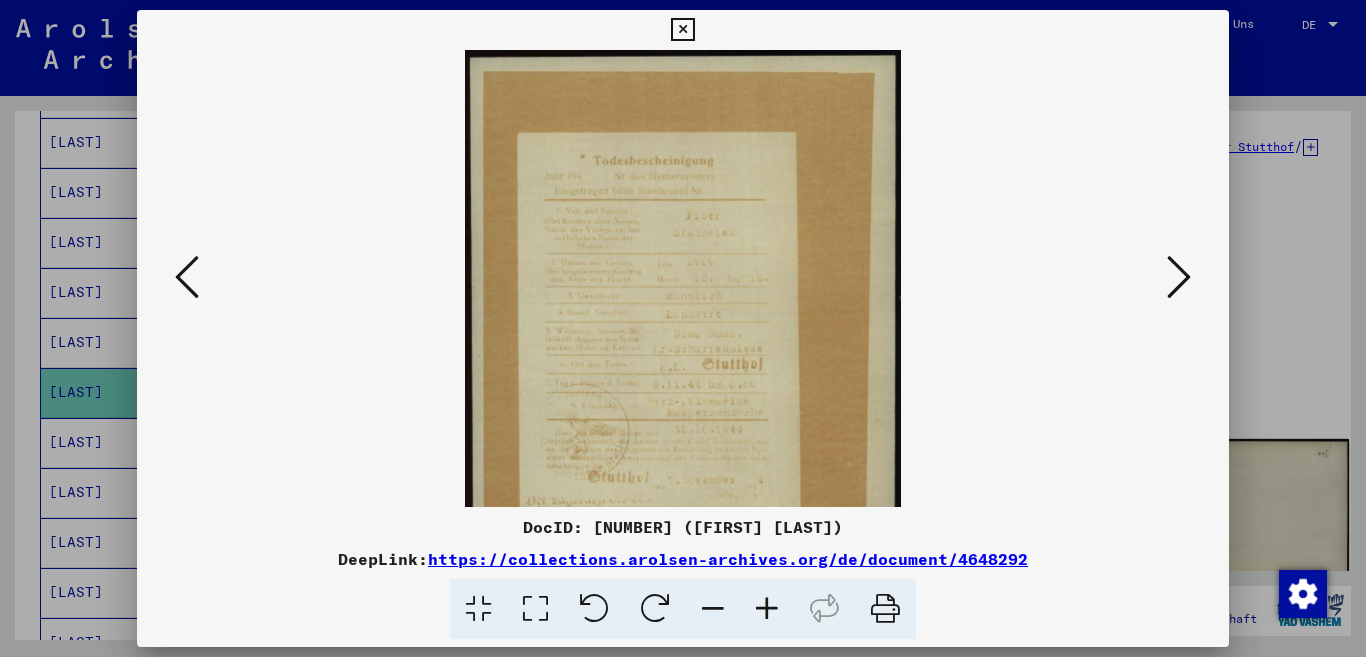 click at bounding box center [767, 609] 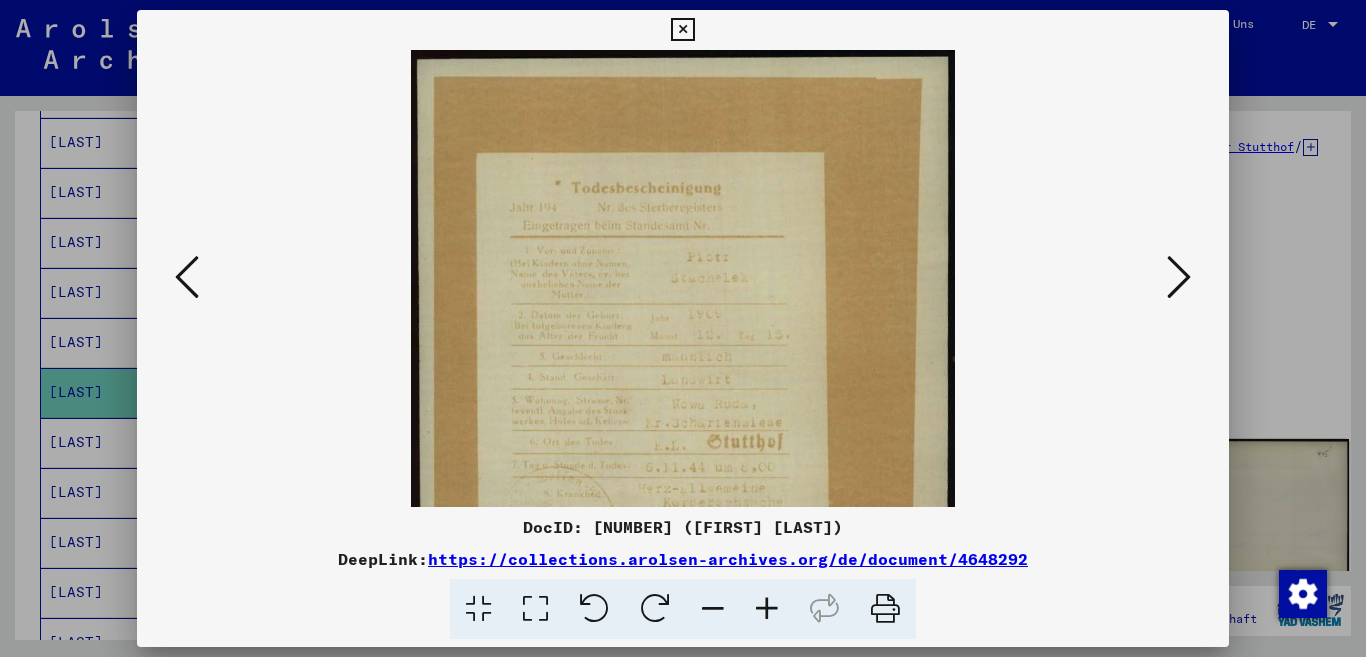 click at bounding box center (767, 609) 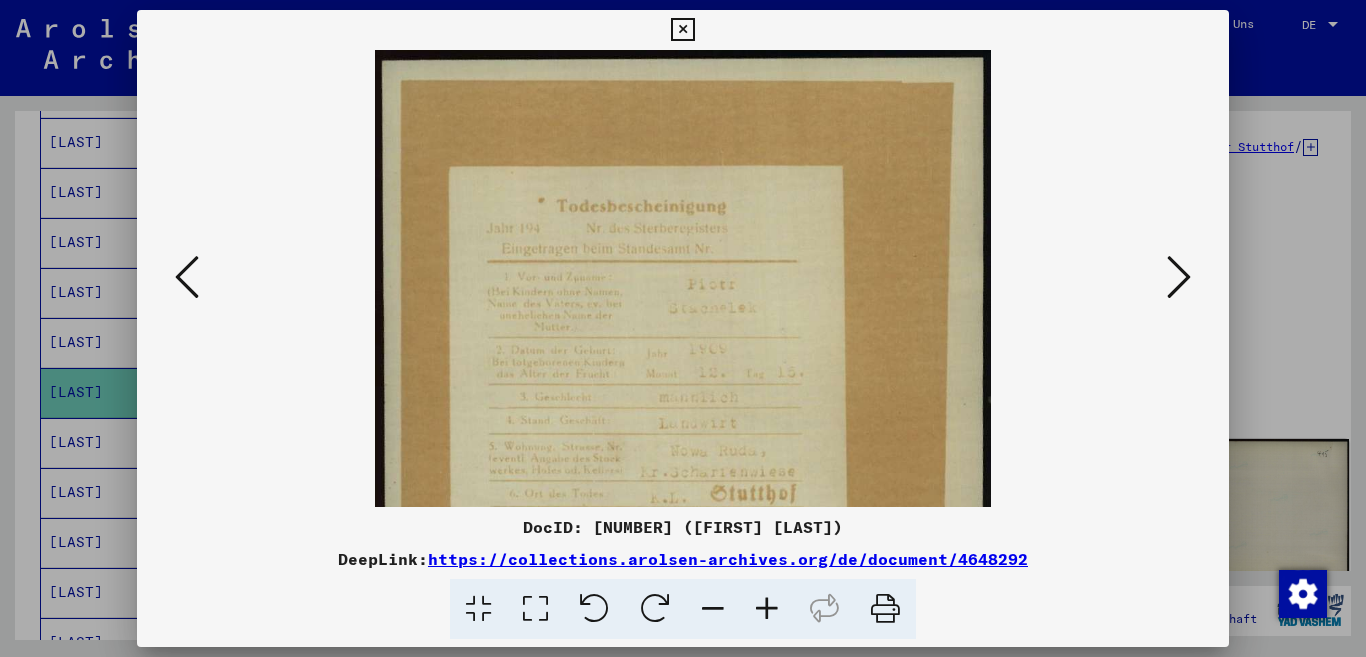 click at bounding box center (767, 609) 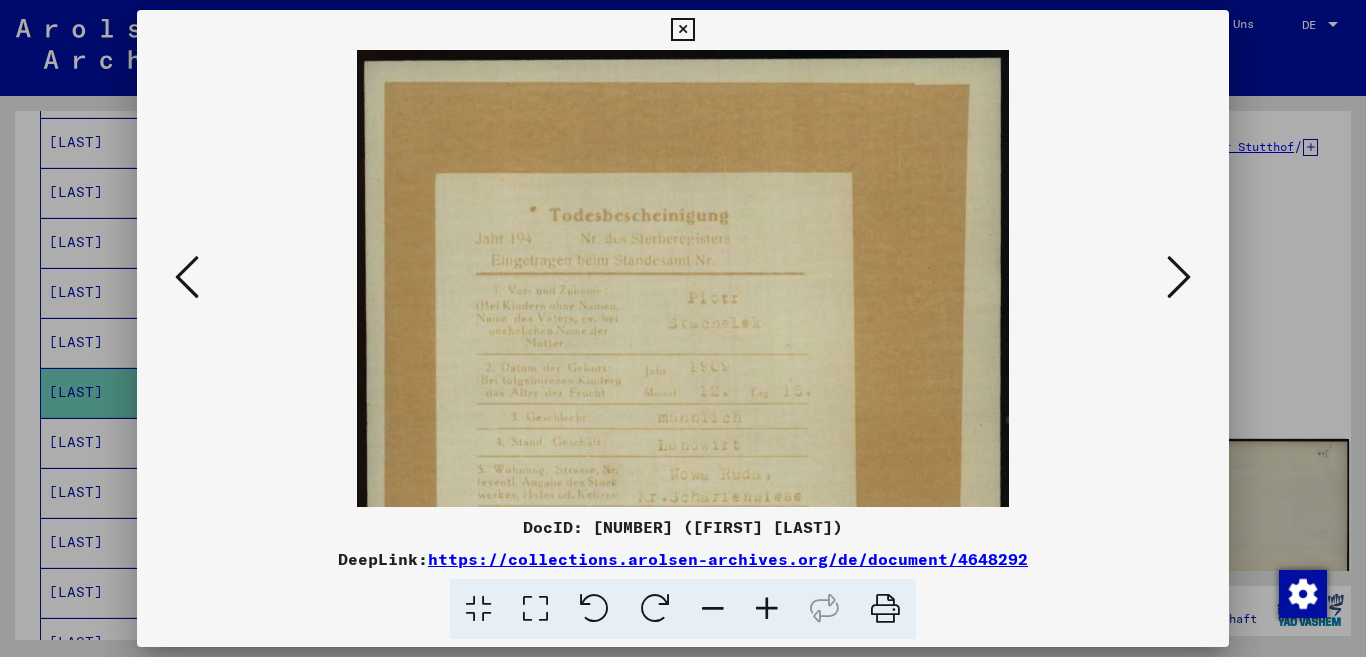 click at bounding box center [767, 609] 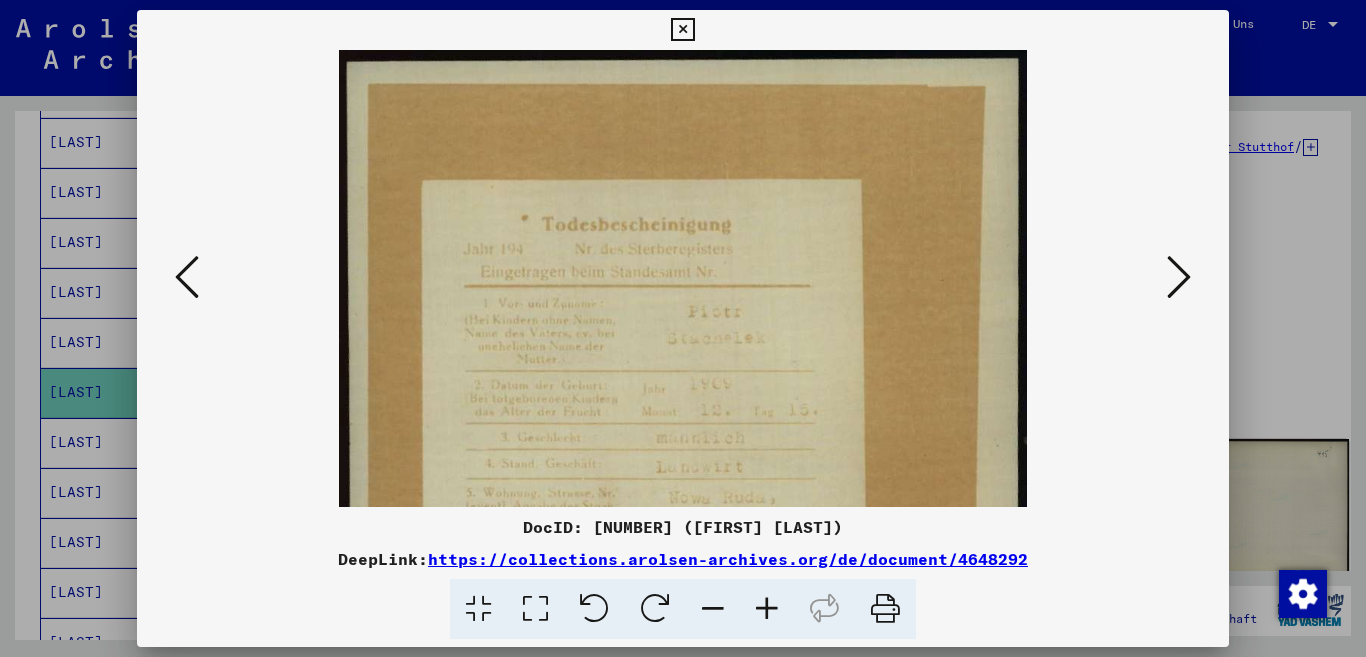 click at bounding box center [767, 609] 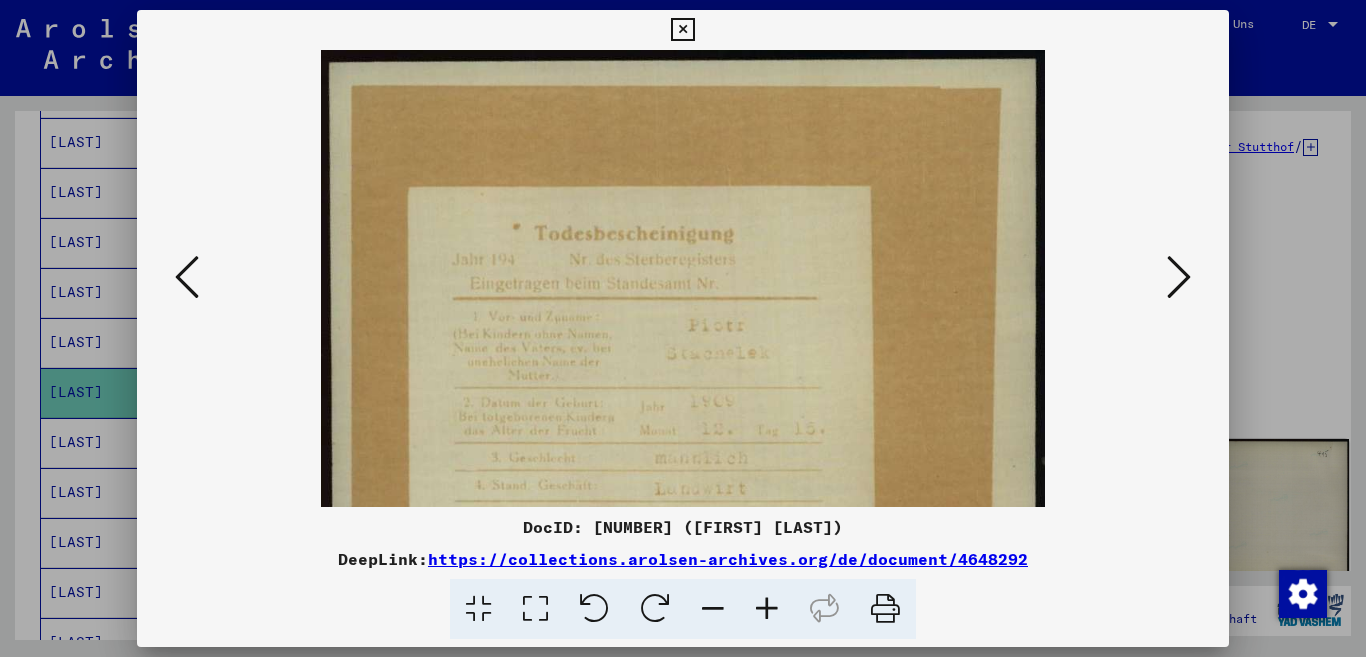 click at bounding box center [767, 609] 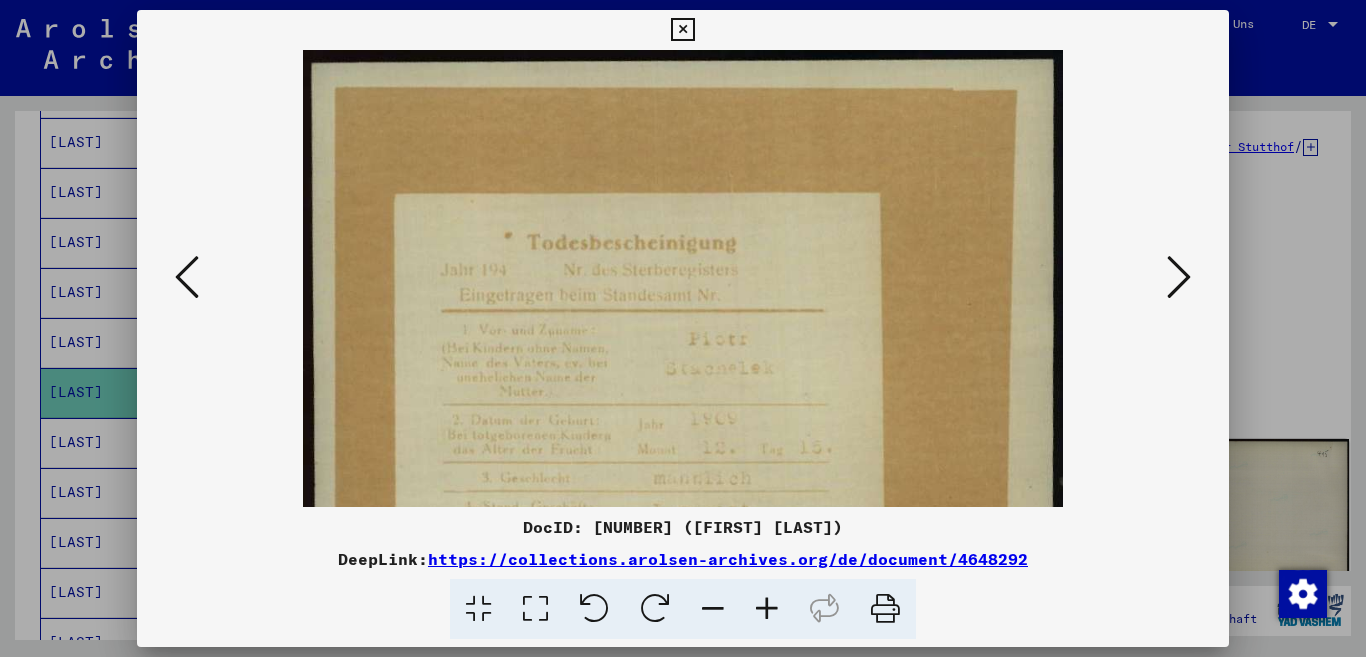 click at bounding box center (767, 609) 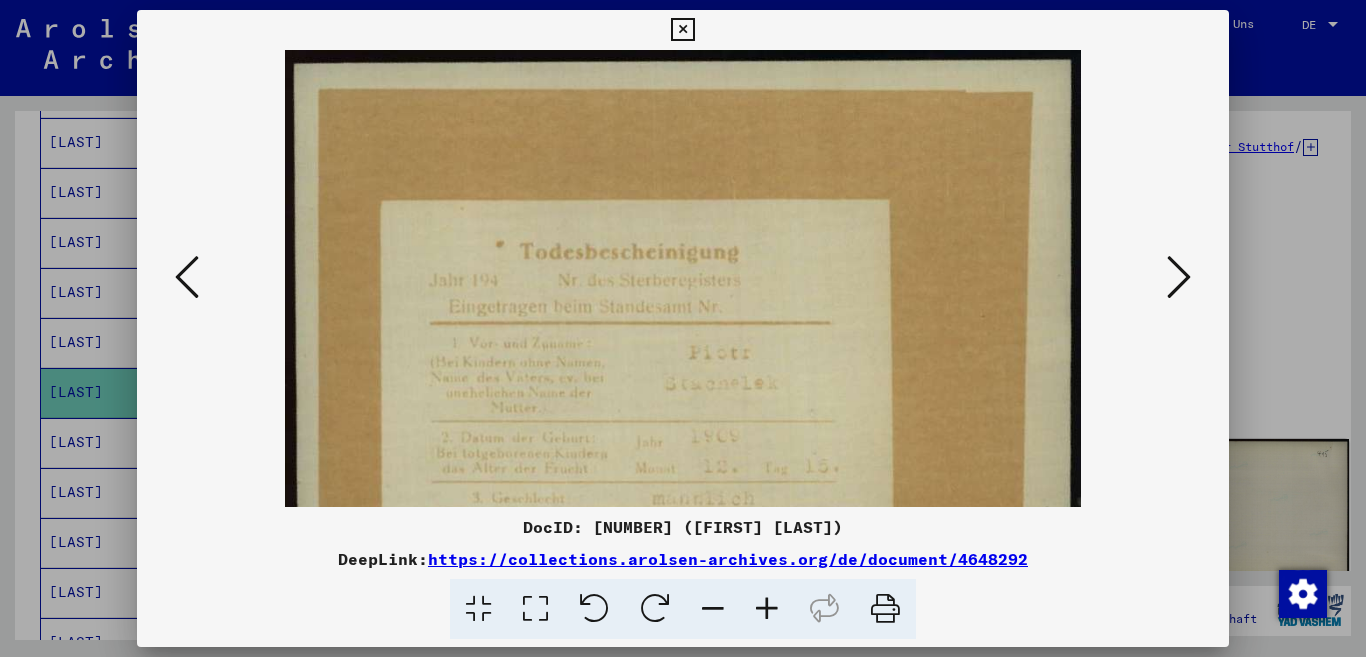 click at bounding box center (767, 609) 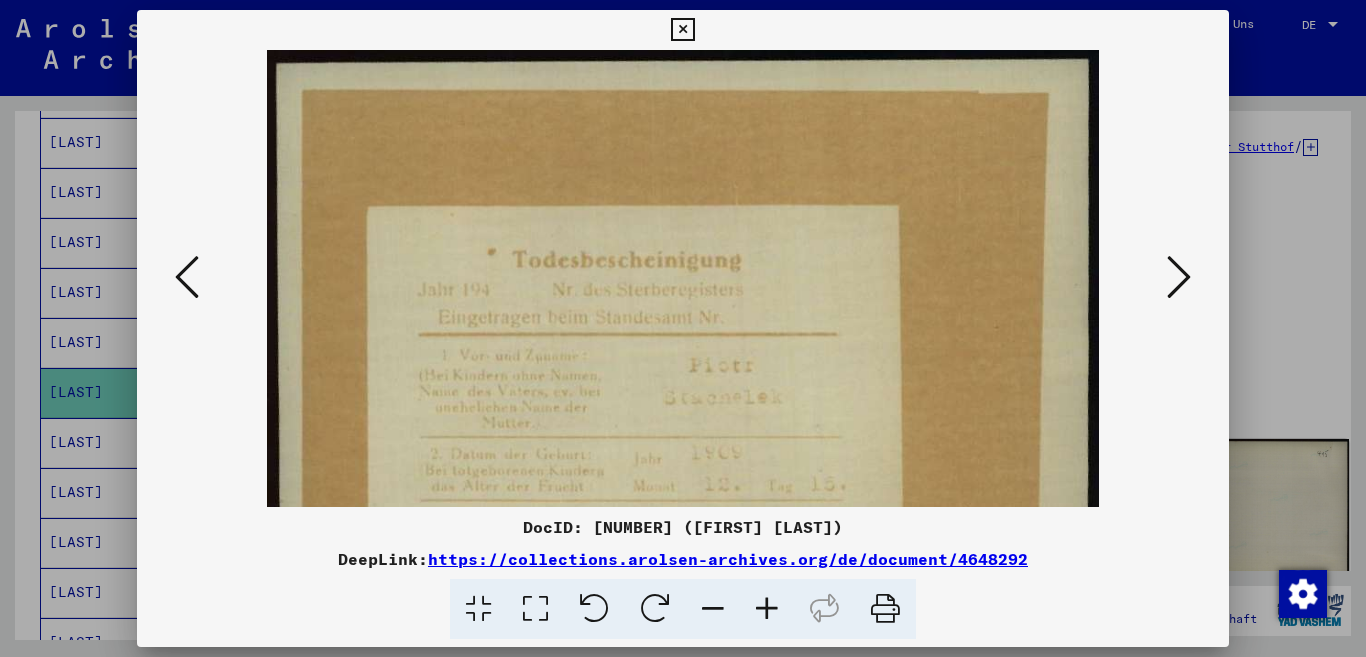 drag, startPoint x: 574, startPoint y: 470, endPoint x: 620, endPoint y: 239, distance: 235.53555 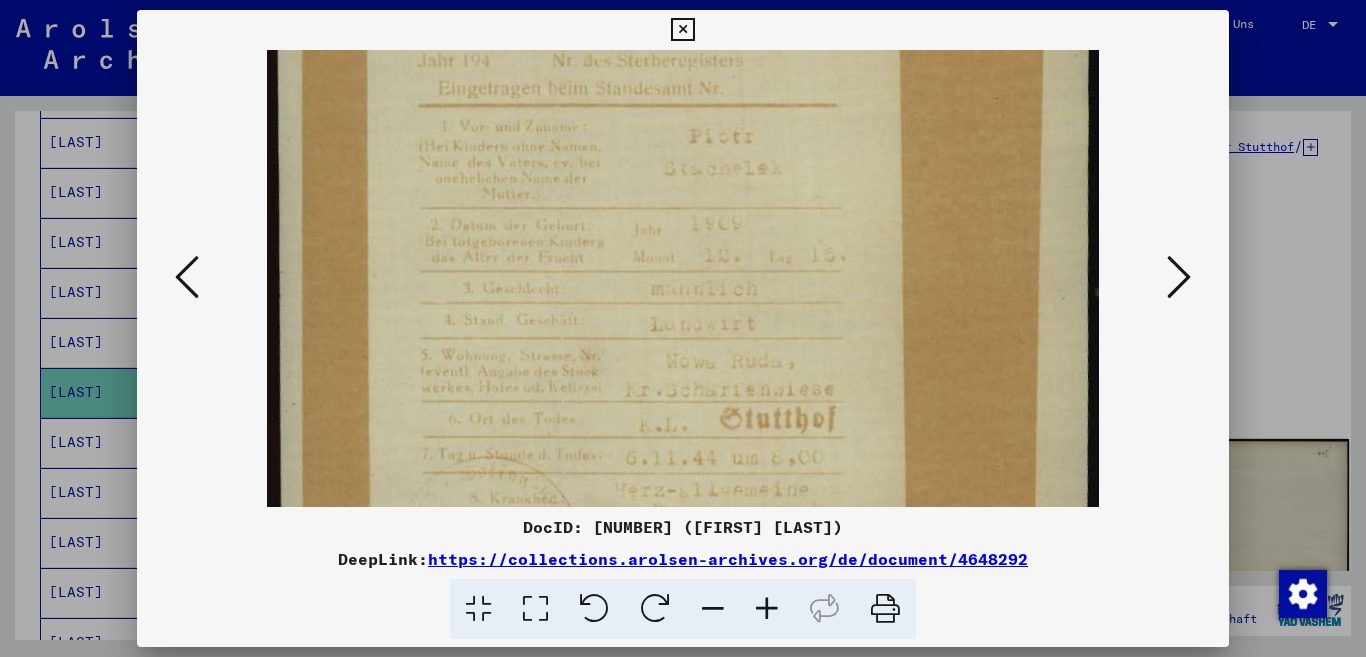 click at bounding box center [767, 609] 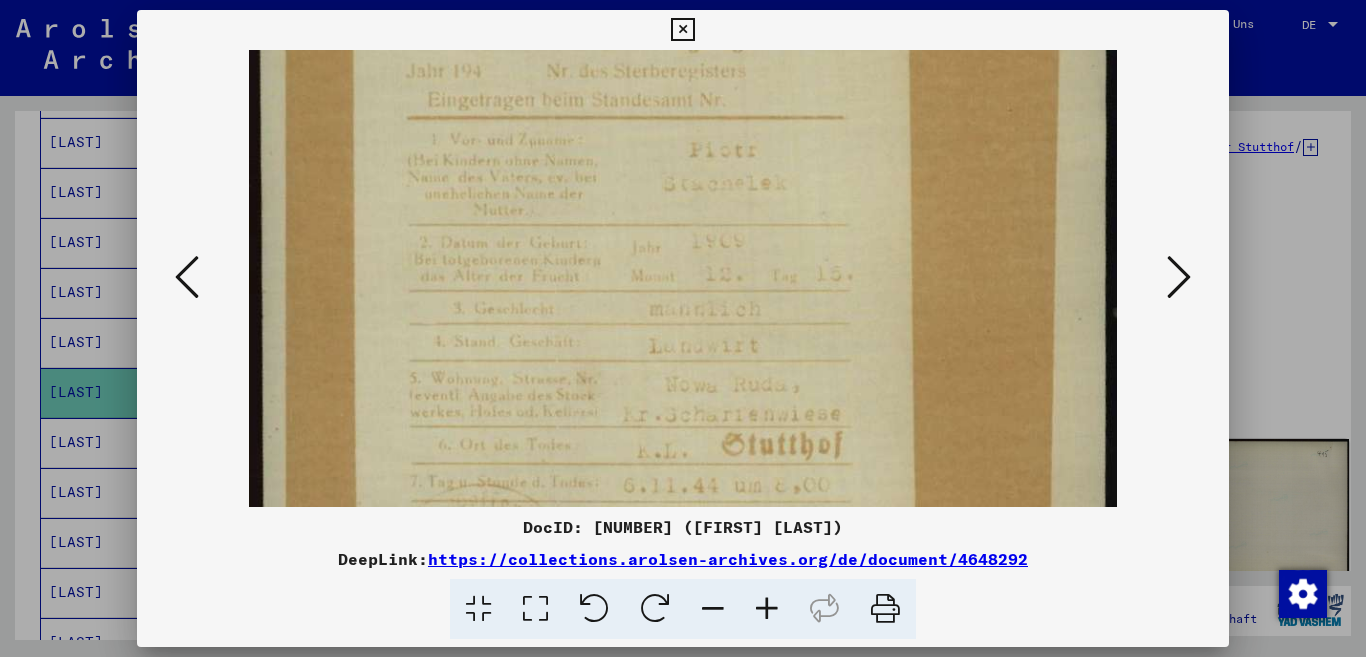 click at bounding box center [767, 609] 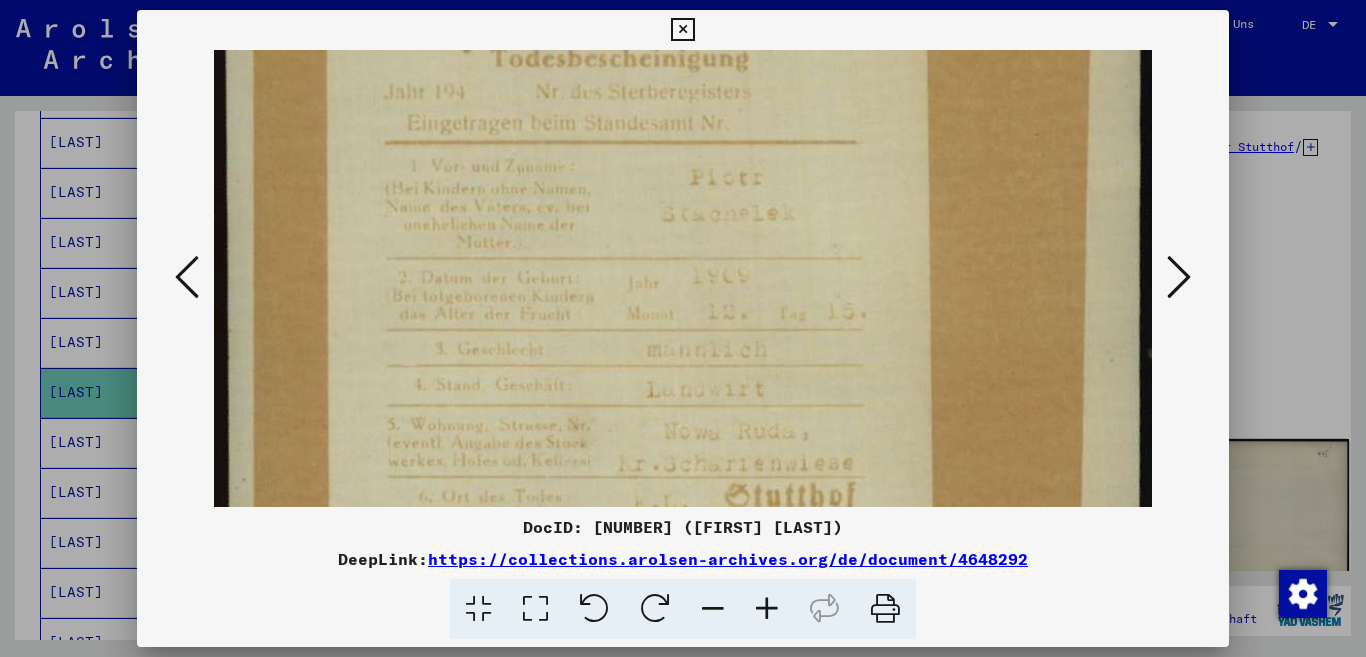 drag, startPoint x: 554, startPoint y: 415, endPoint x: 617, endPoint y: 227, distance: 198.27505 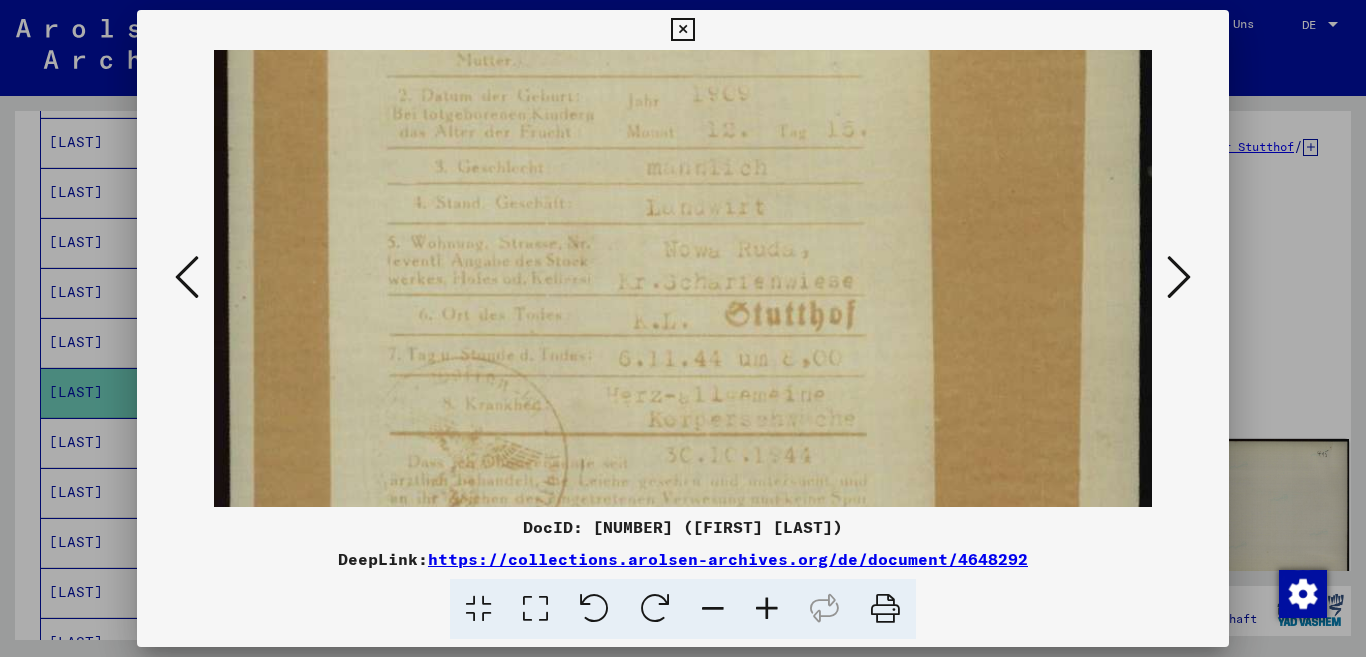click at bounding box center [1179, 277] 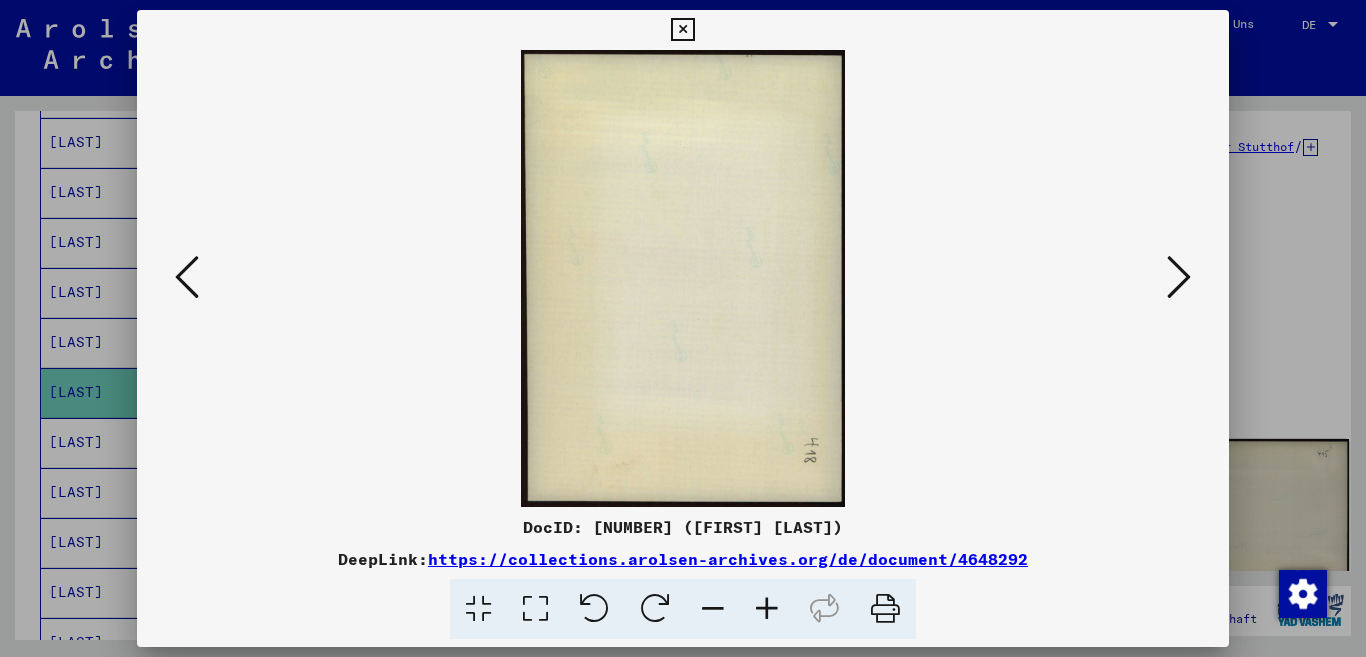scroll, scrollTop: 0, scrollLeft: 0, axis: both 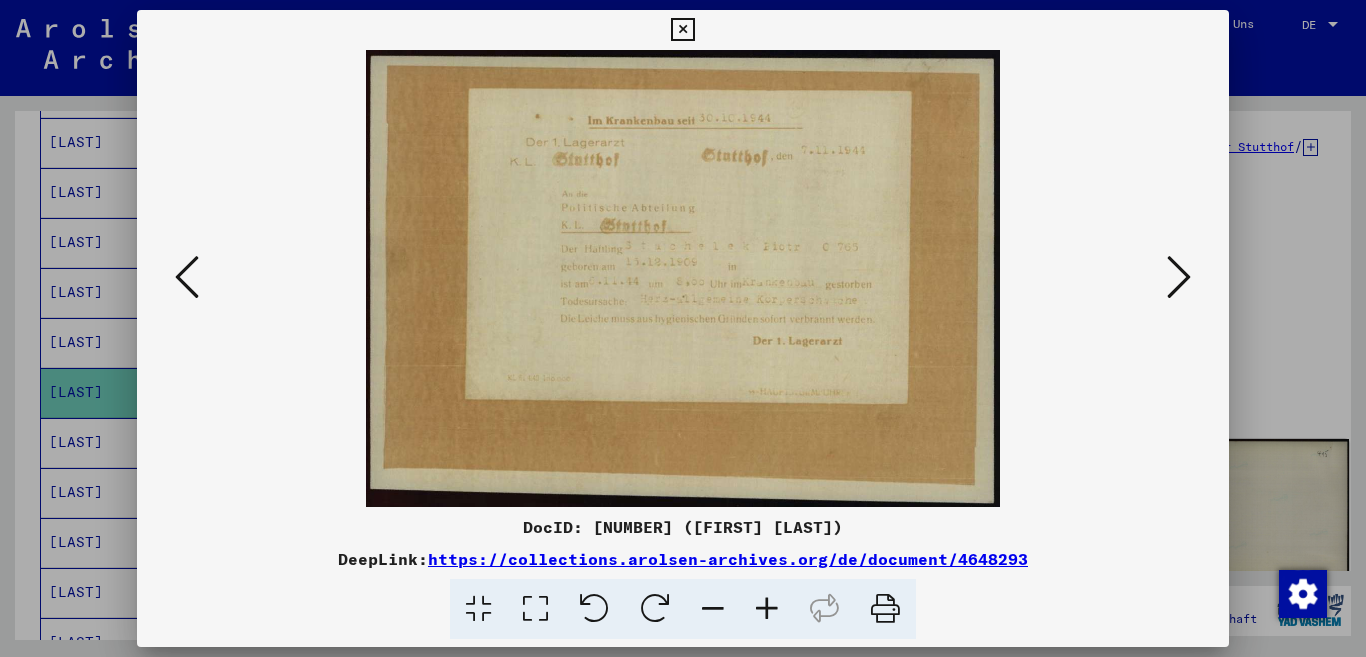 click at bounding box center [767, 609] 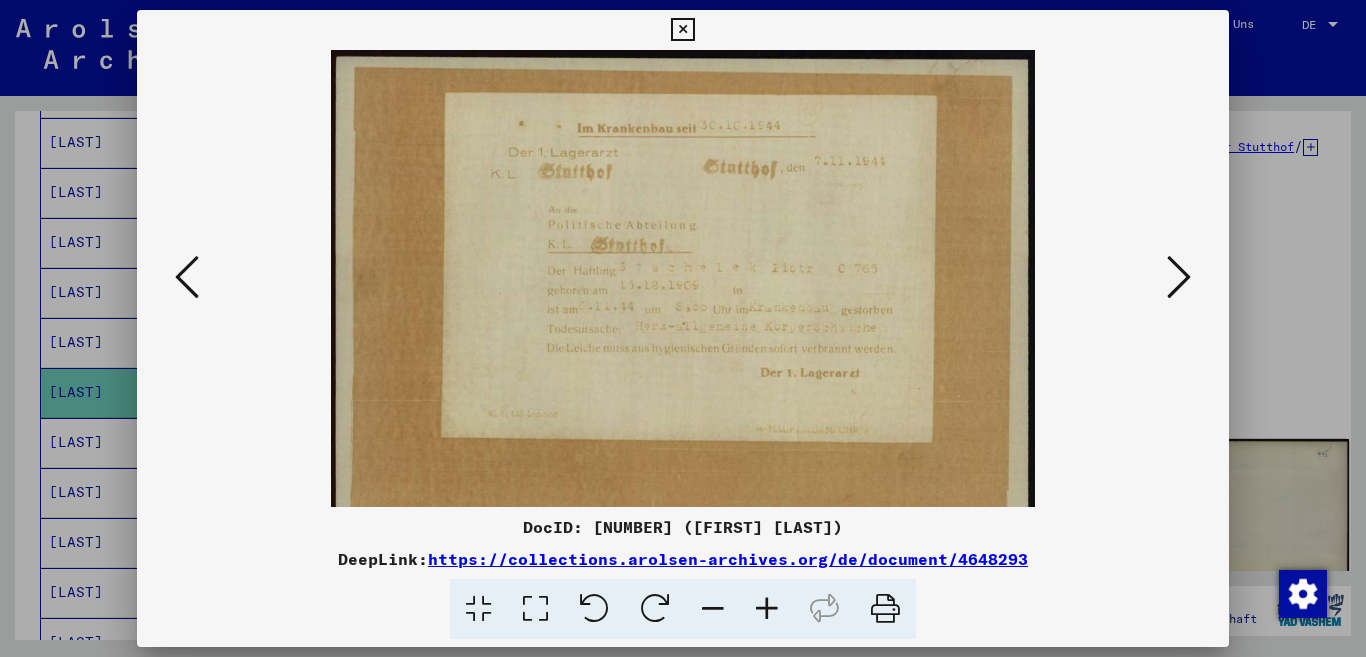 click at bounding box center [767, 609] 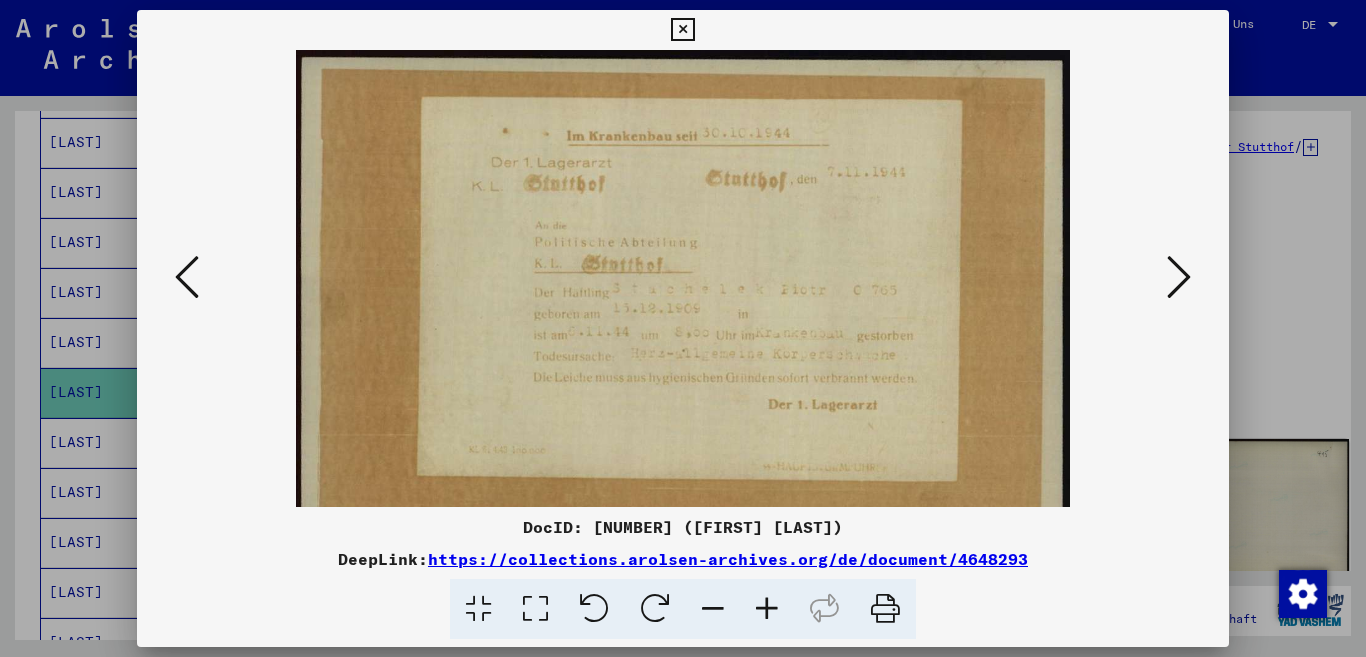 click at bounding box center (767, 609) 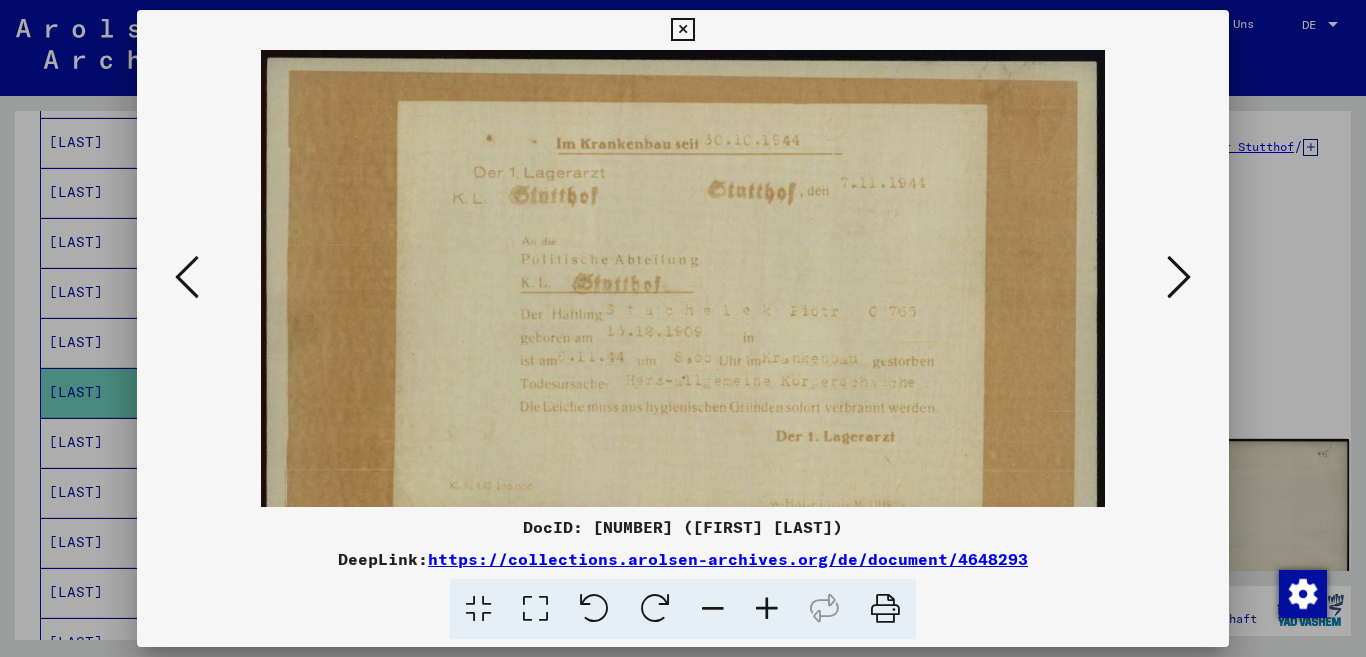 click at bounding box center (767, 609) 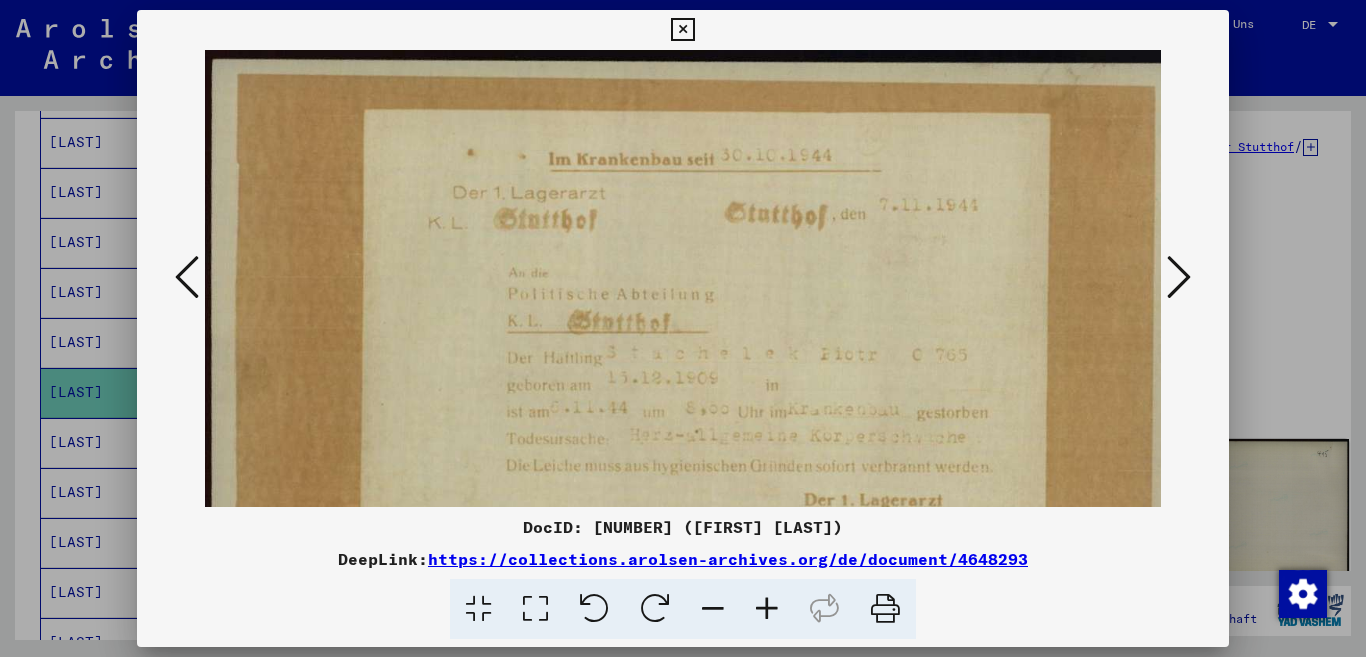 click at bounding box center [767, 609] 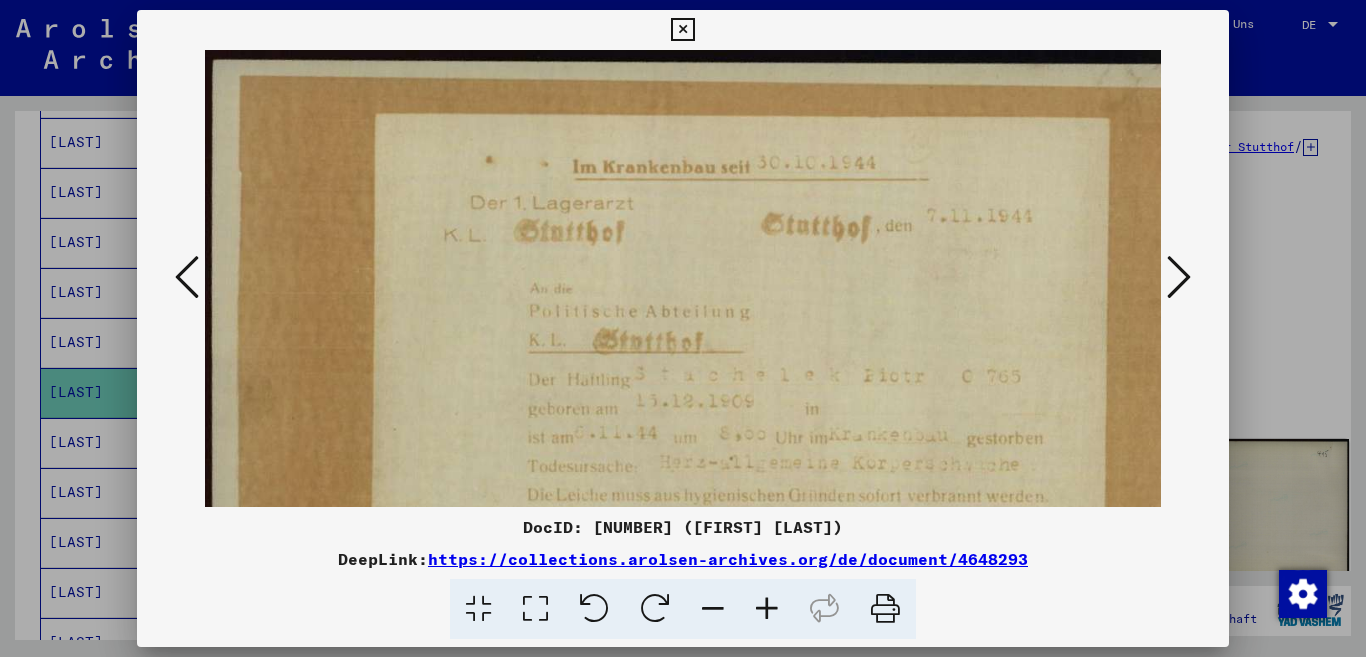drag, startPoint x: 711, startPoint y: 467, endPoint x: 747, endPoint y: 289, distance: 181.60396 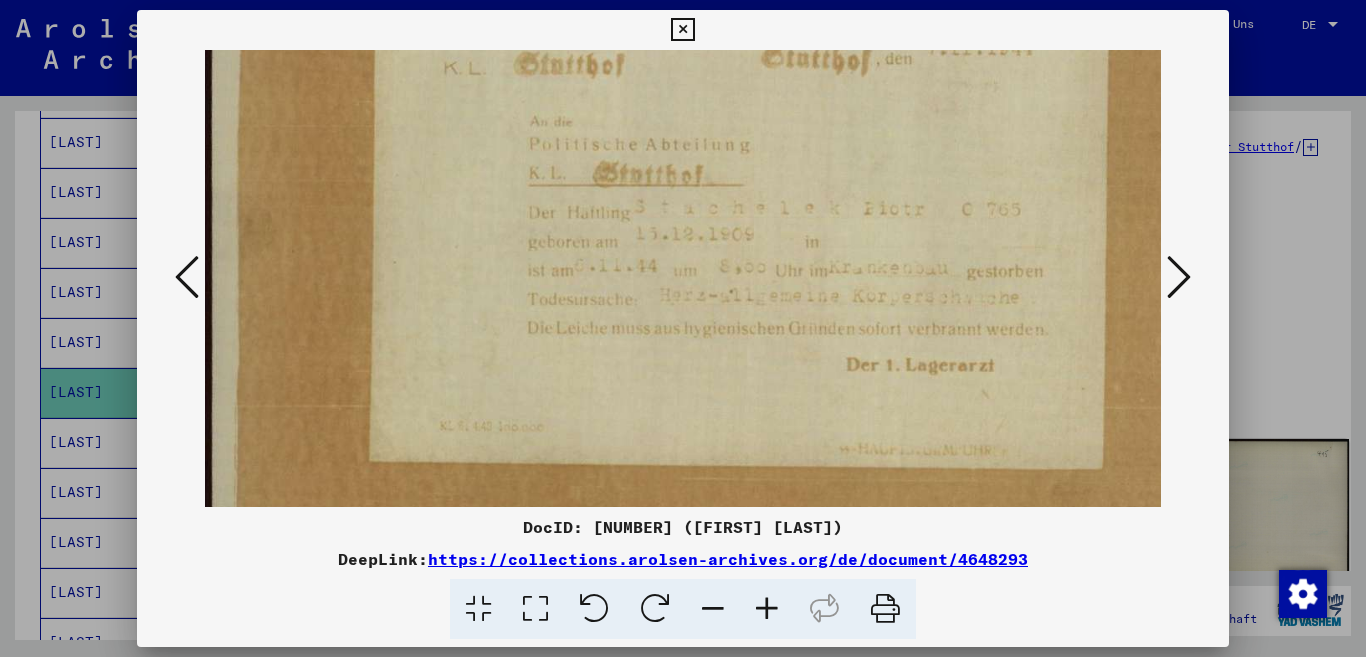 click at bounding box center (767, 609) 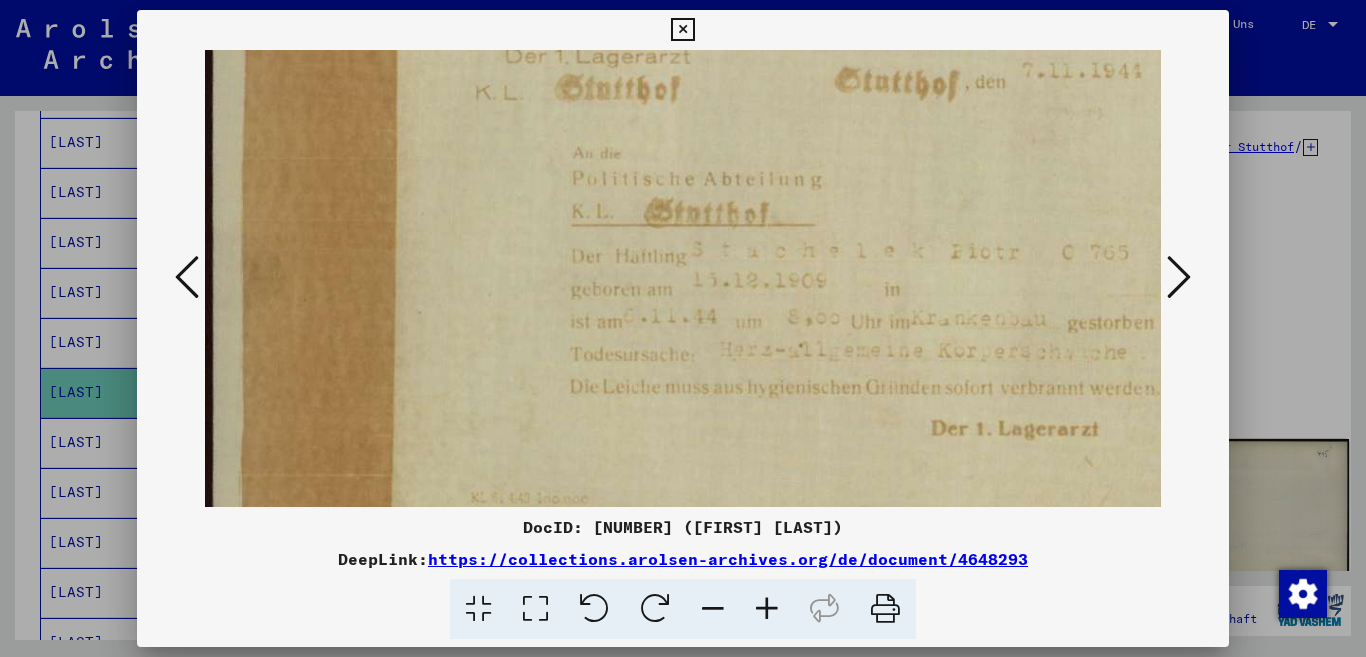 click at bounding box center (767, 609) 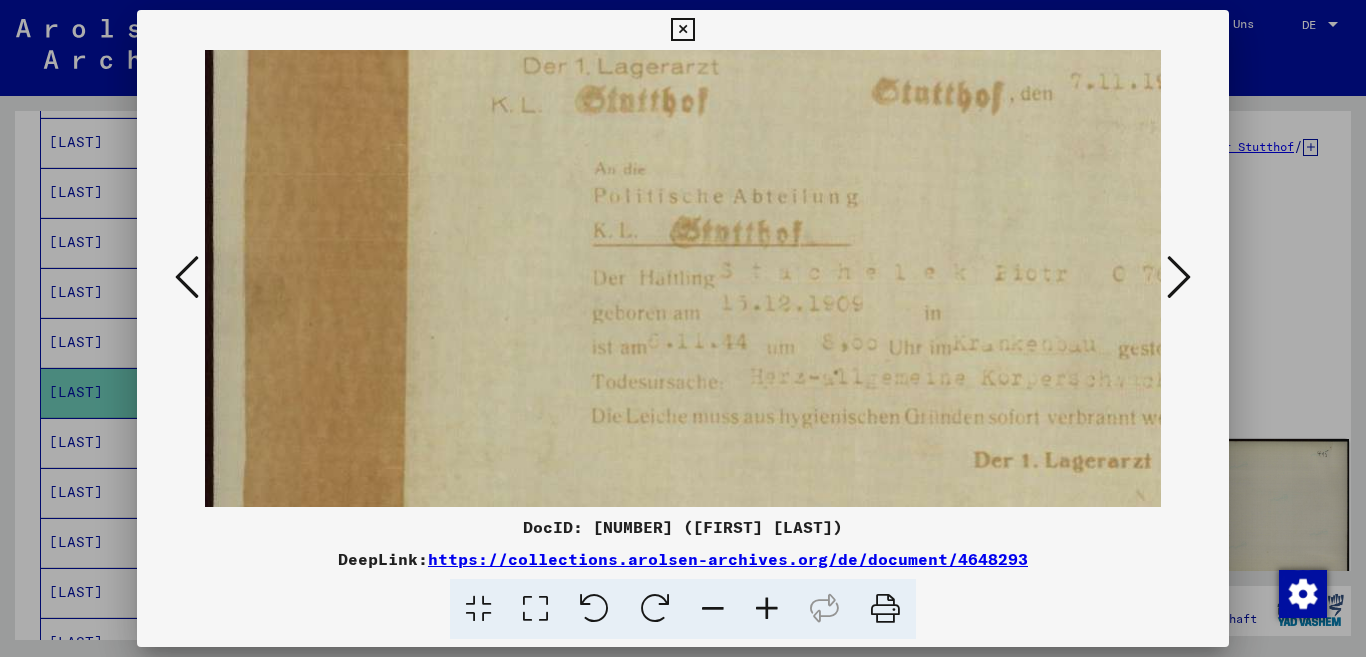 click at bounding box center (1179, 277) 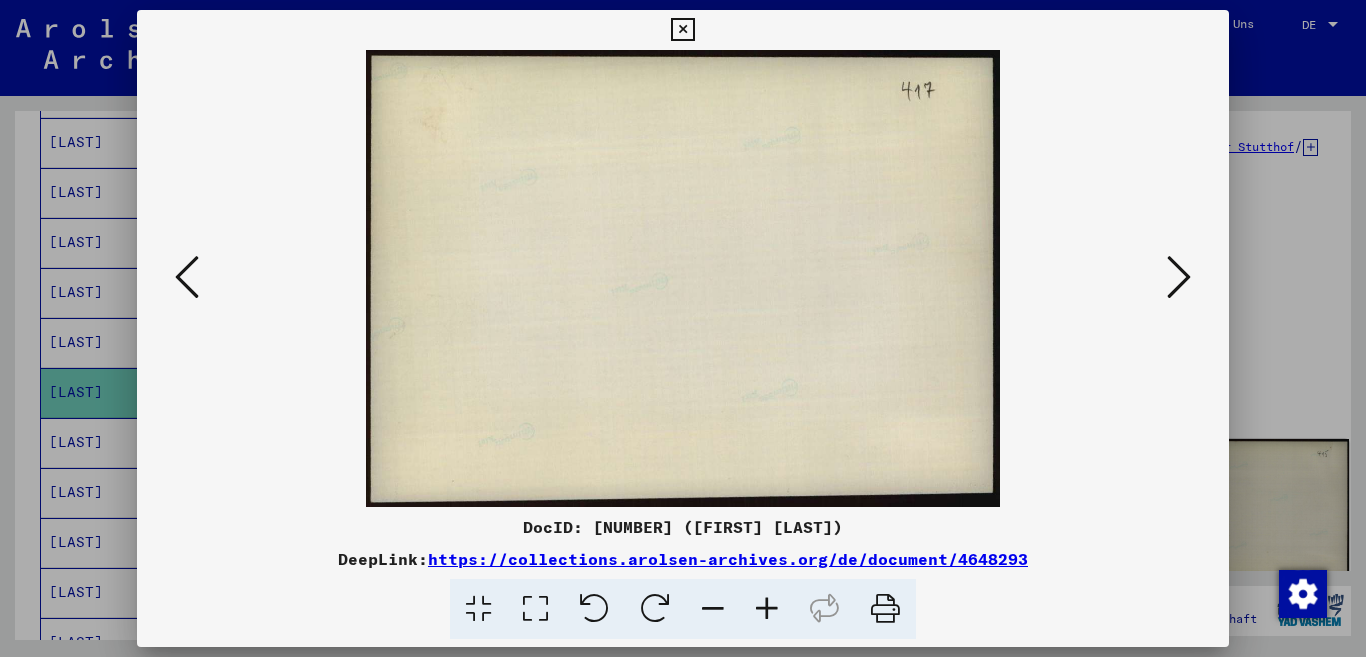 scroll, scrollTop: 0, scrollLeft: 0, axis: both 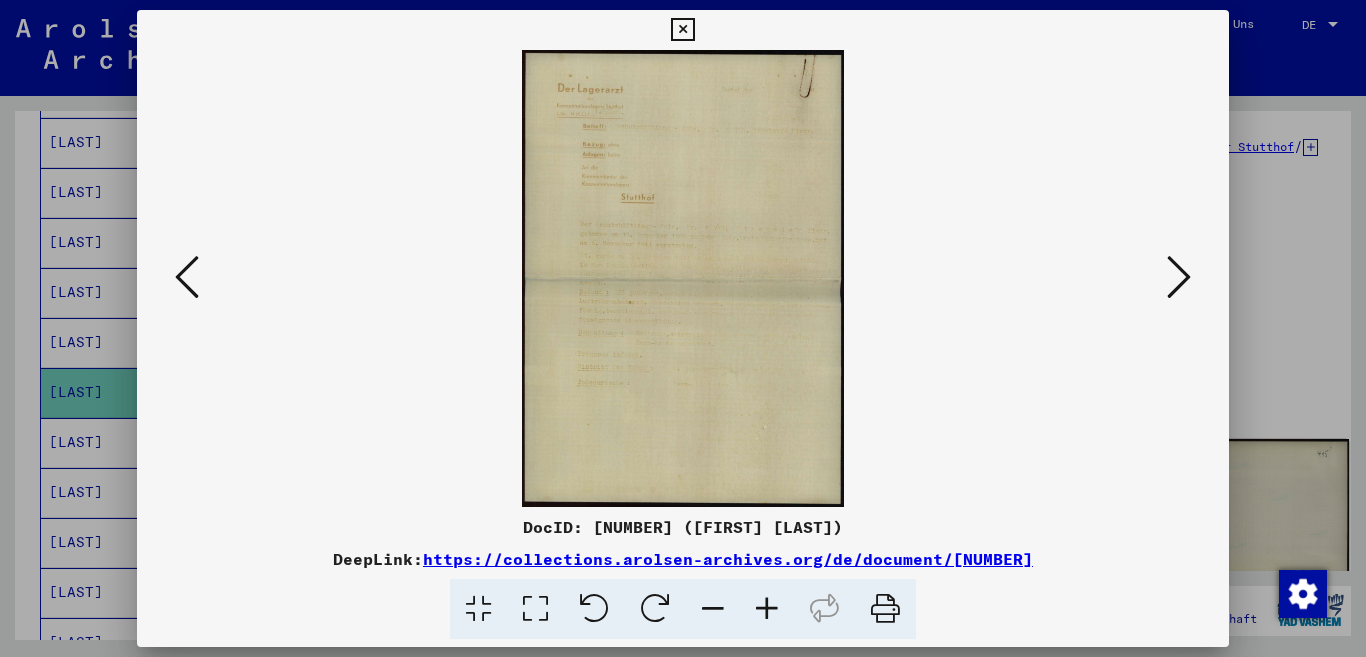 click at bounding box center [767, 609] 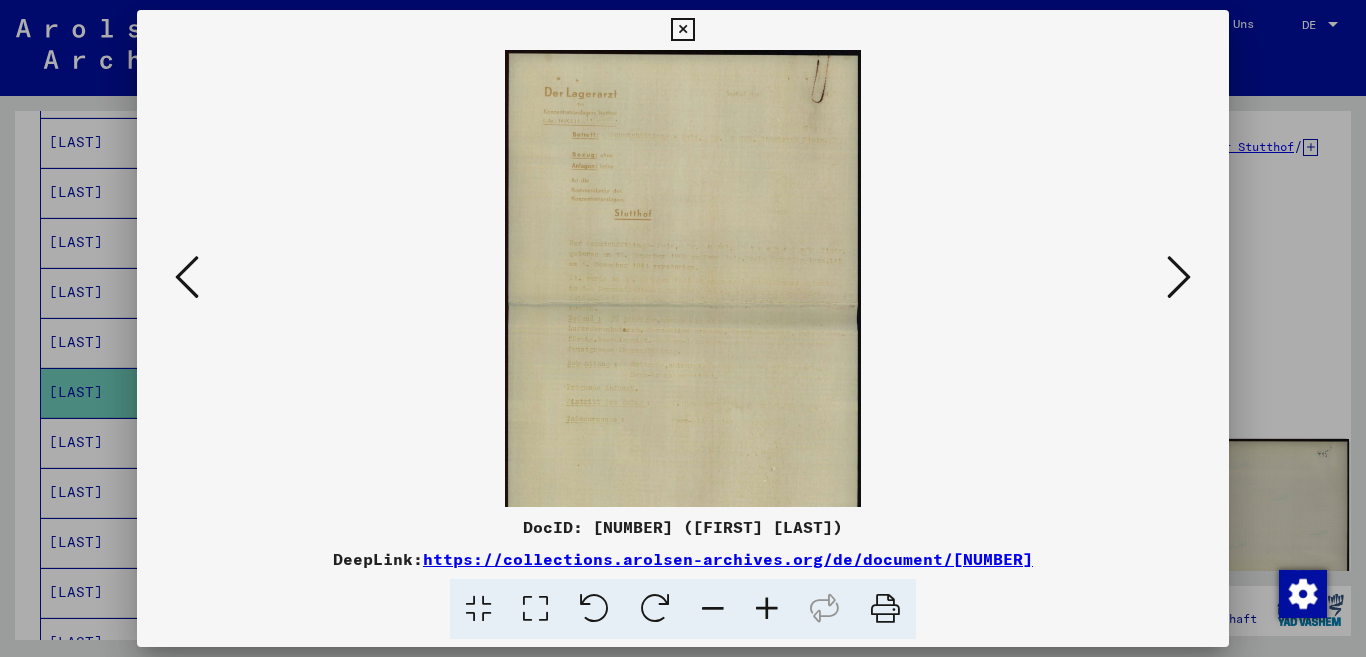 click at bounding box center [767, 609] 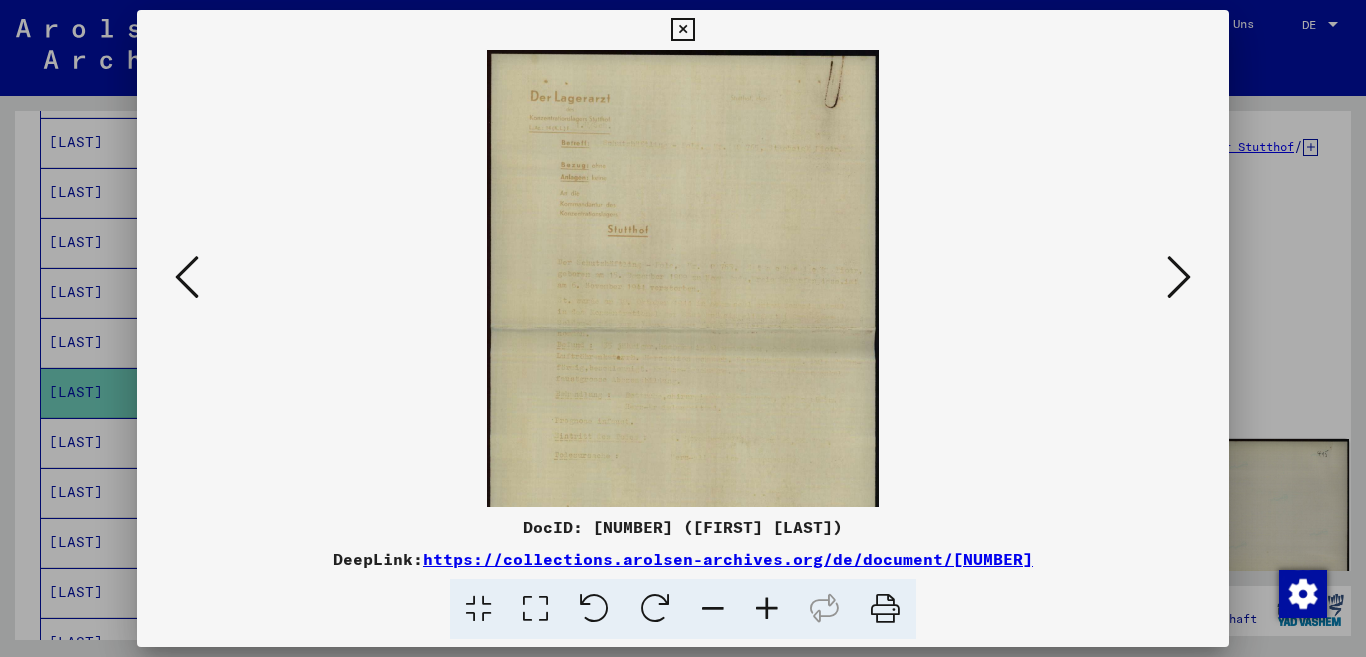 click at bounding box center (767, 609) 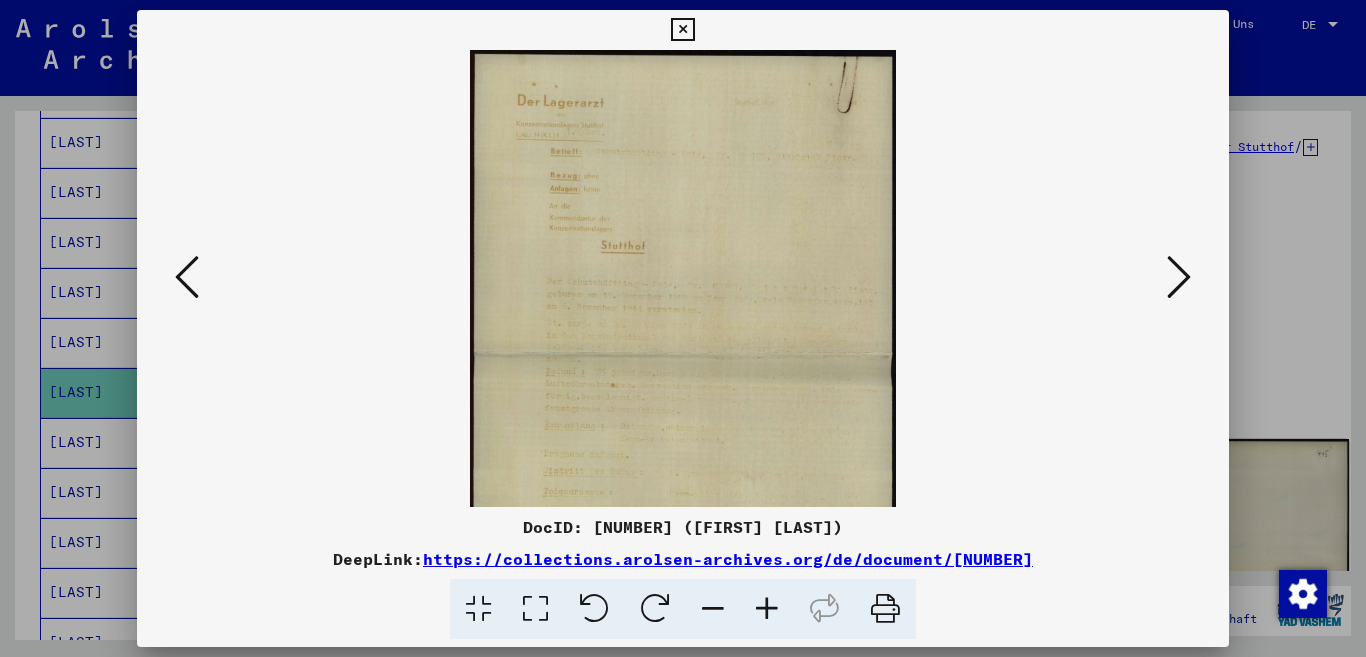 click at bounding box center (1179, 277) 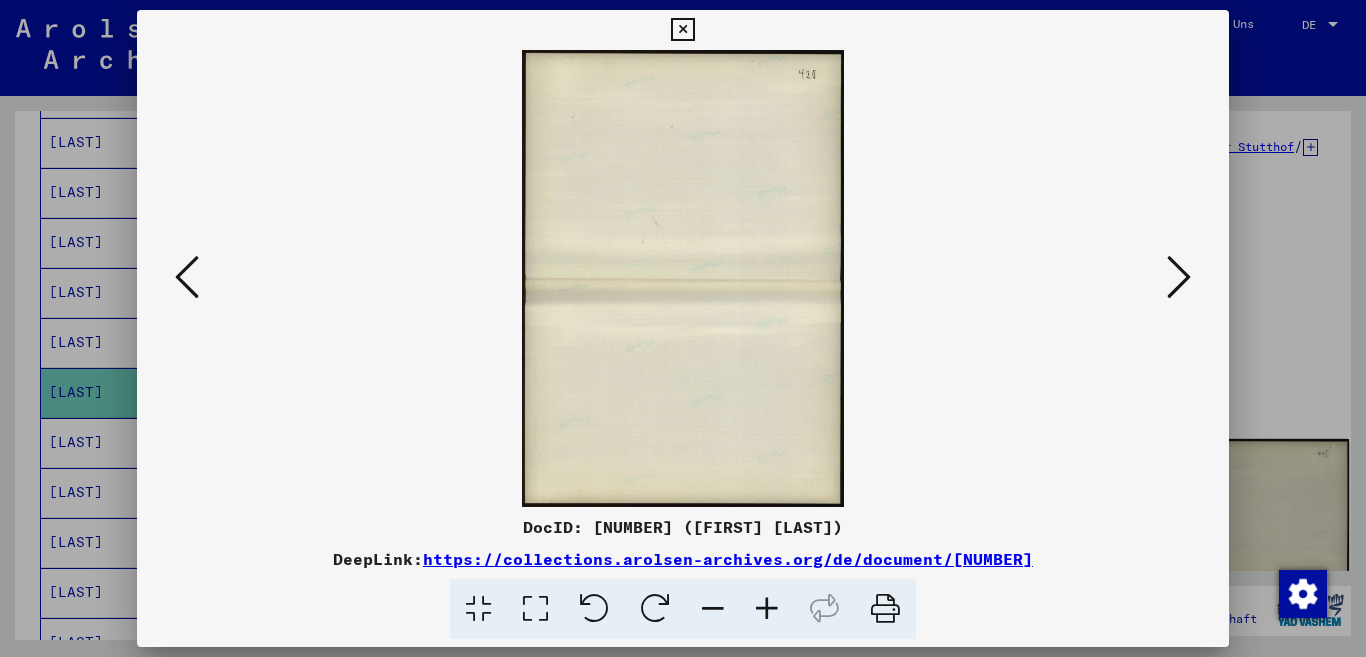 click at bounding box center [1179, 277] 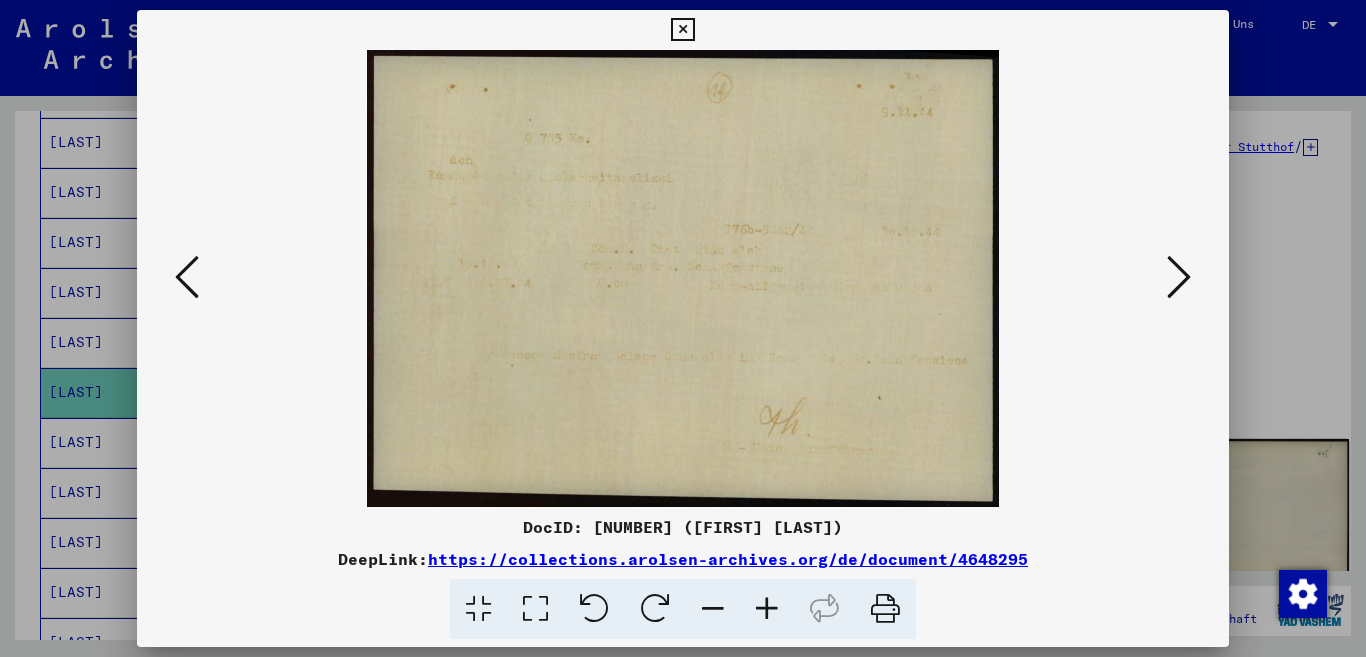click at bounding box center [1179, 277] 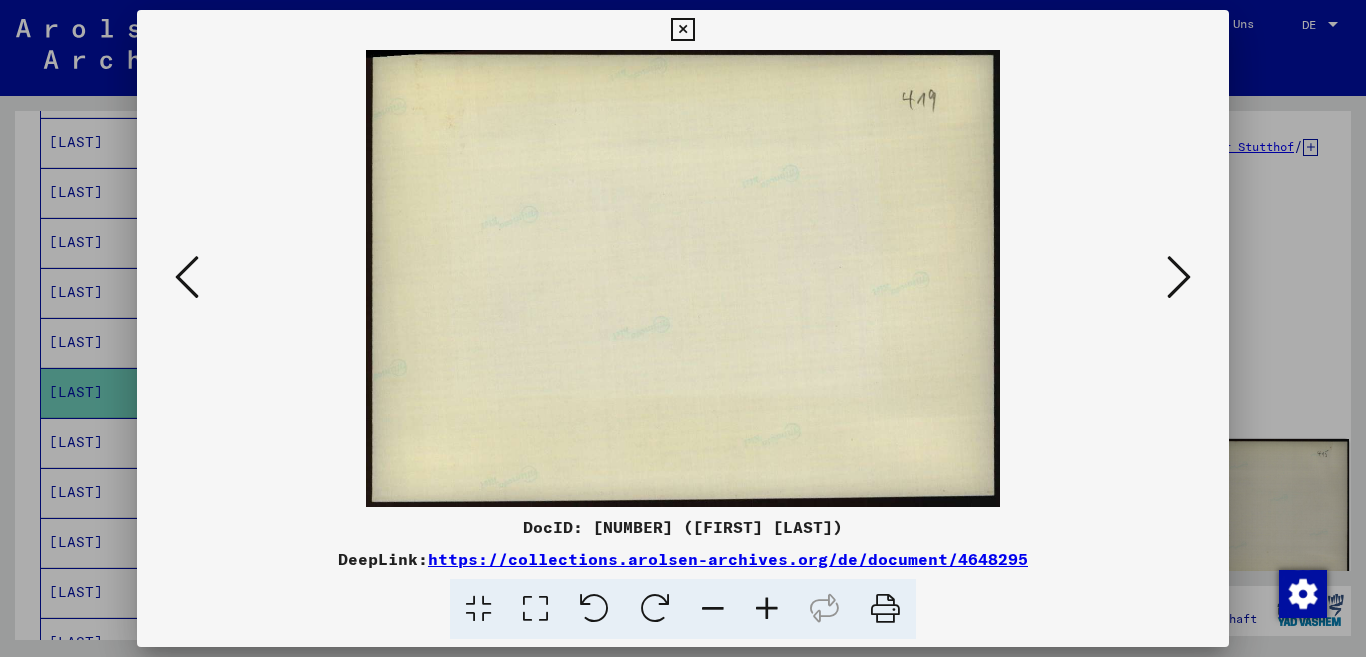 click at bounding box center (1179, 277) 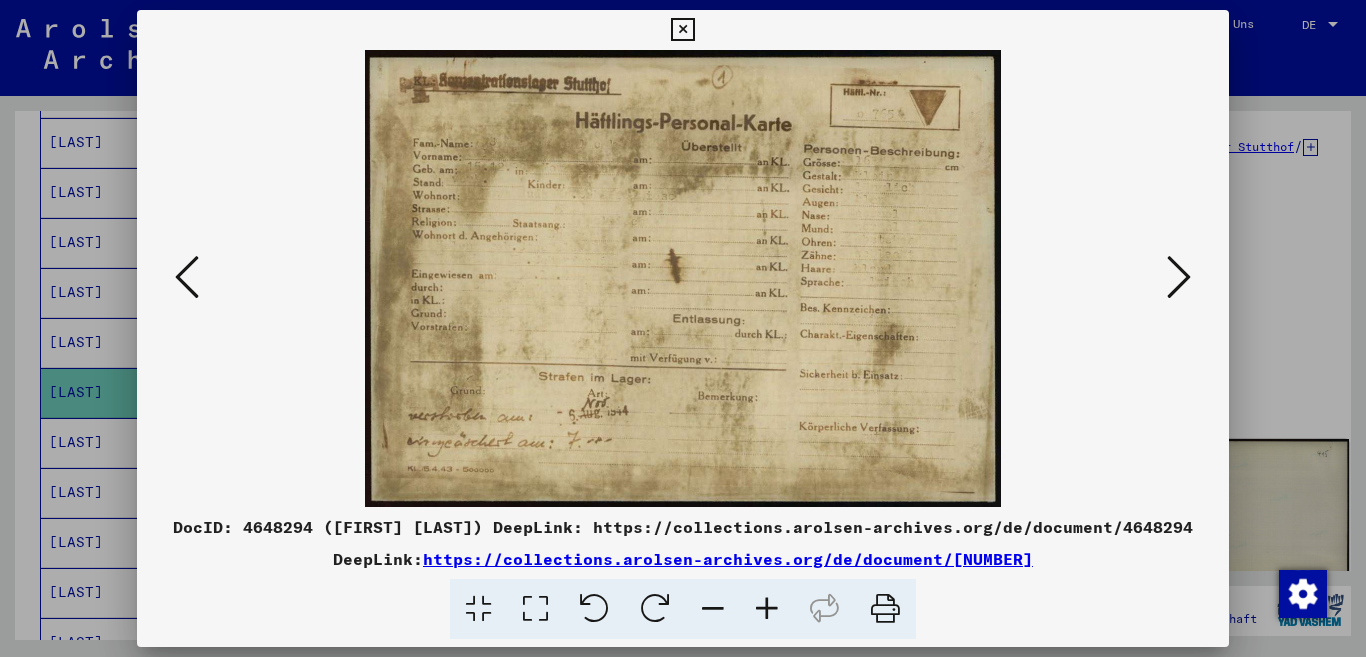 click at bounding box center [1179, 277] 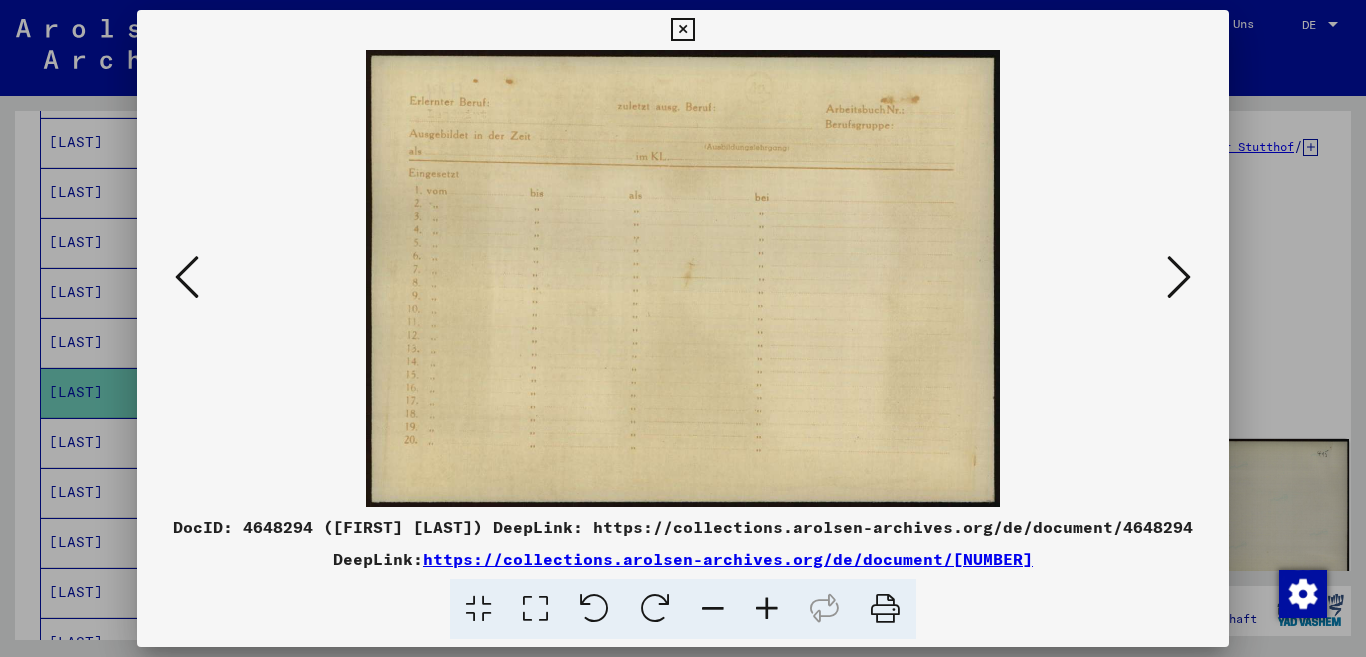 click at bounding box center (1179, 277) 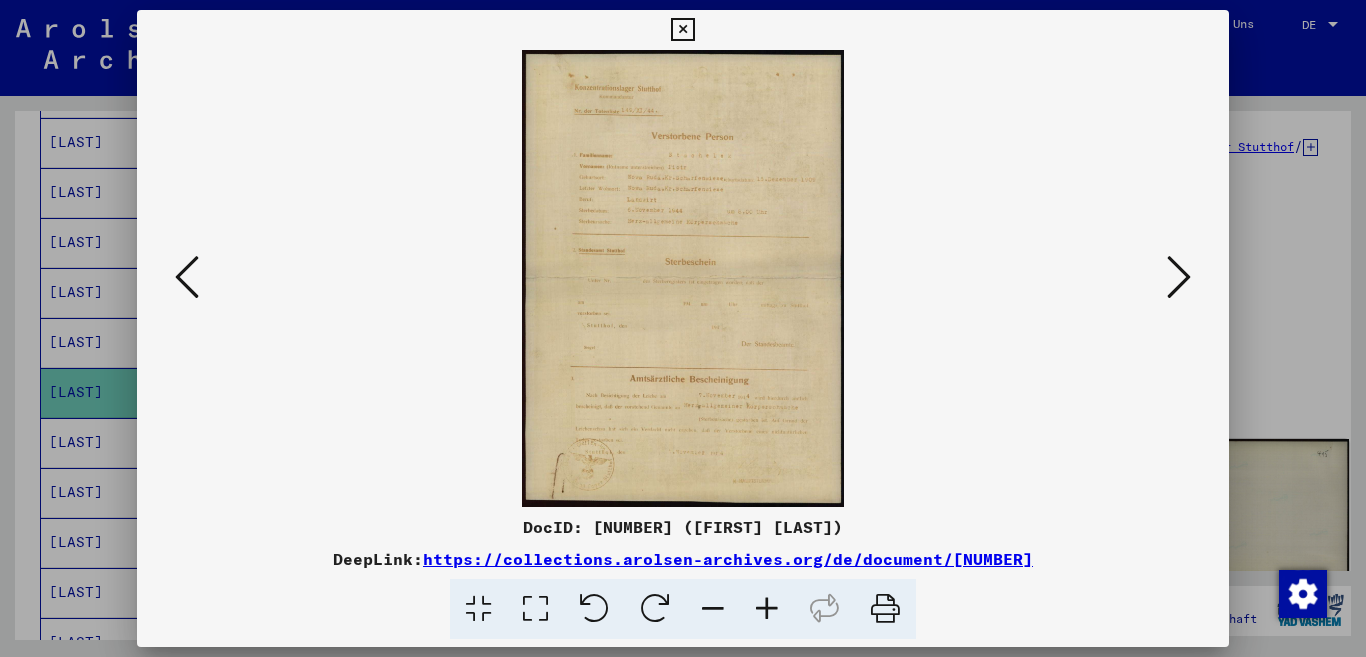 click at bounding box center [767, 609] 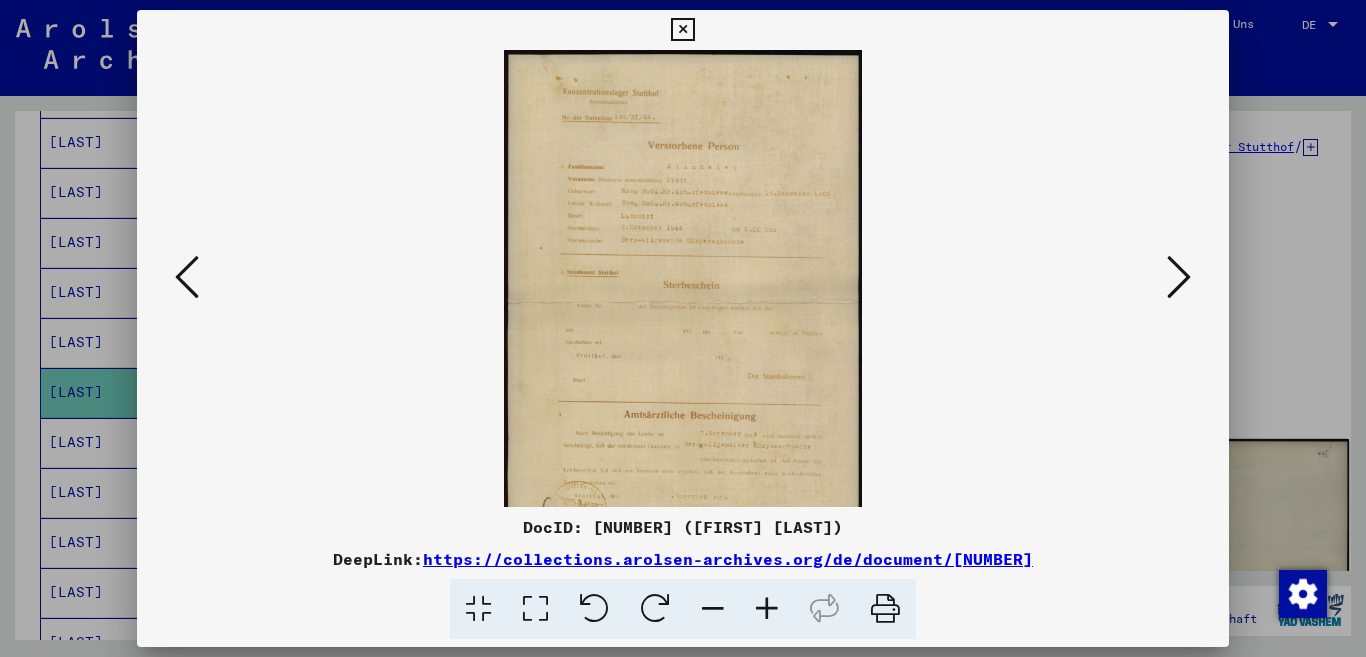 click at bounding box center (767, 609) 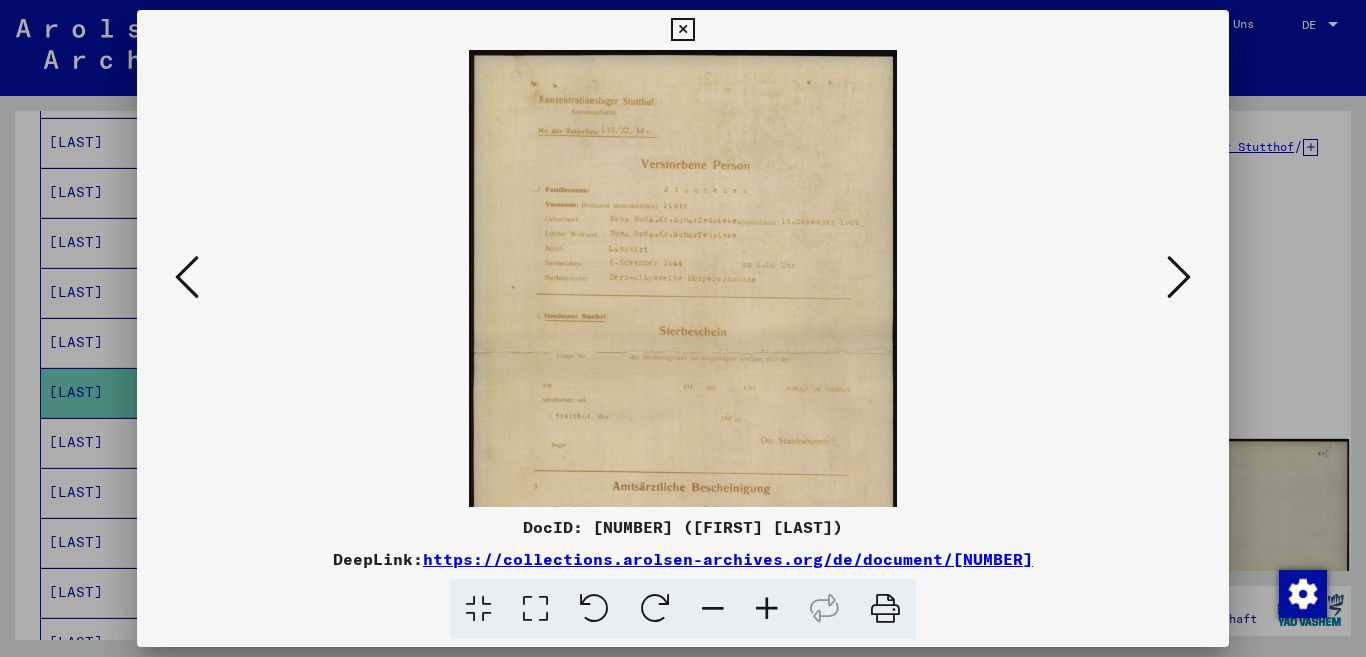 click at bounding box center (767, 609) 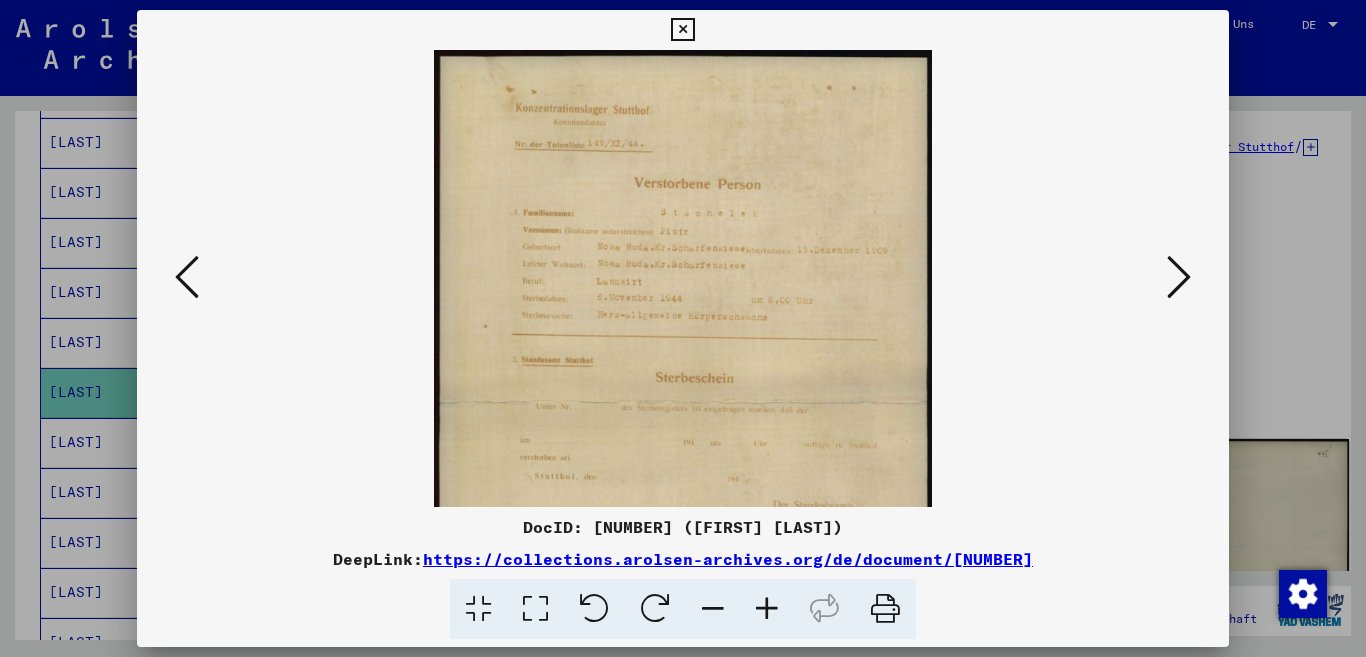 click at bounding box center (767, 609) 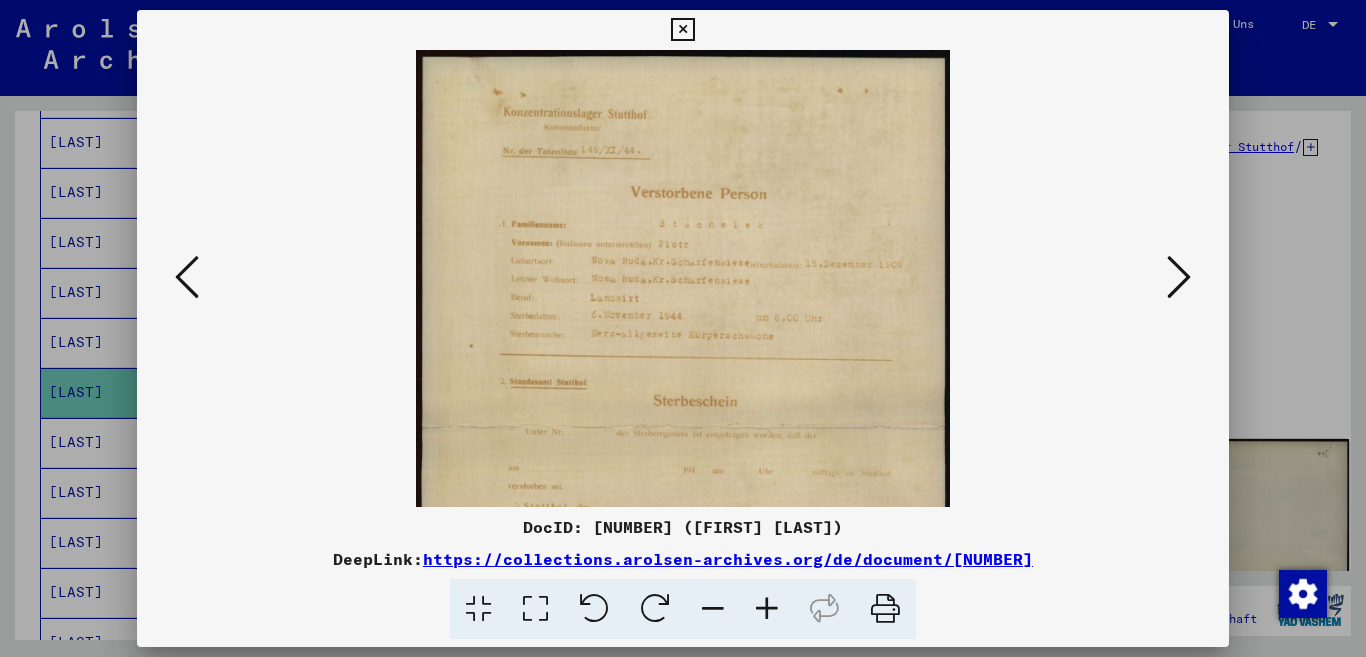 click at bounding box center [767, 609] 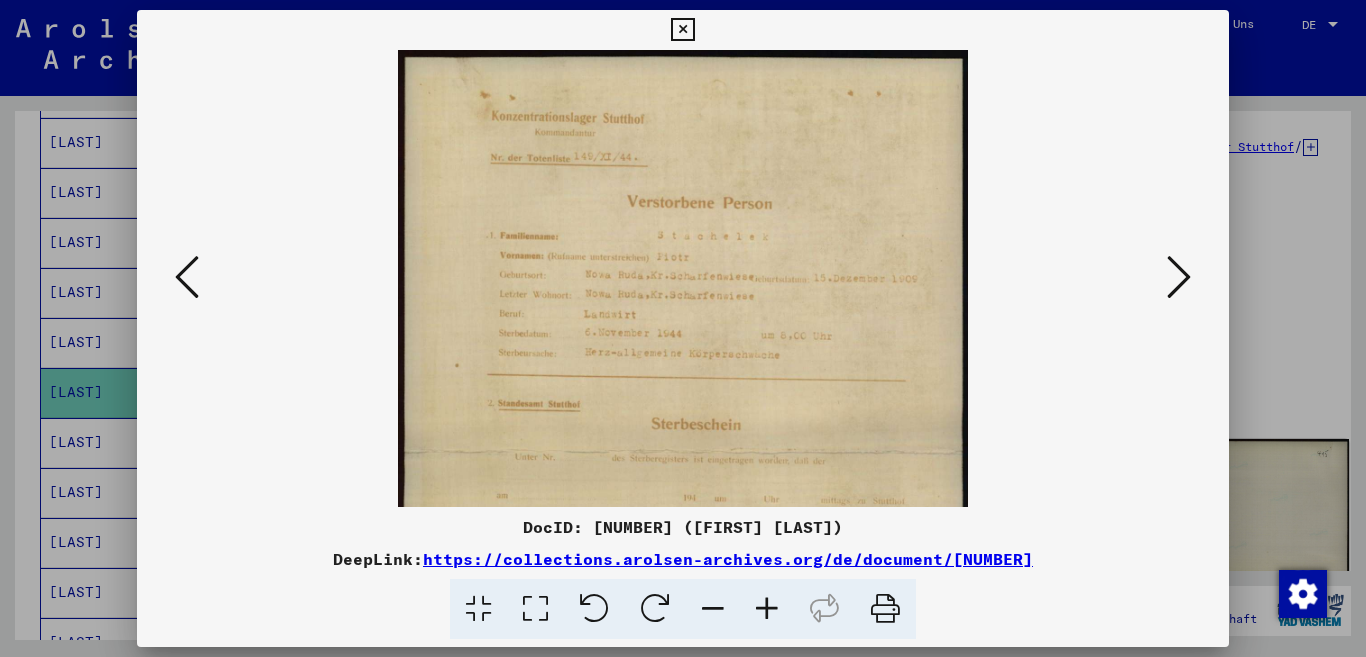 click at bounding box center (767, 609) 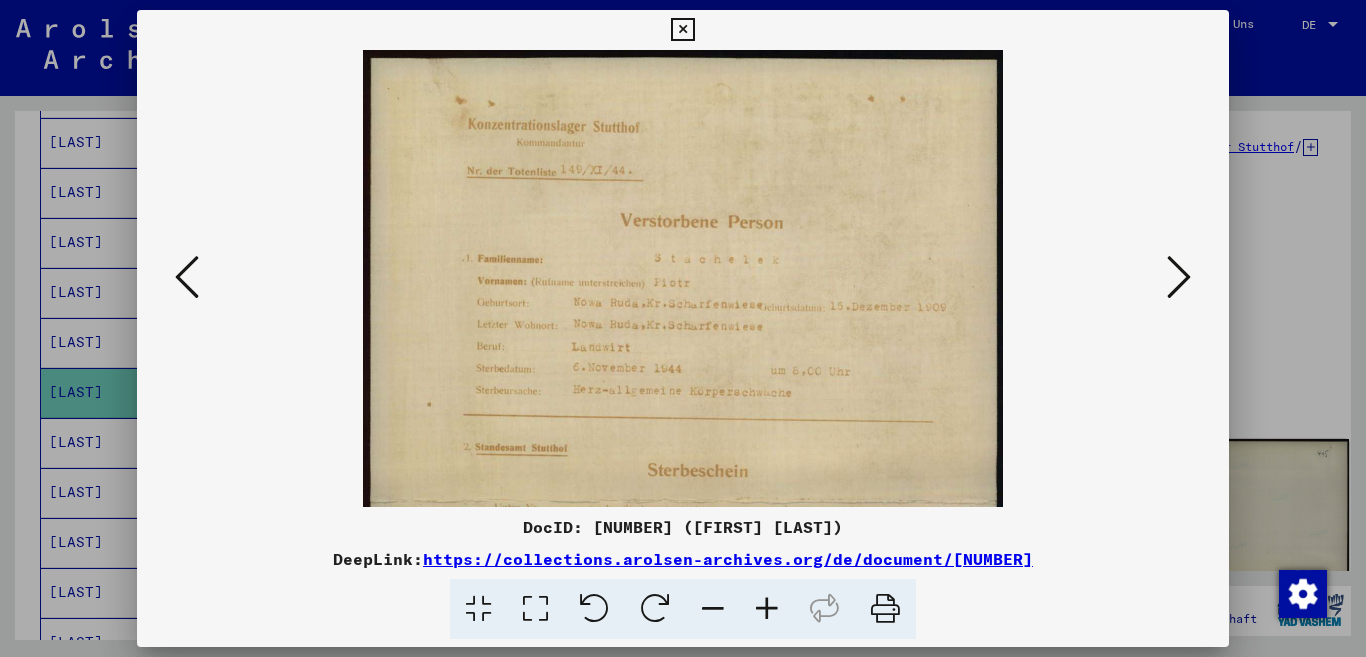 click at bounding box center [767, 609] 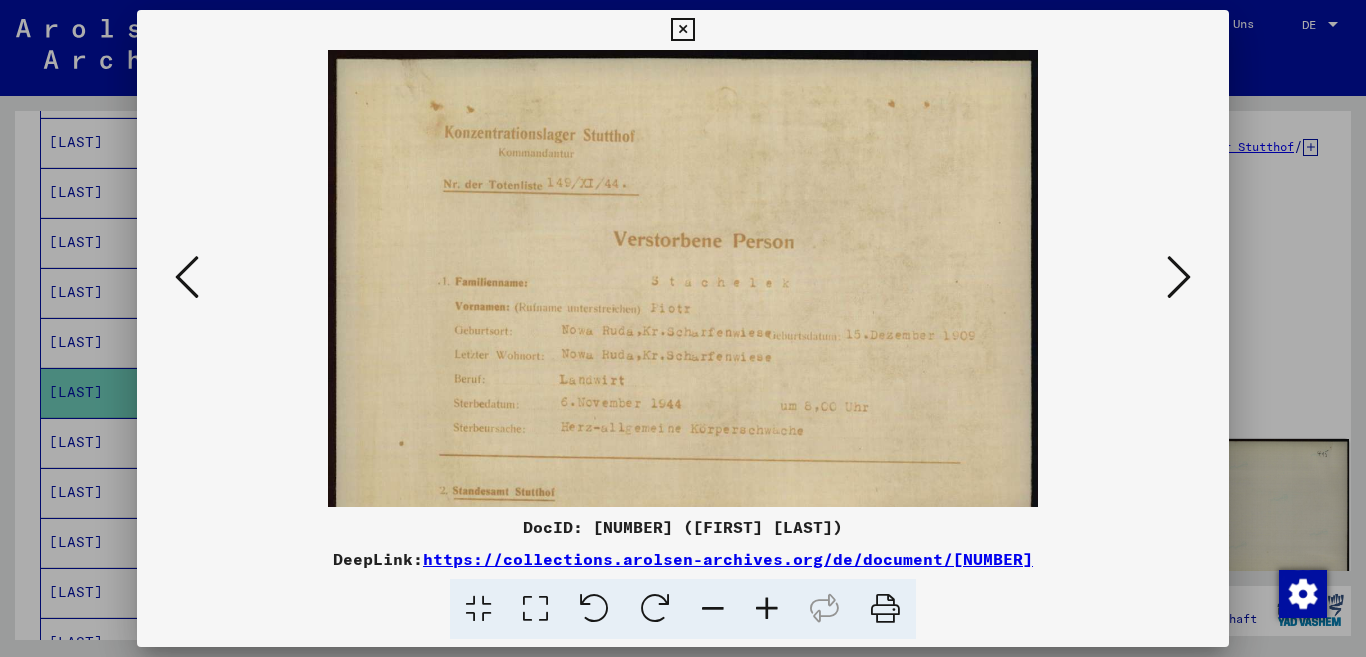 click at bounding box center [767, 609] 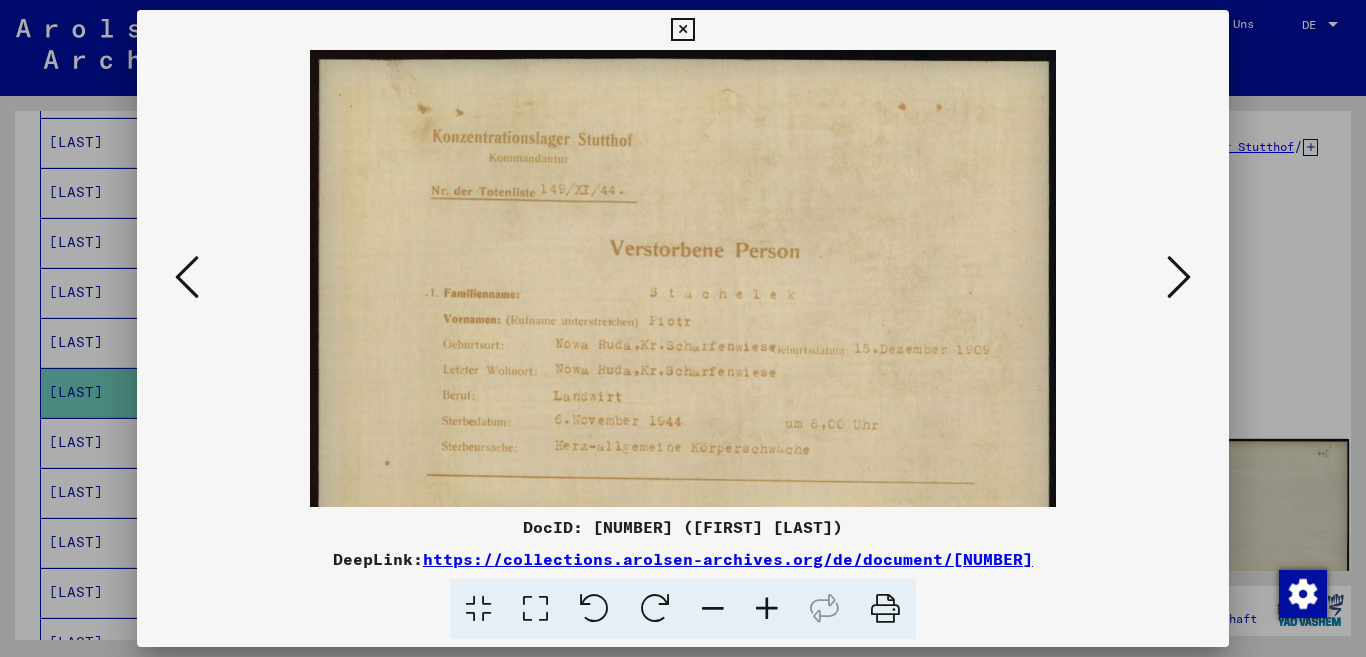 click at bounding box center (767, 609) 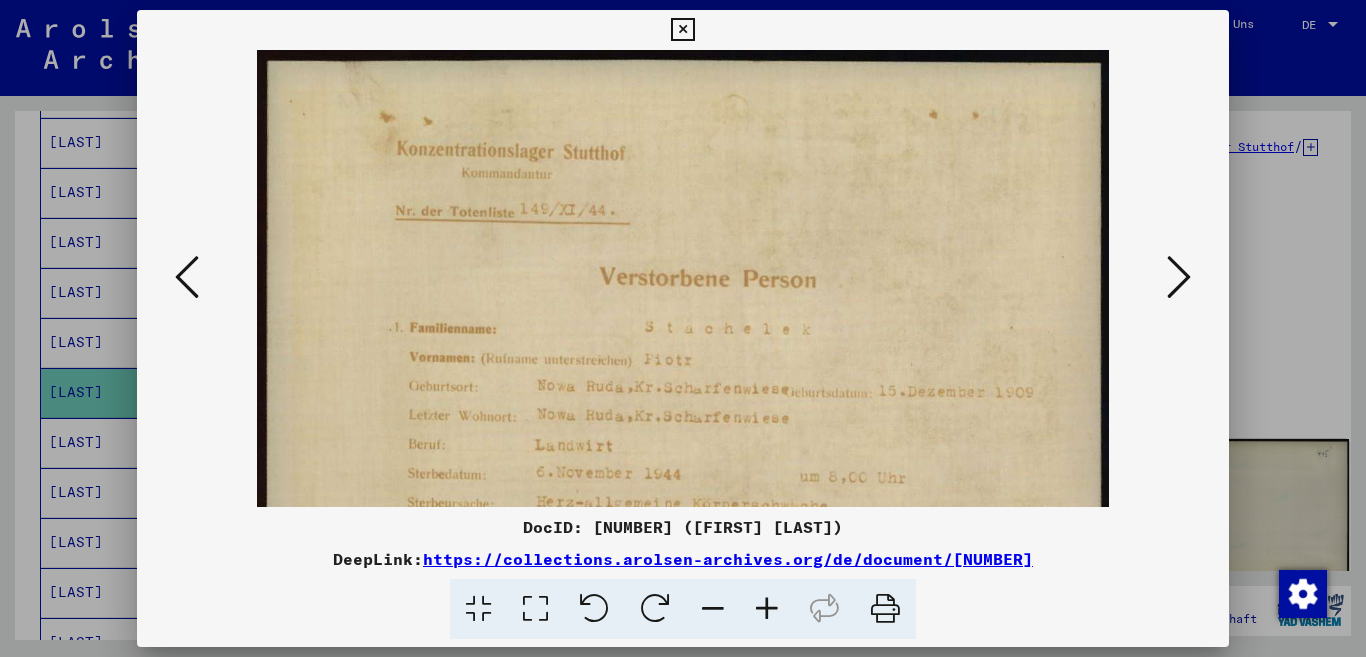 drag, startPoint x: 927, startPoint y: 480, endPoint x: 934, endPoint y: 216, distance: 264.09277 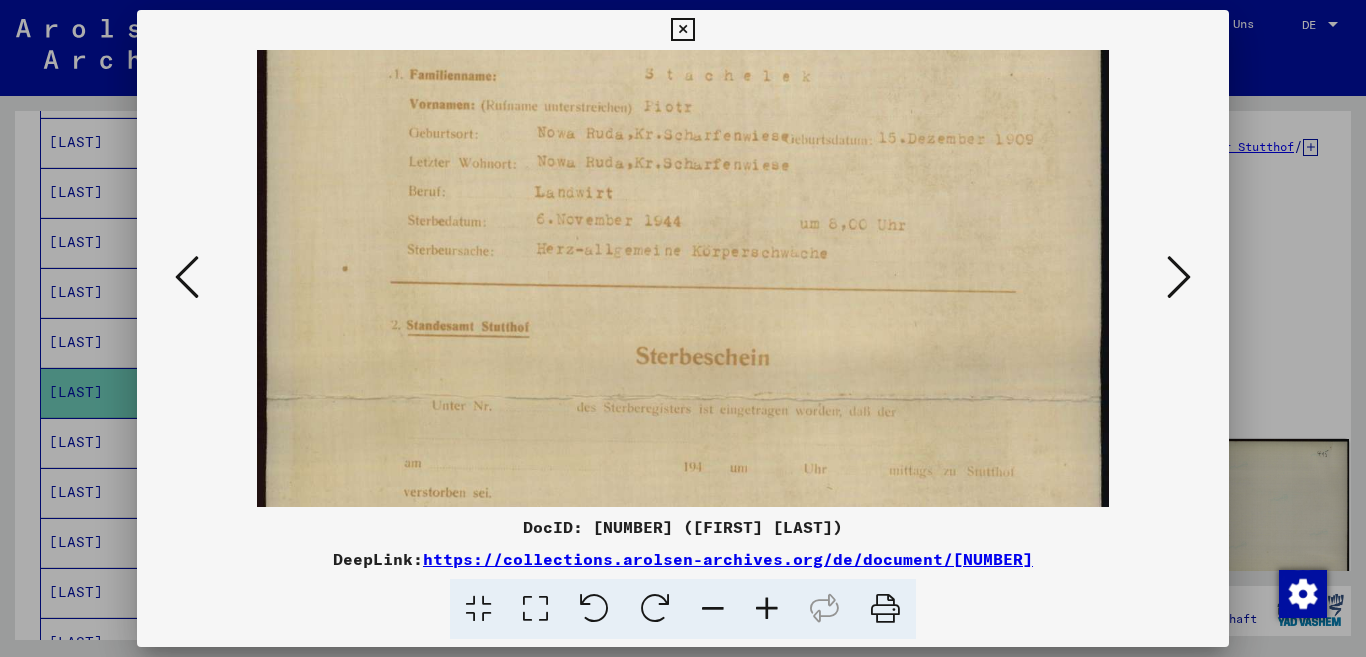 drag, startPoint x: 582, startPoint y: 470, endPoint x: 634, endPoint y: 146, distance: 328.1463 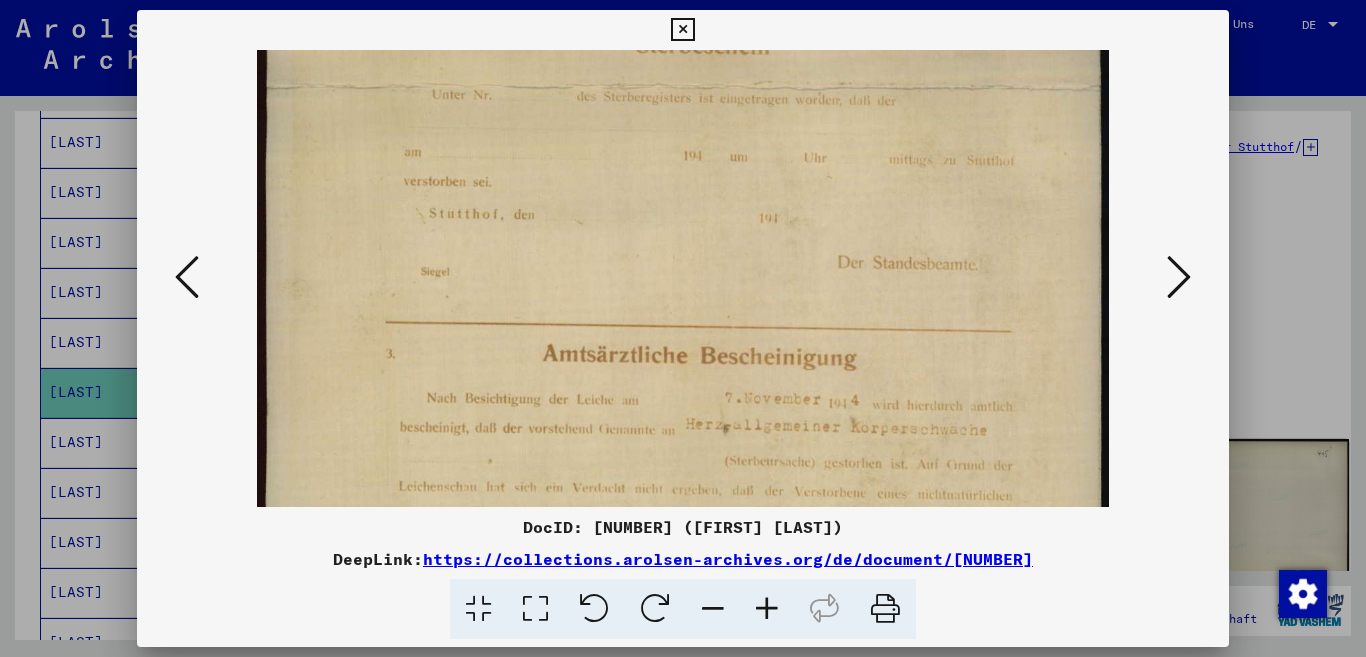 drag, startPoint x: 592, startPoint y: 442, endPoint x: 612, endPoint y: 181, distance: 261.76517 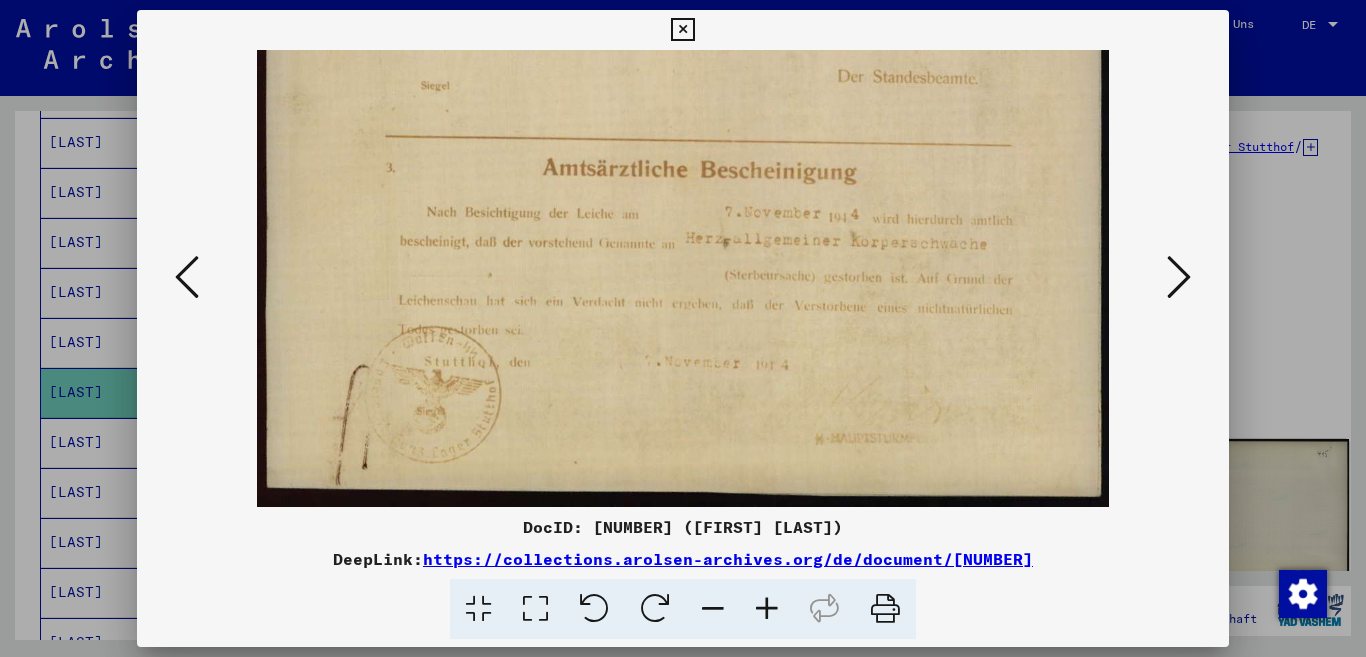 click at bounding box center (1179, 278) 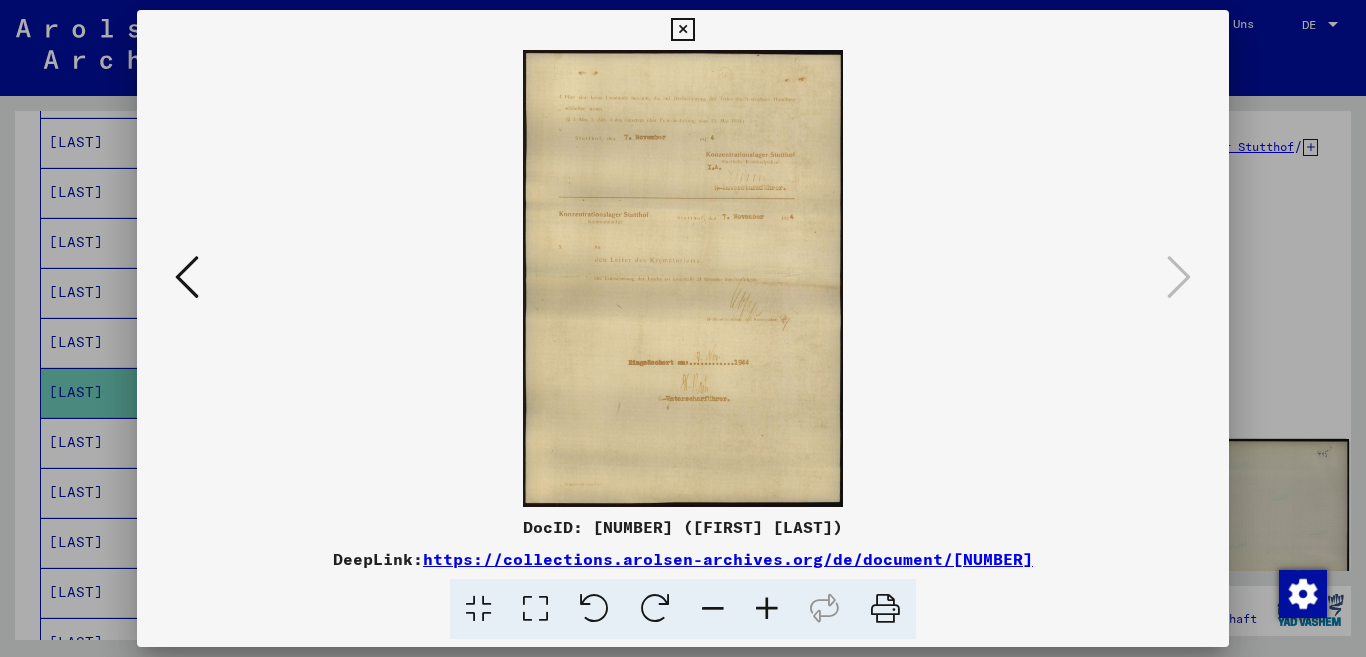 scroll, scrollTop: 0, scrollLeft: 0, axis: both 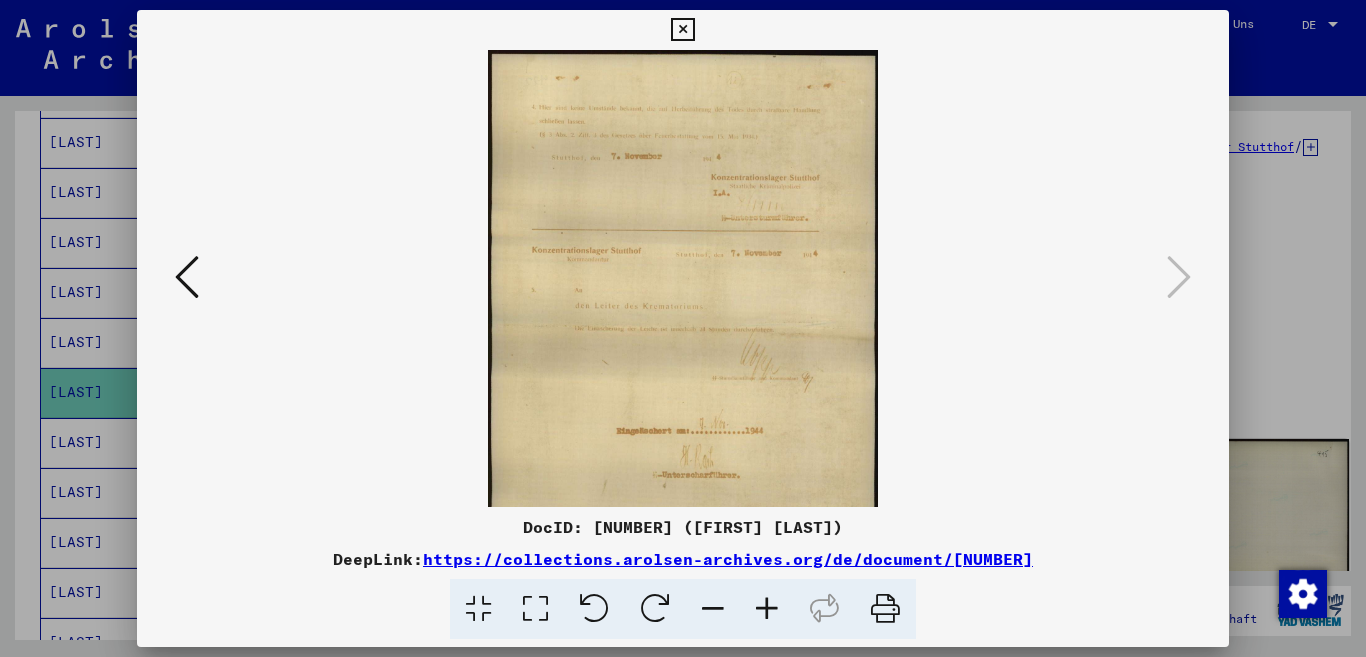 click at bounding box center (767, 609) 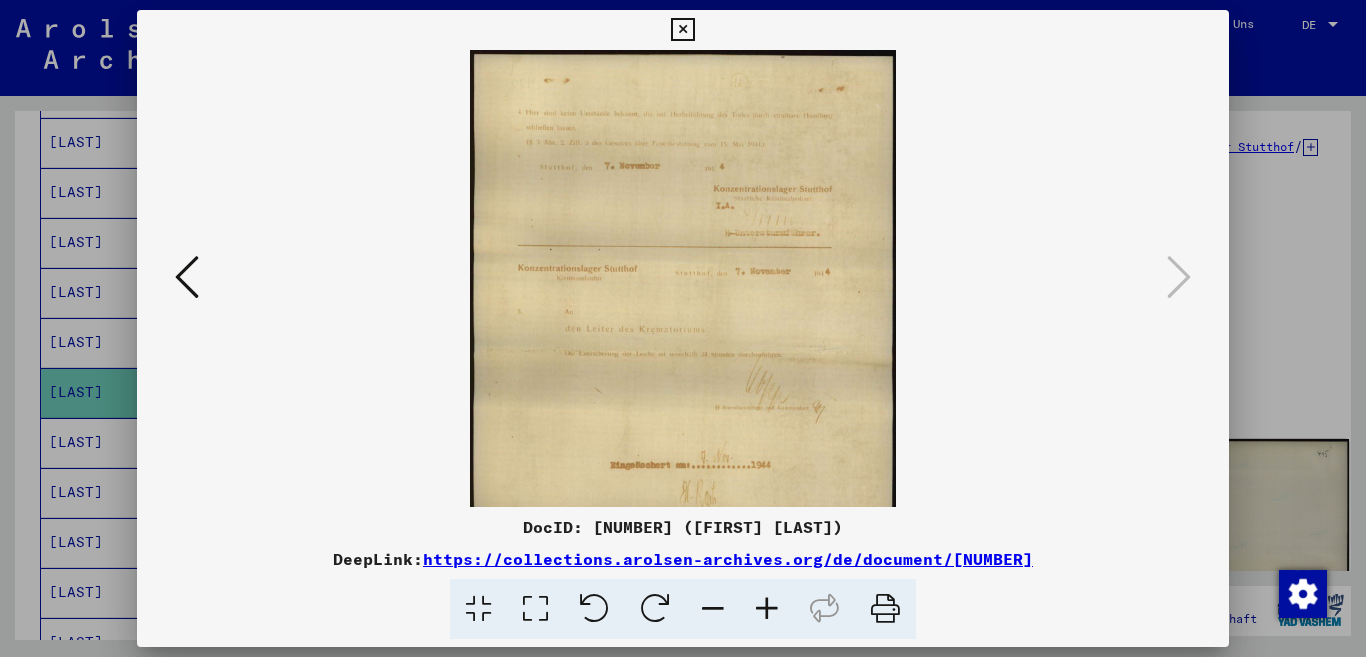 click at bounding box center (767, 609) 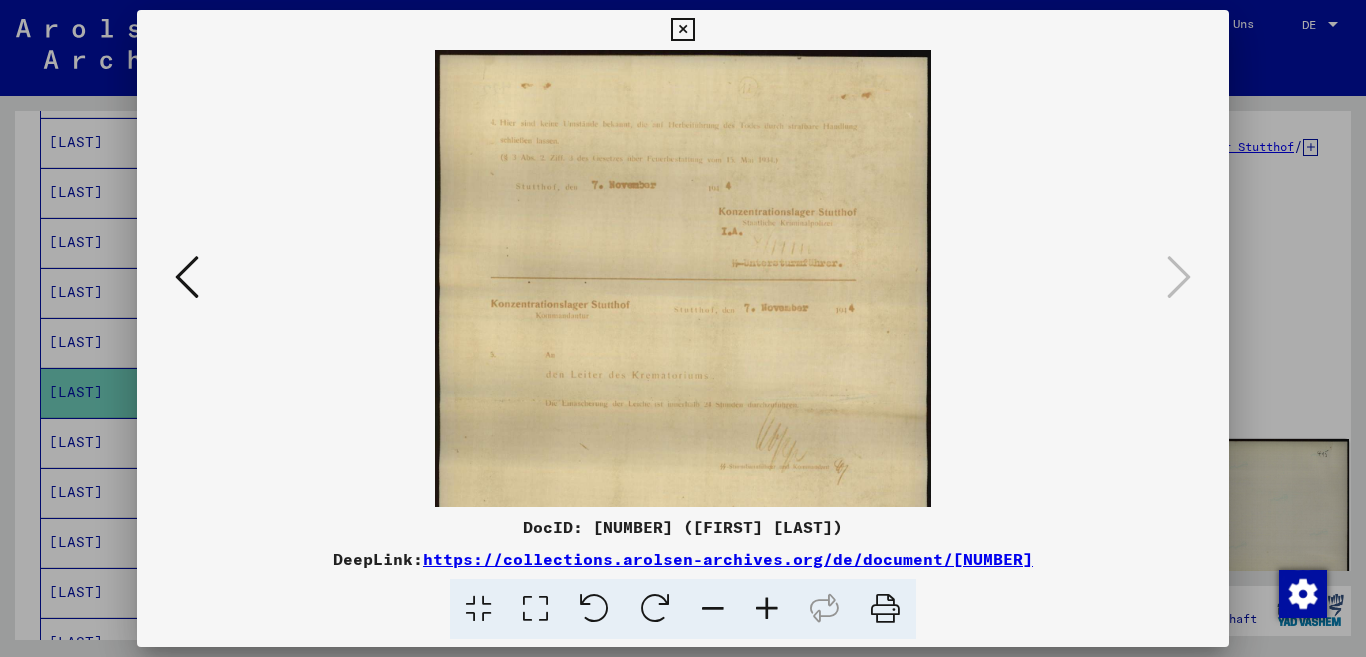 click at bounding box center [767, 609] 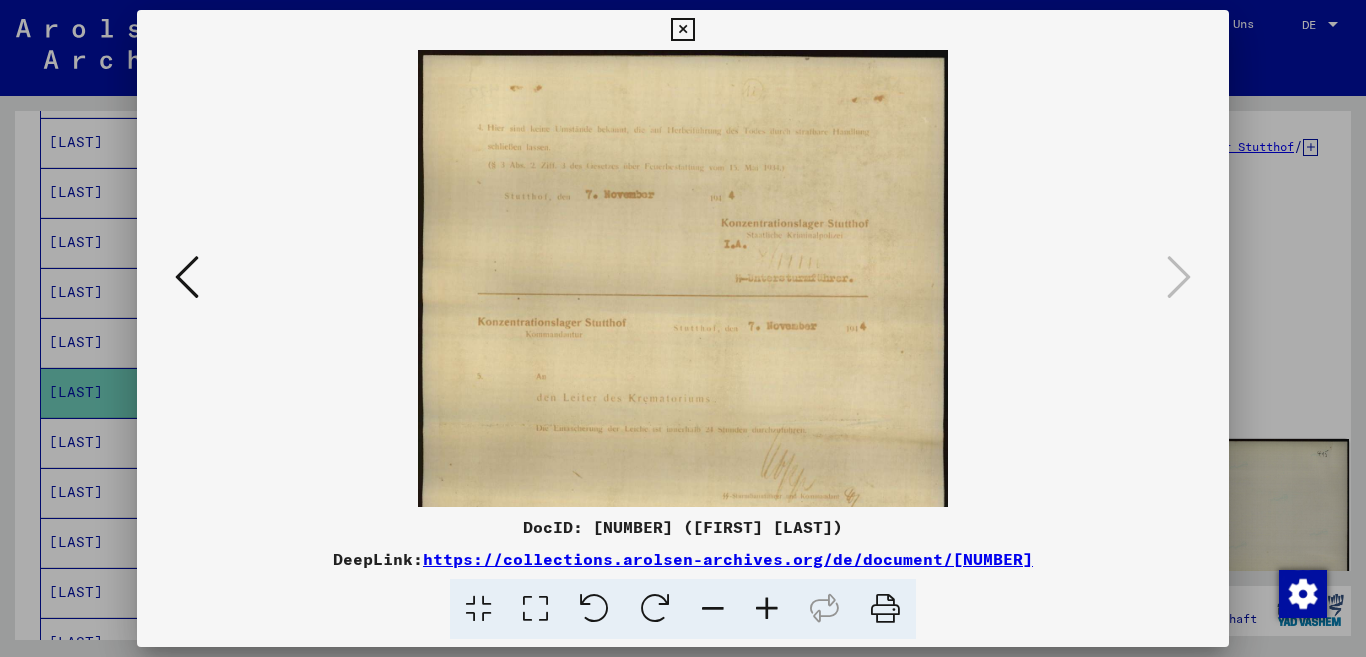 click at bounding box center (767, 609) 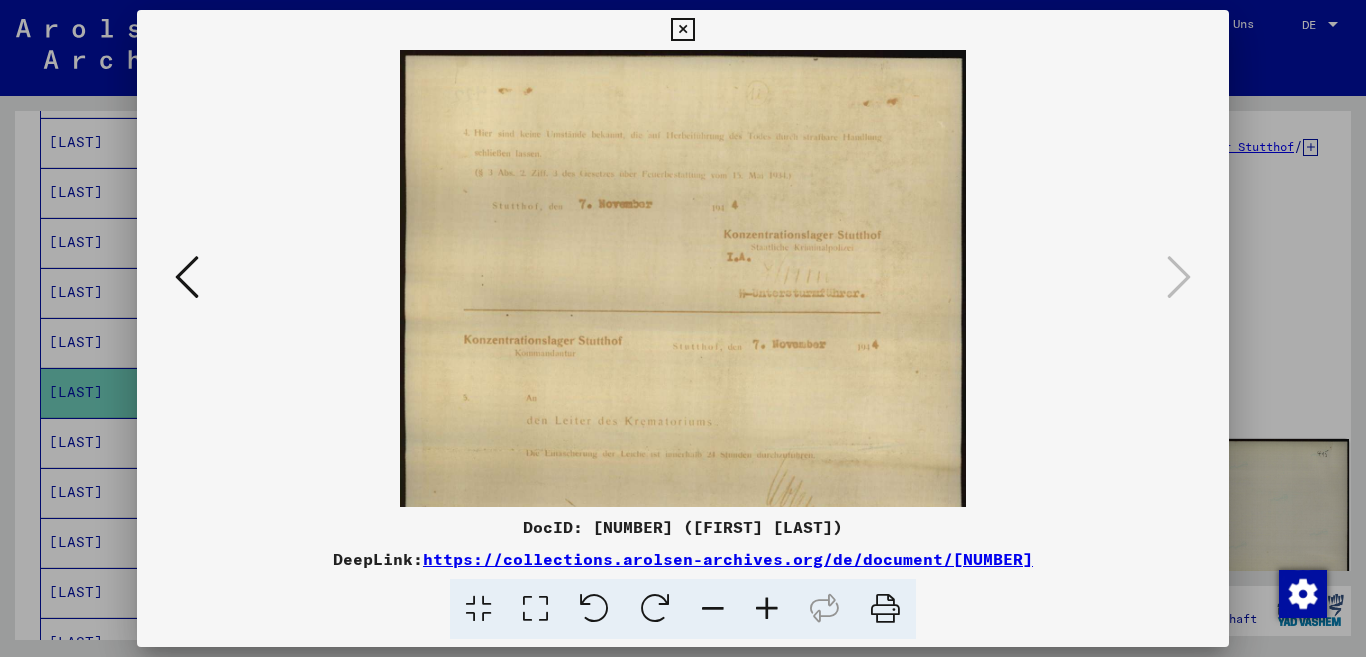 click at bounding box center (767, 609) 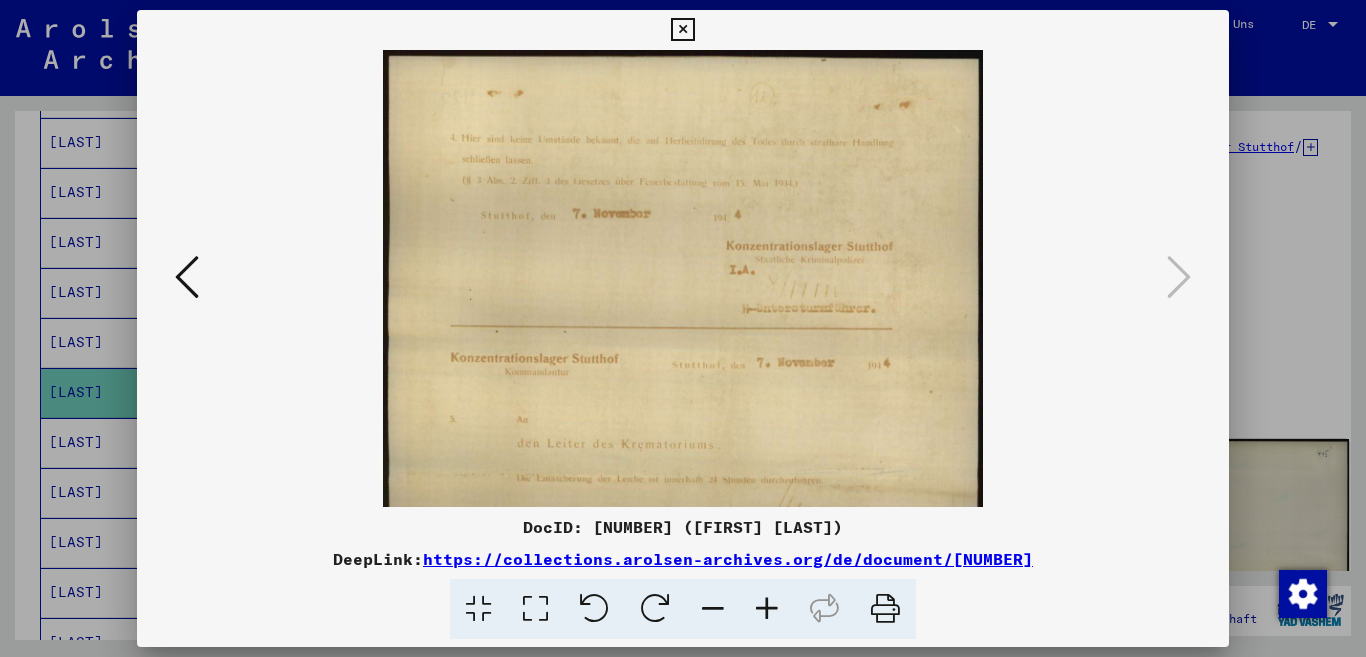 click at bounding box center (767, 609) 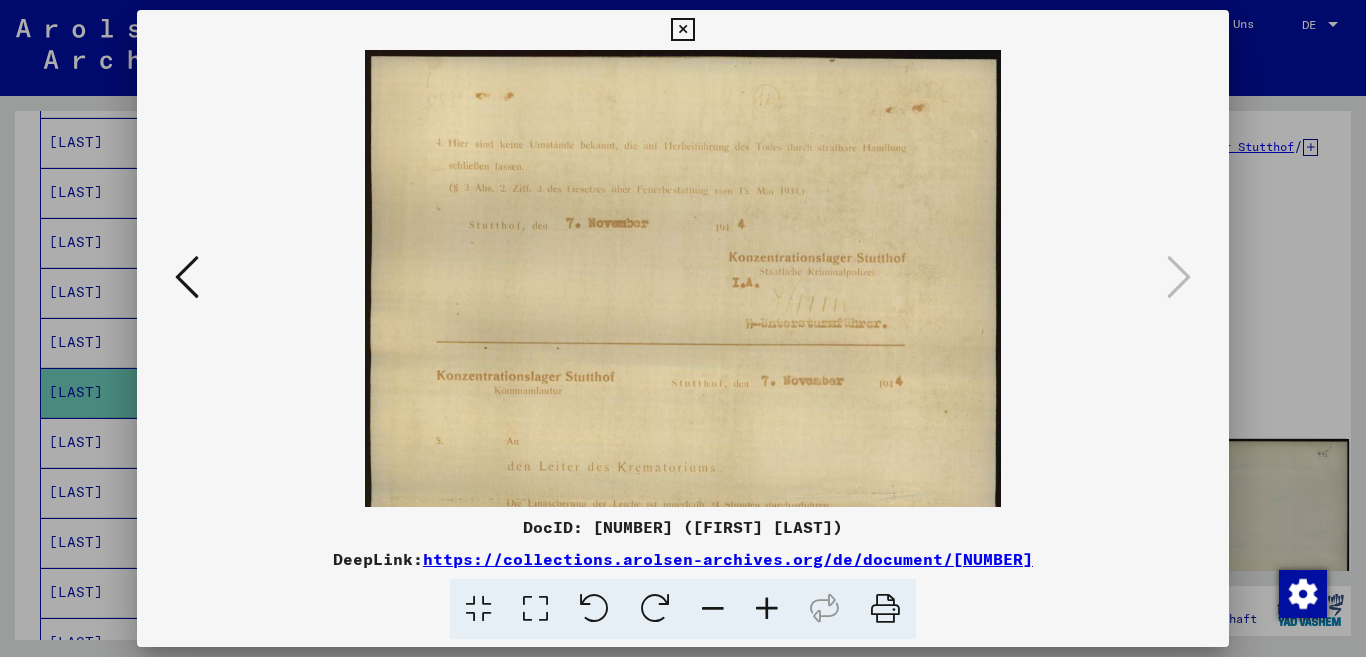click at bounding box center (767, 609) 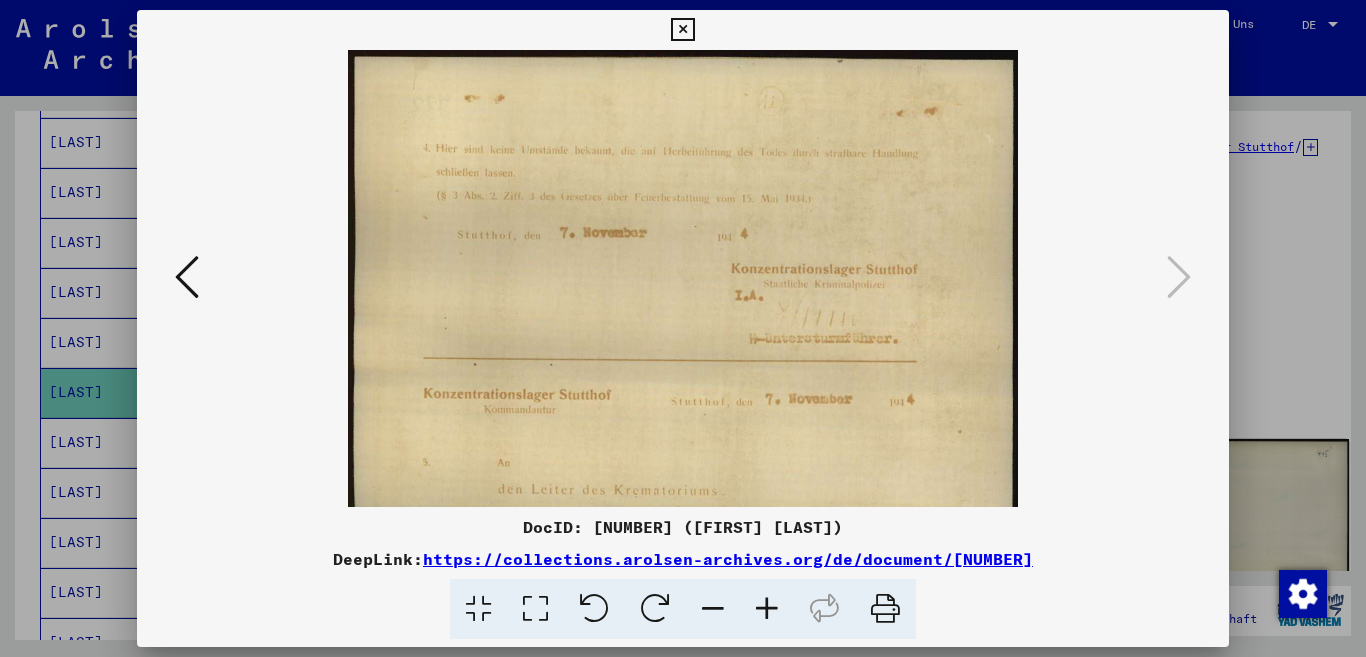 click at bounding box center [767, 609] 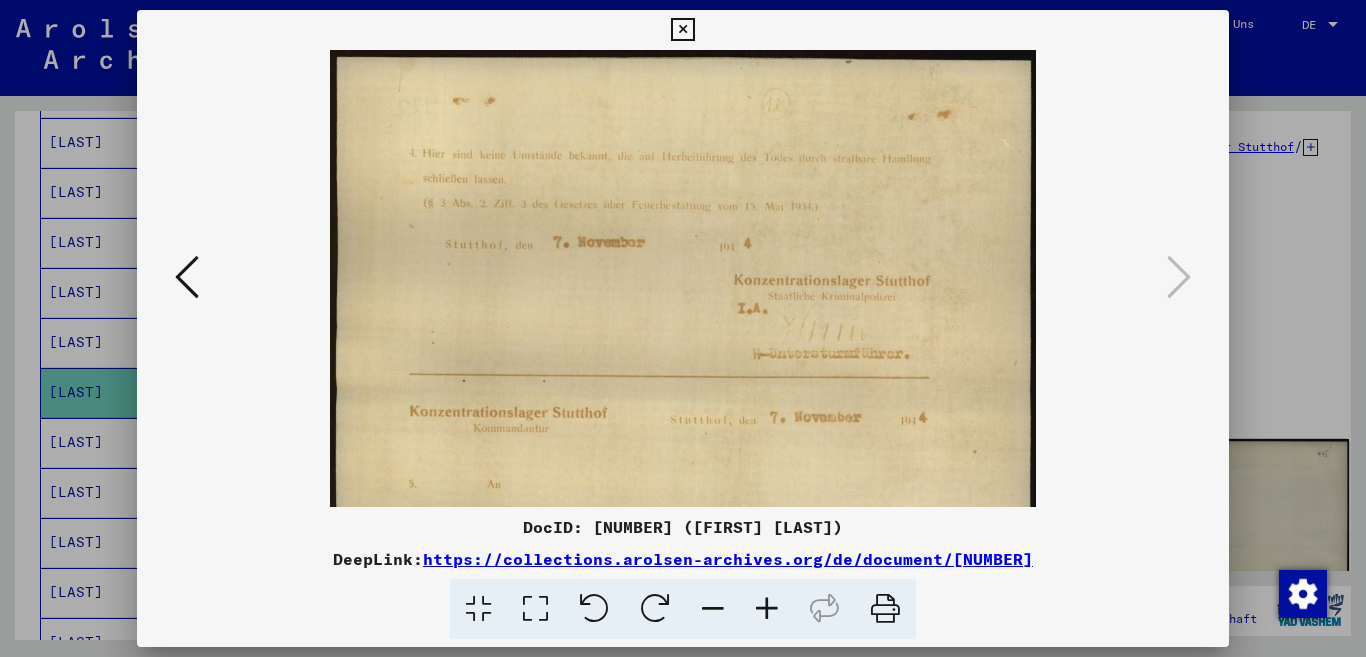 click at bounding box center [682, 30] 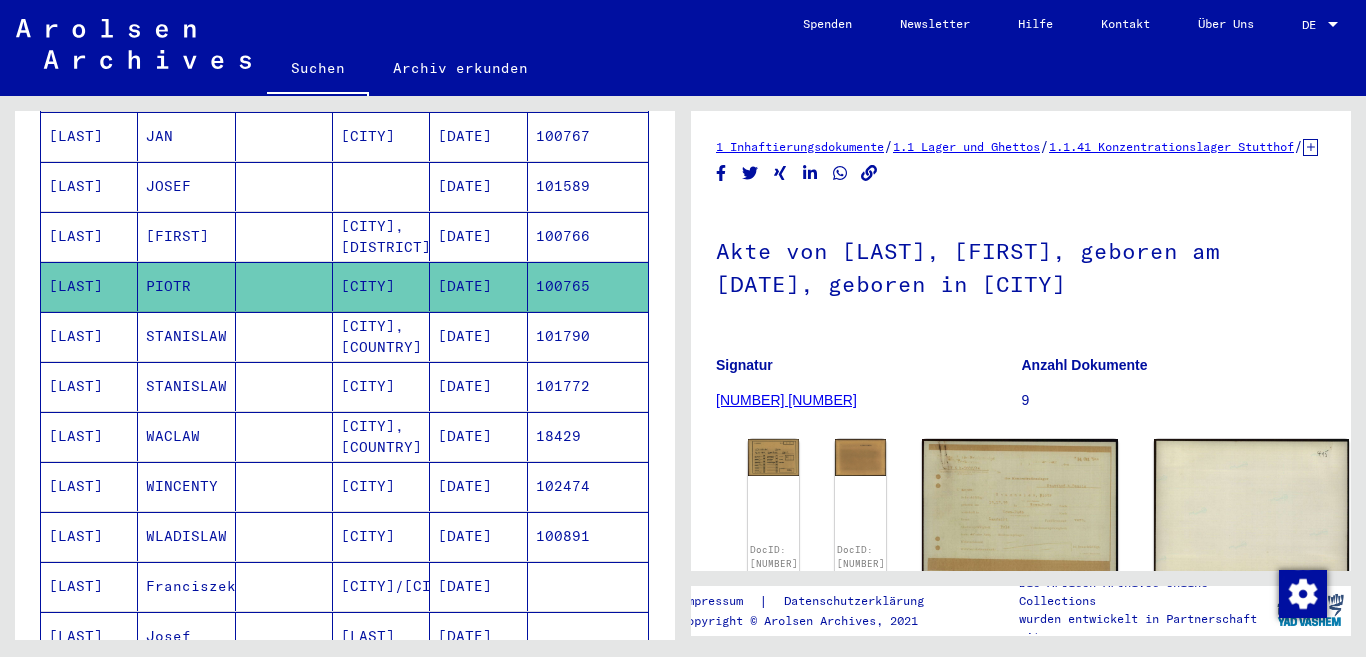 scroll, scrollTop: 708, scrollLeft: 0, axis: vertical 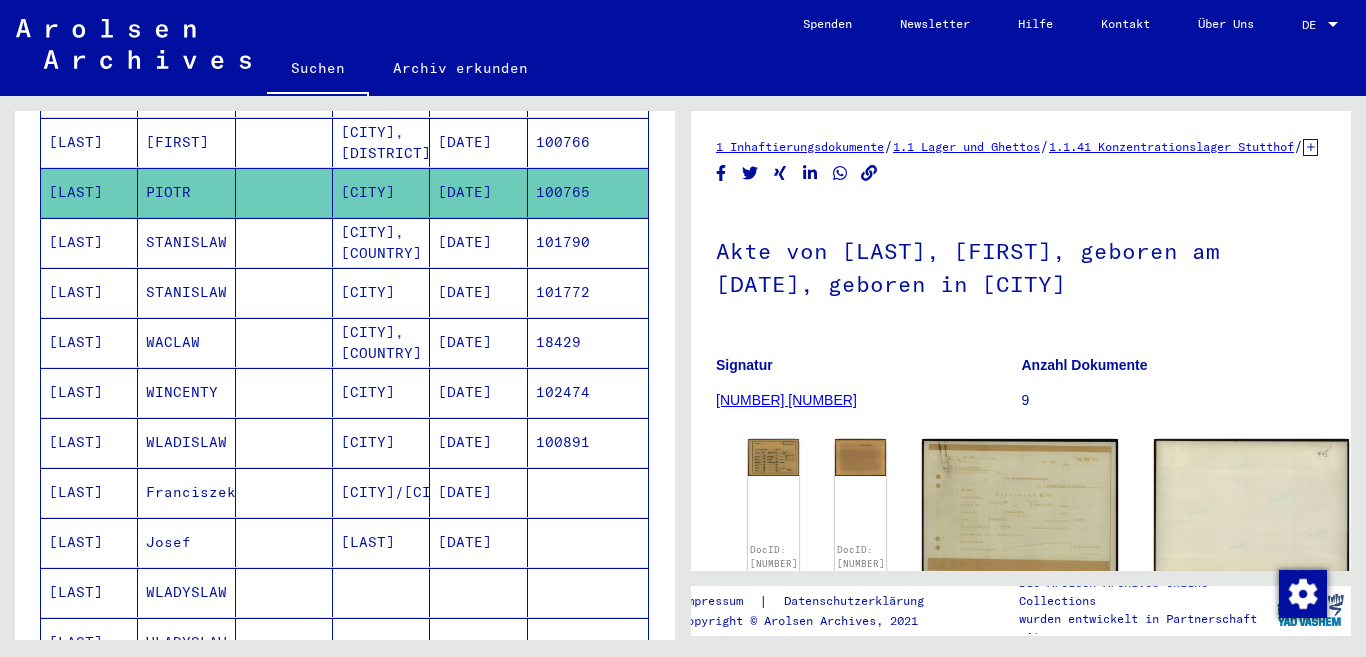 click on "WINCENTY" at bounding box center (186, 442) 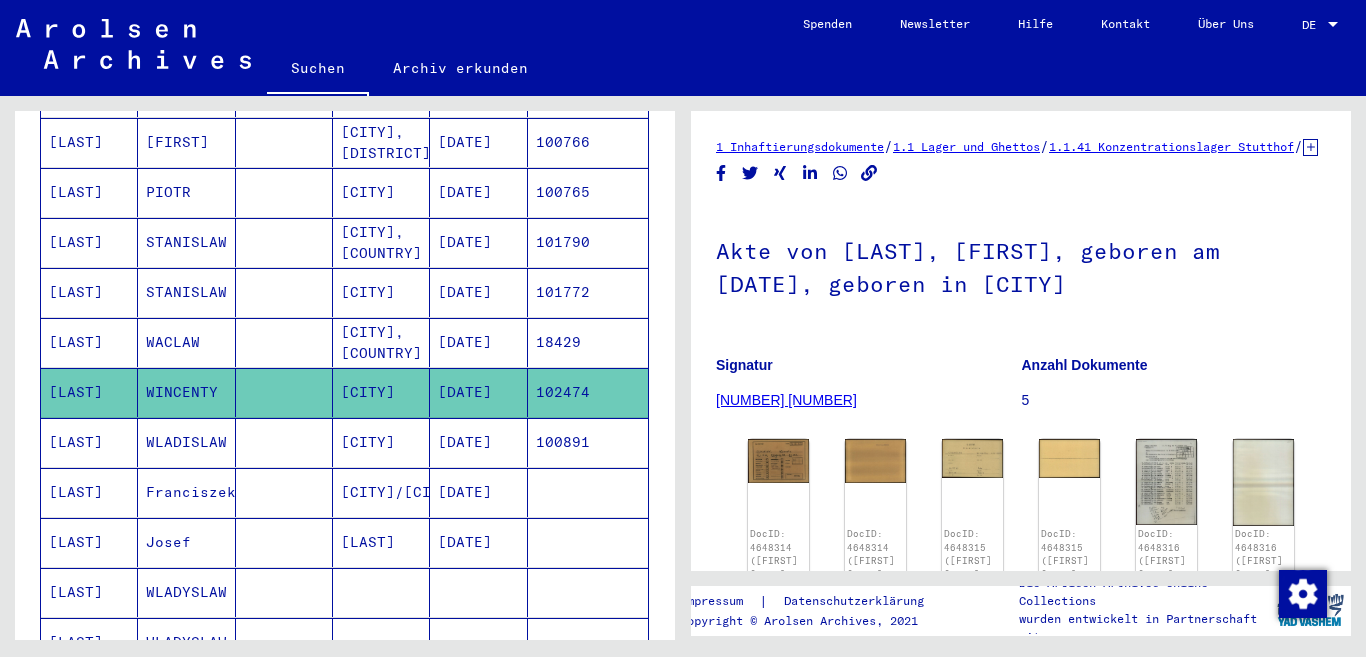 scroll, scrollTop: 100, scrollLeft: 0, axis: vertical 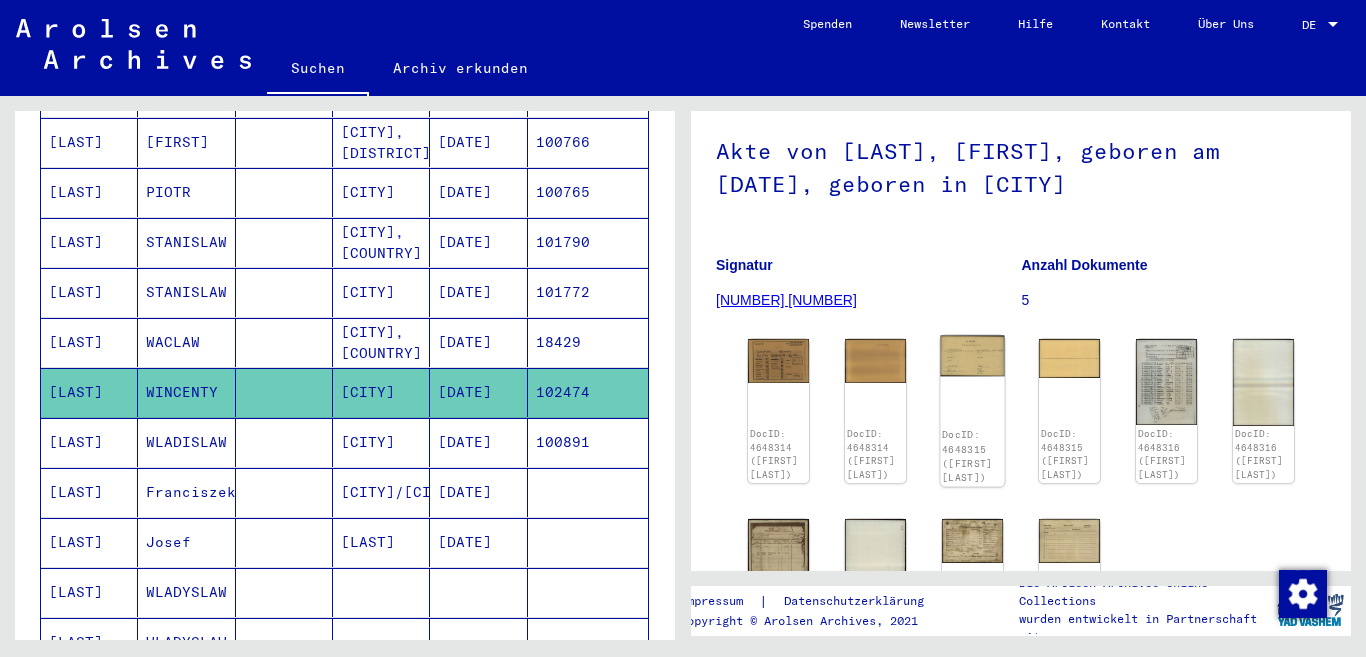 click on "DocID: 4648315 ([FIRST] [LAST])" 